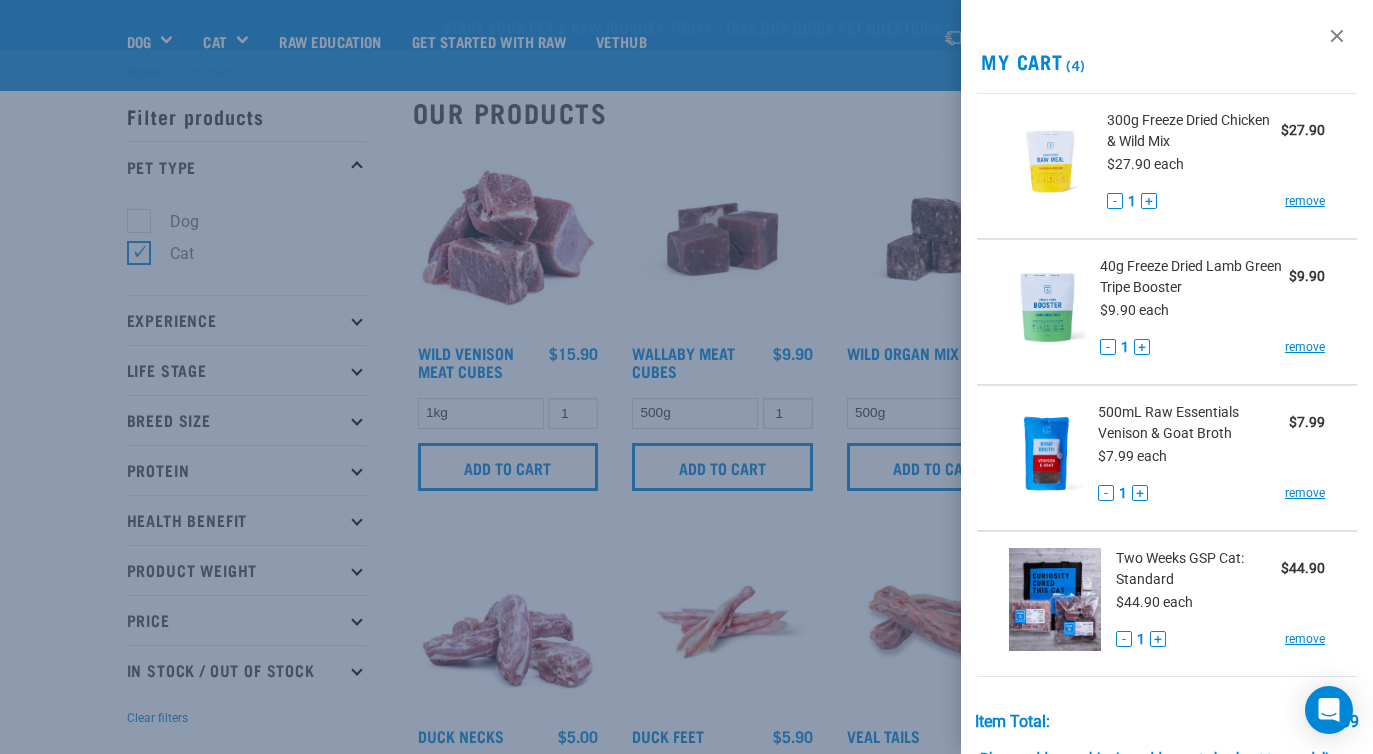 scroll, scrollTop: 1576, scrollLeft: 0, axis: vertical 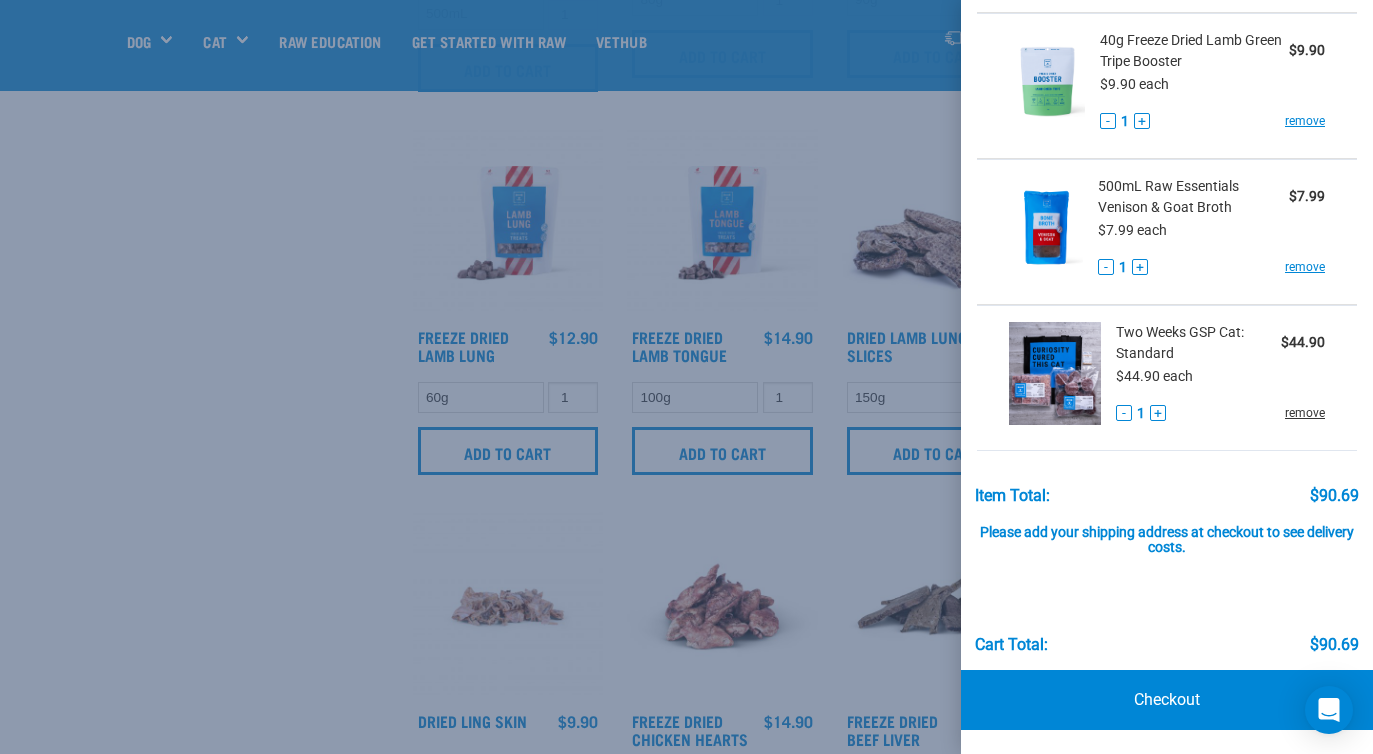 click on "remove" at bounding box center (1305, 413) 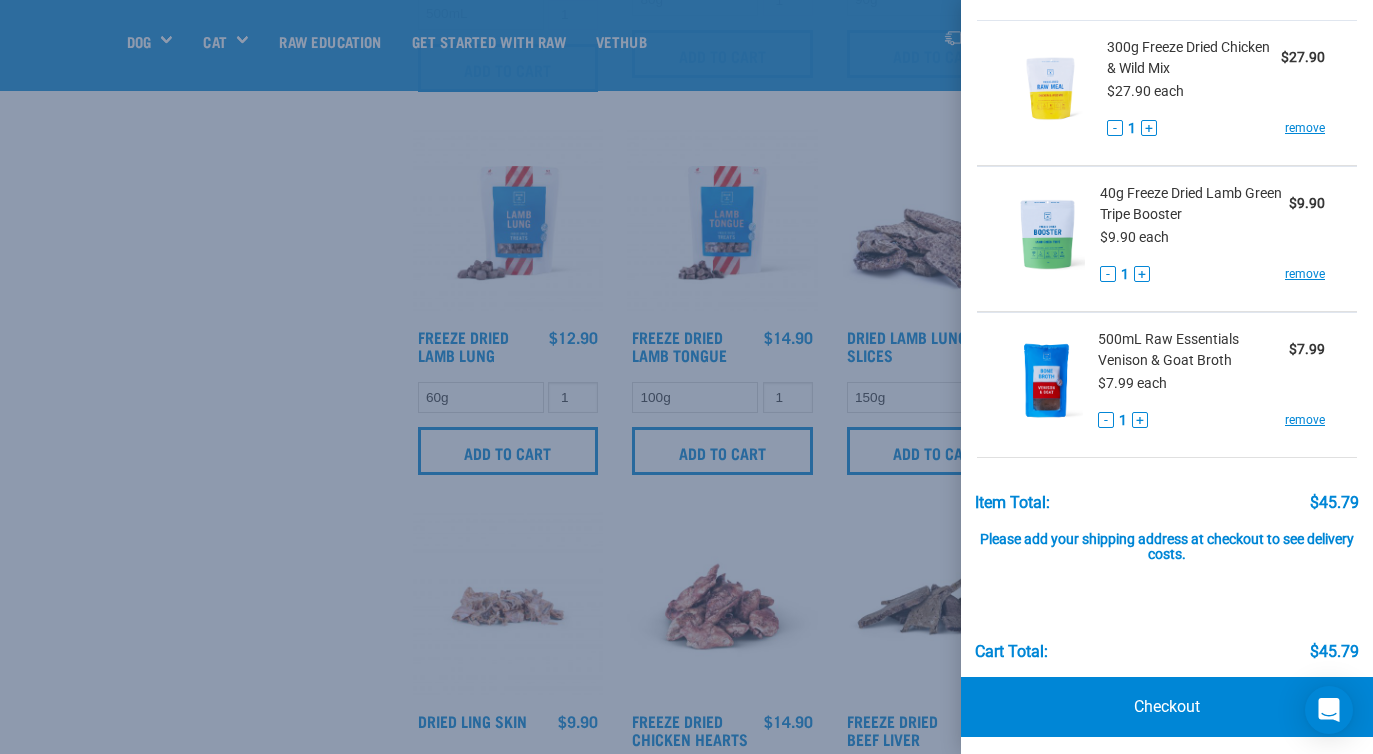 scroll, scrollTop: 80, scrollLeft: 0, axis: vertical 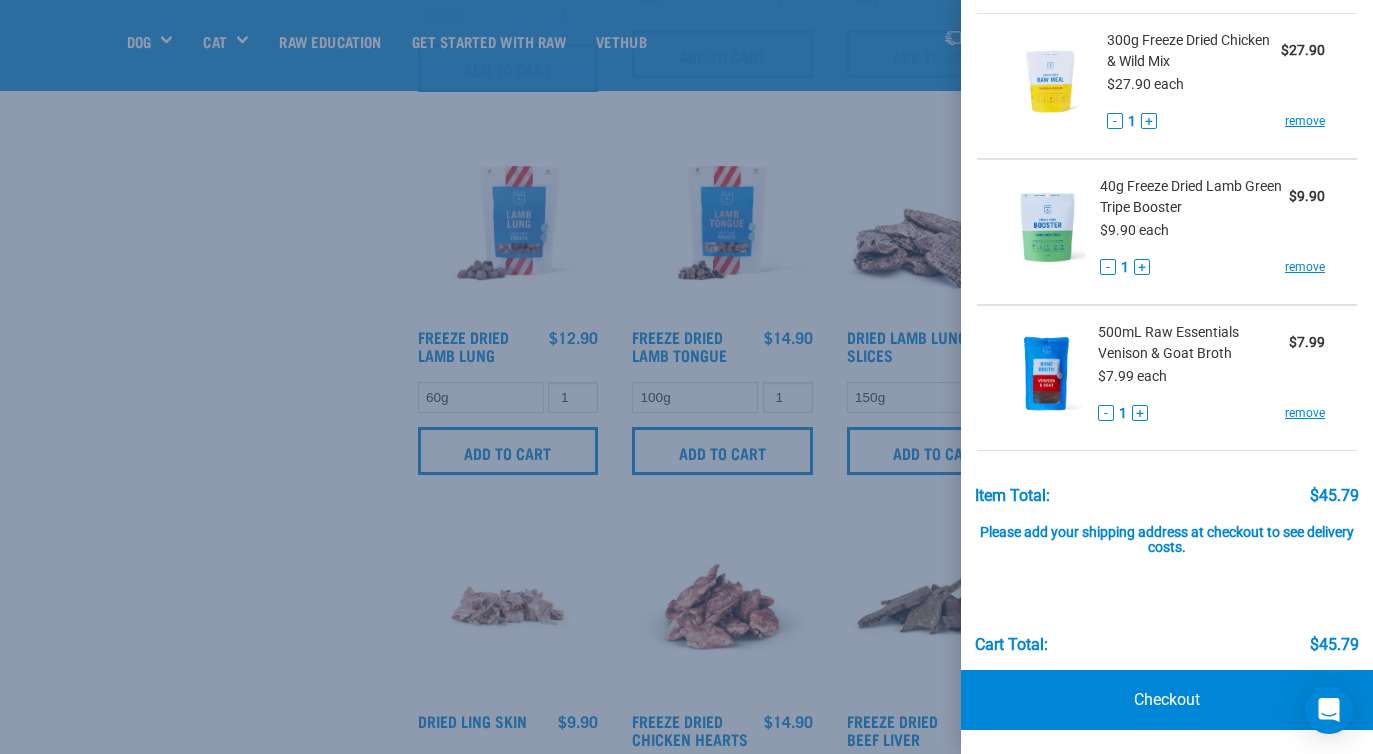 click at bounding box center [686, 377] 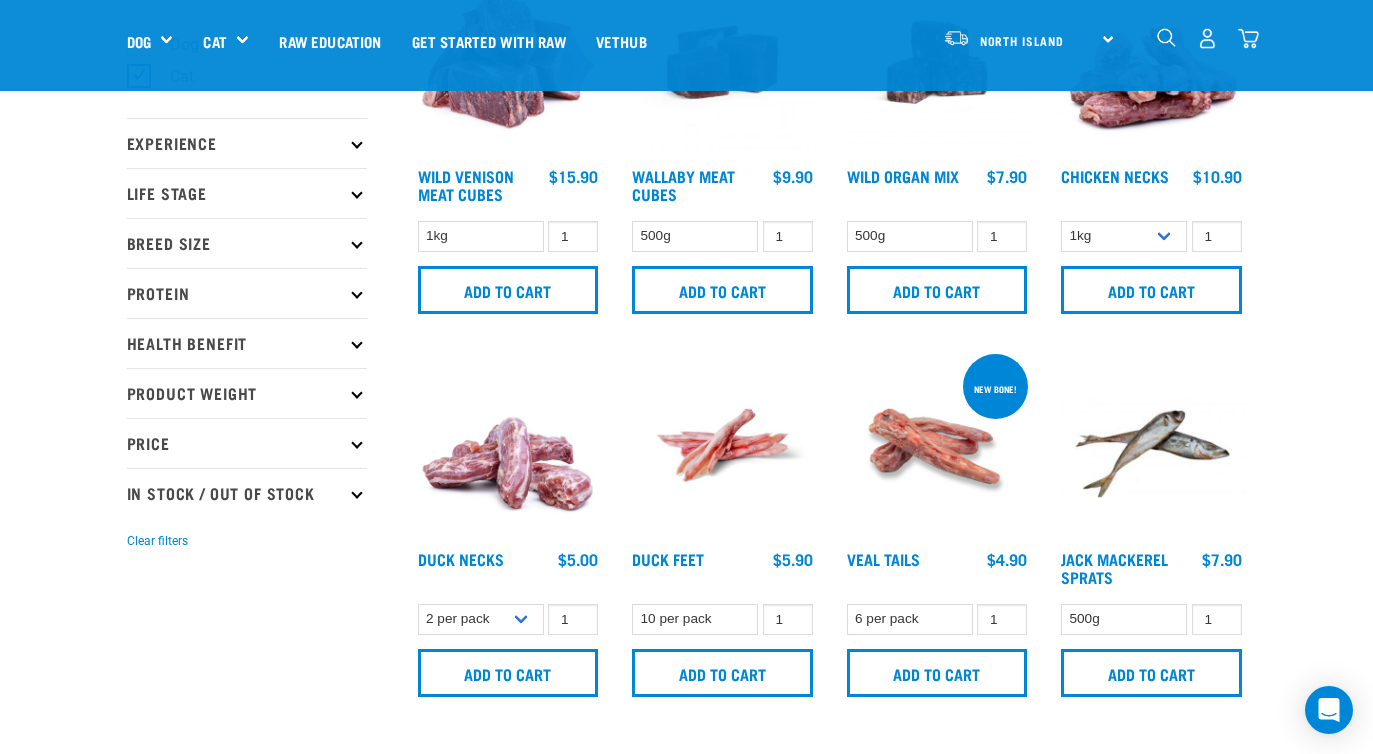scroll, scrollTop: 0, scrollLeft: 0, axis: both 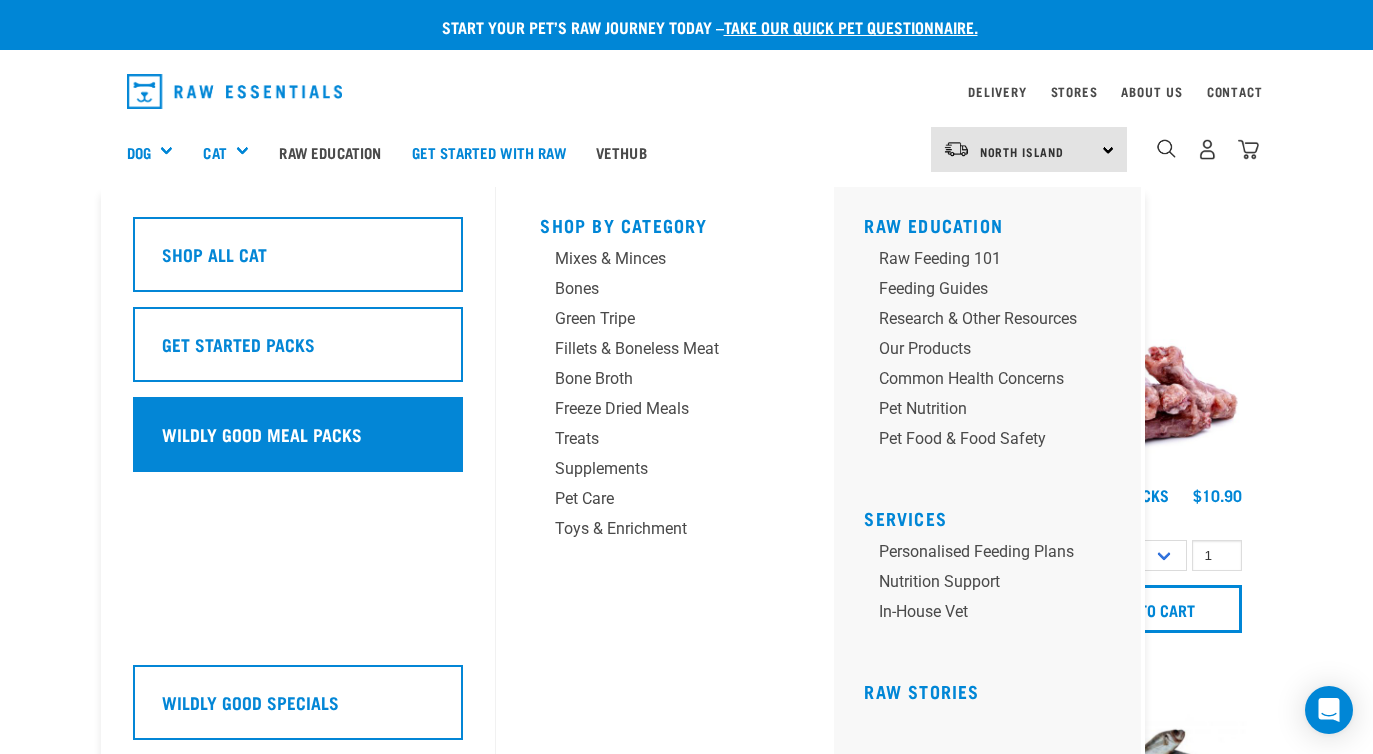 click on "Wildly Good Meal Packs" at bounding box center [298, 434] 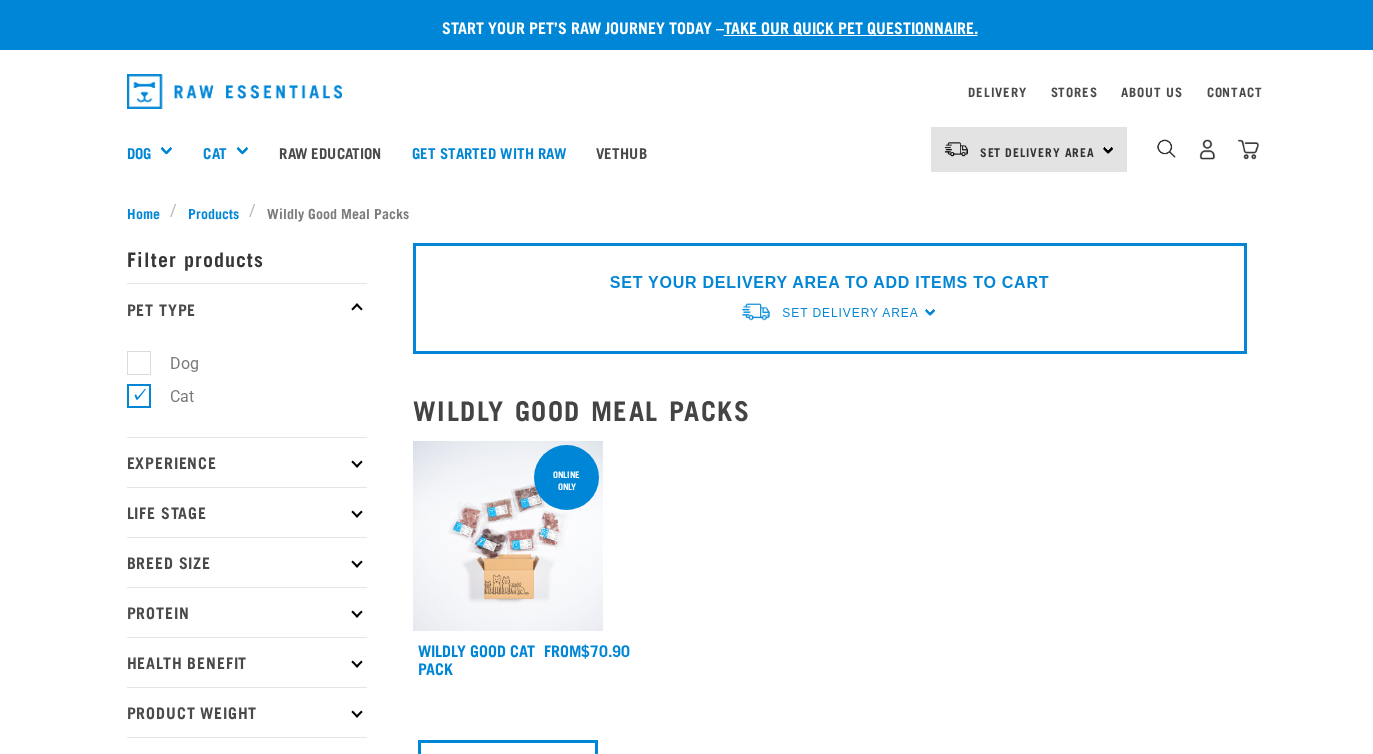 scroll, scrollTop: 0, scrollLeft: 0, axis: both 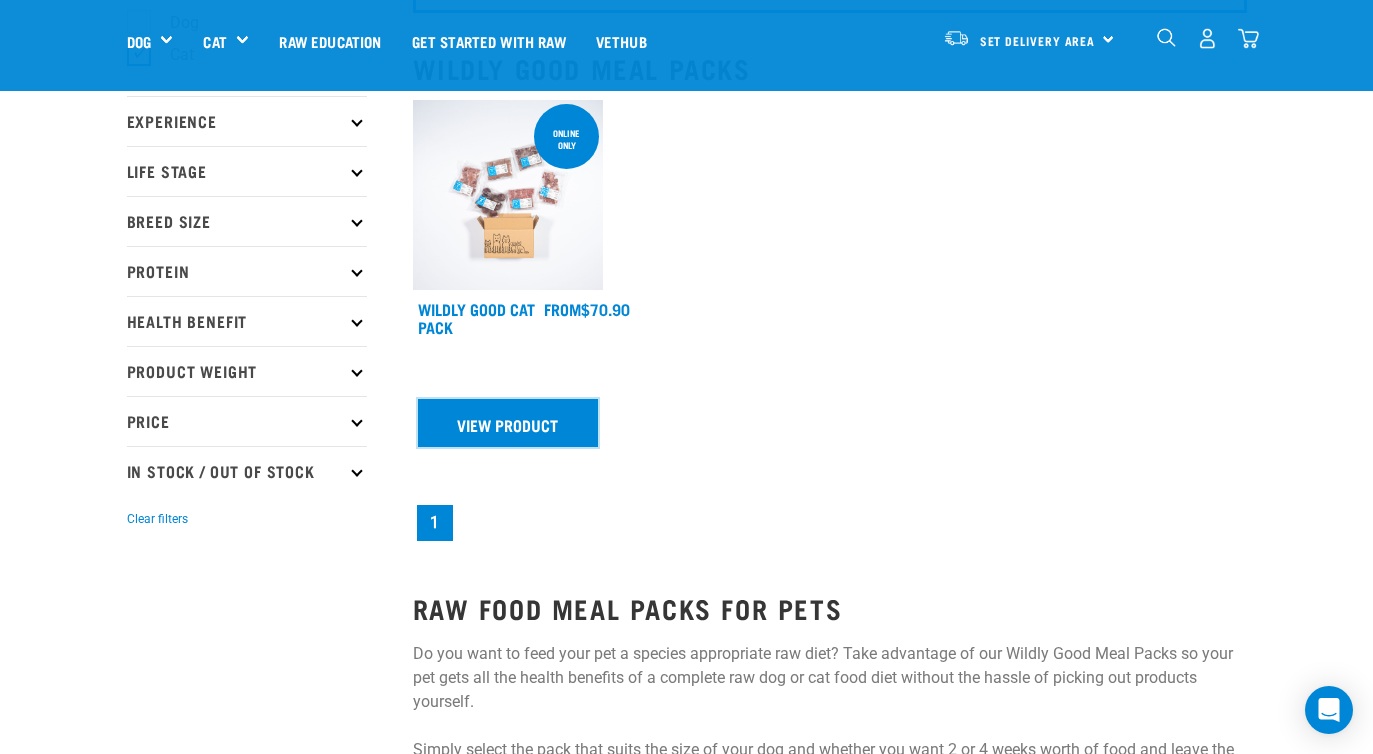 click on "View Product" at bounding box center [508, 423] 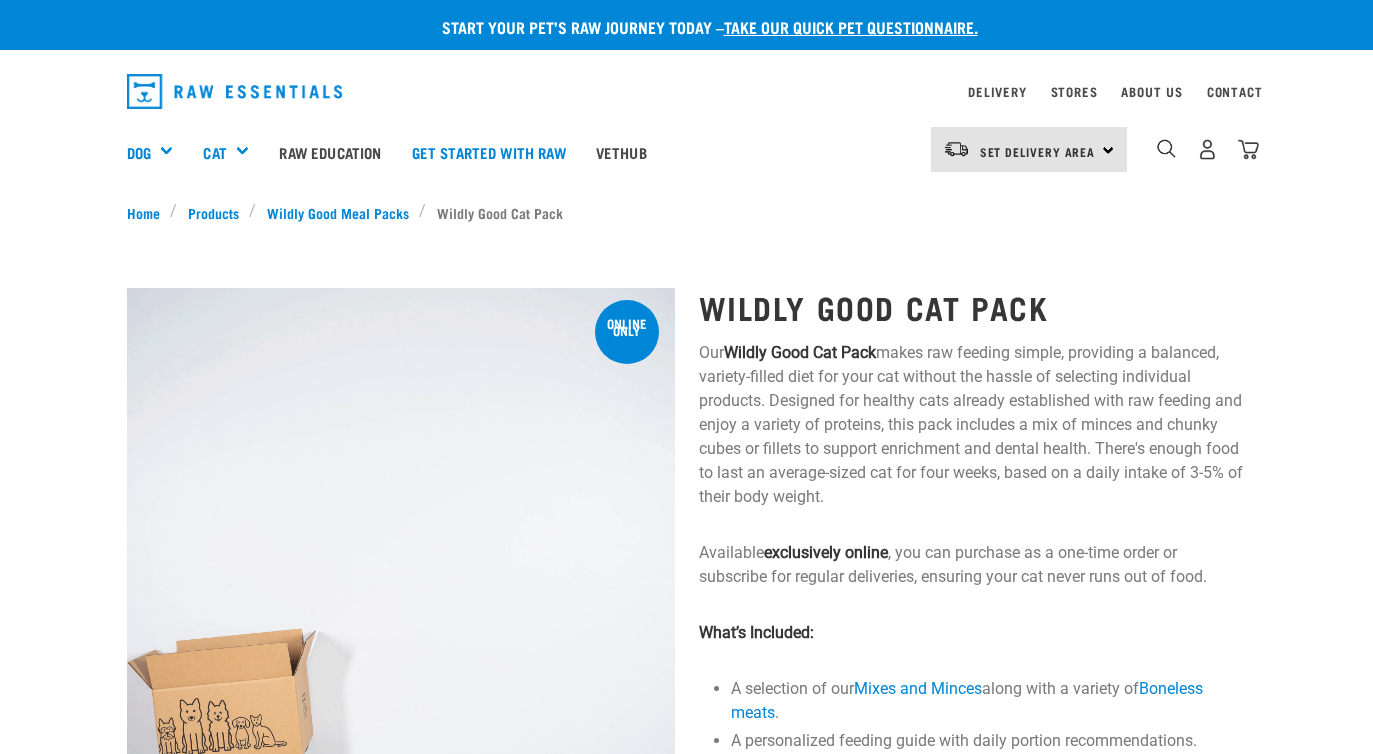 scroll, scrollTop: 0, scrollLeft: 0, axis: both 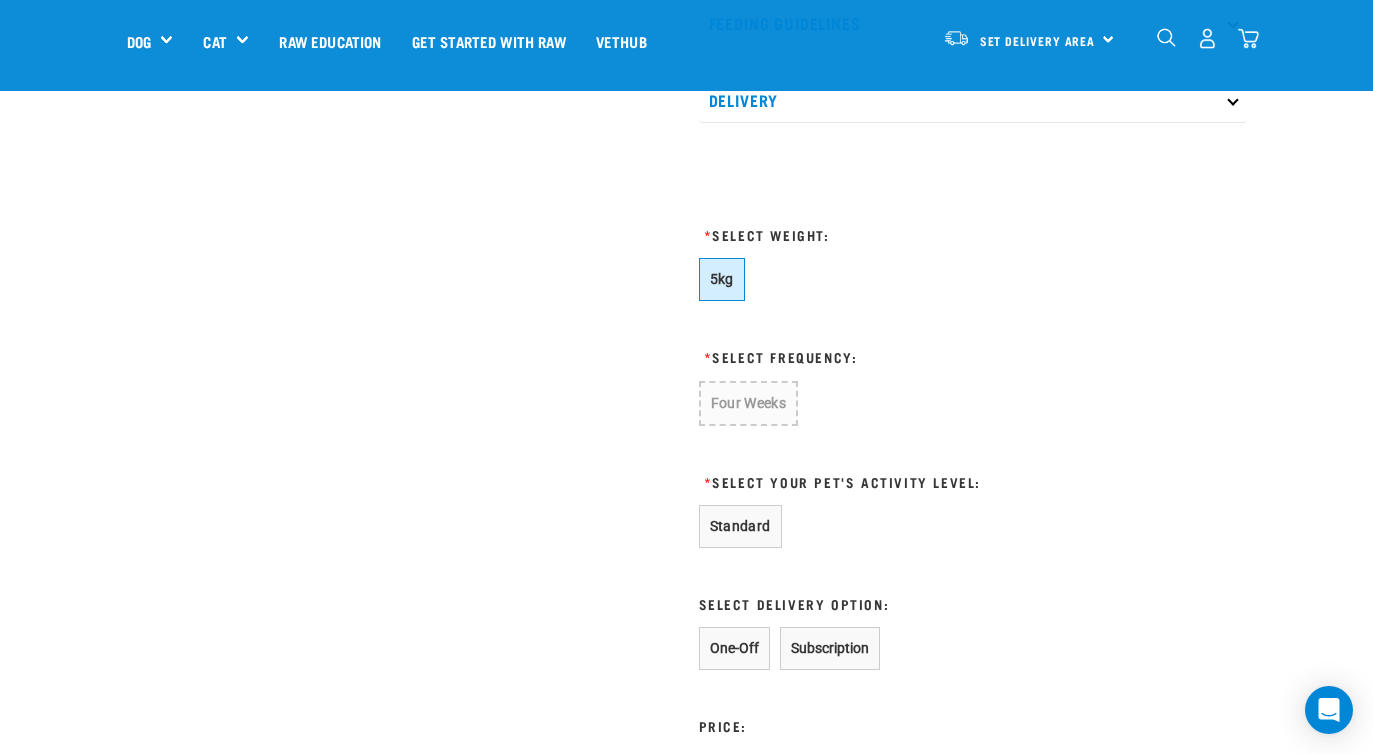 click on "5kg" at bounding box center (722, 279) 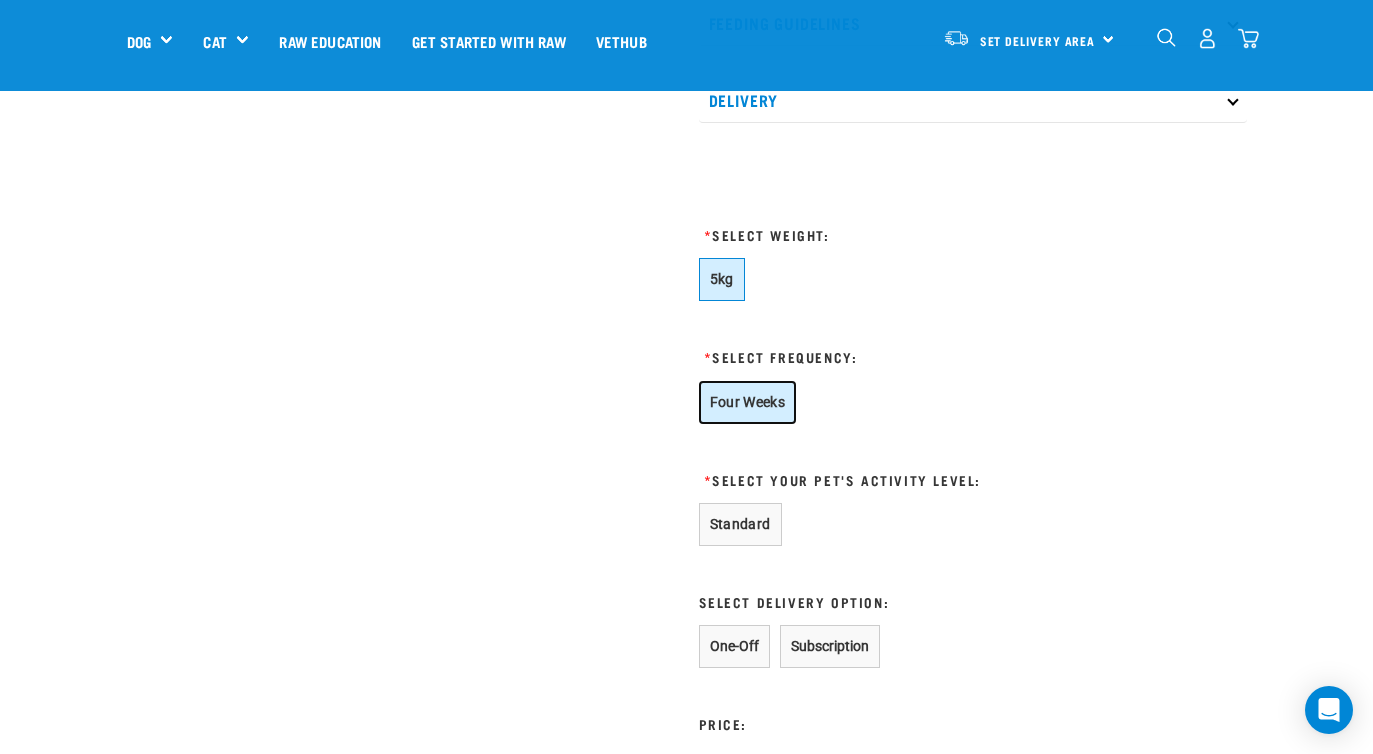 click on "Four Weeks" at bounding box center (748, 402) 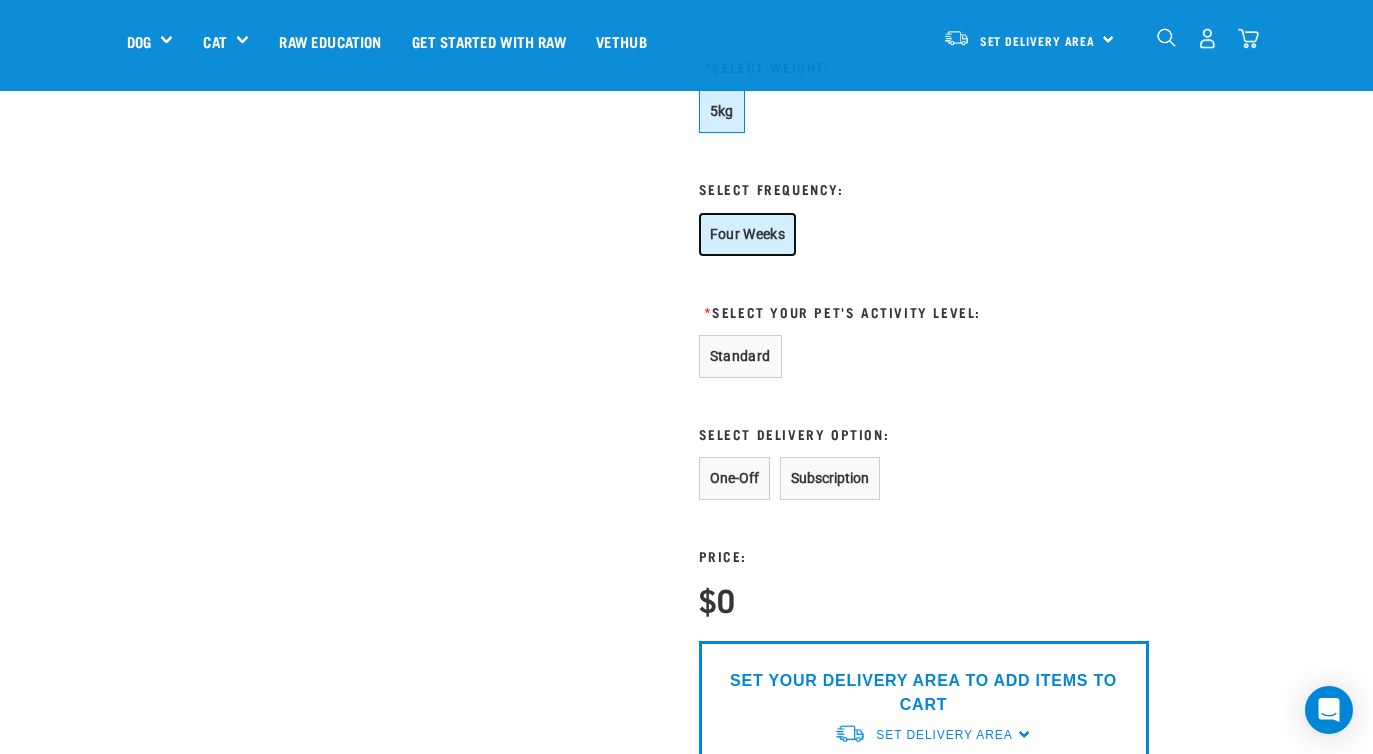 scroll, scrollTop: 1040, scrollLeft: 0, axis: vertical 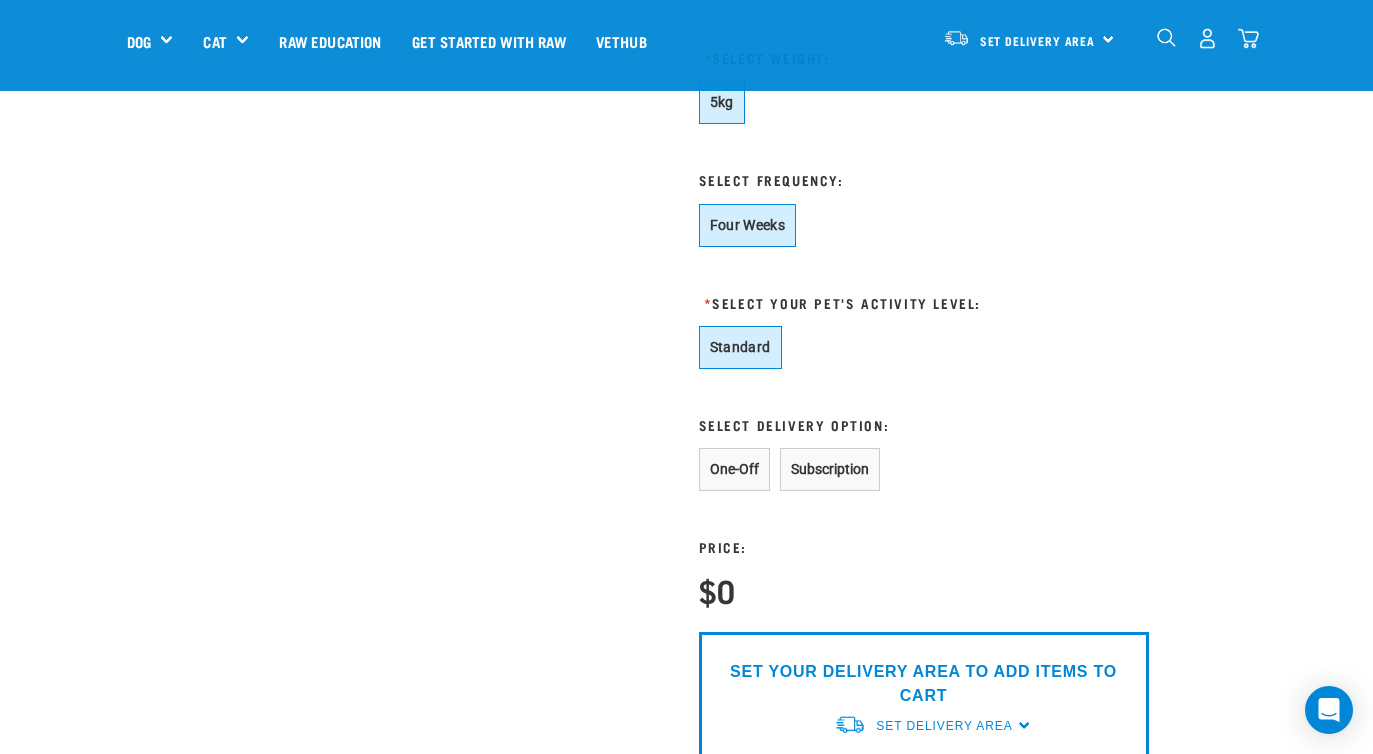 click on "Standard" at bounding box center [740, 347] 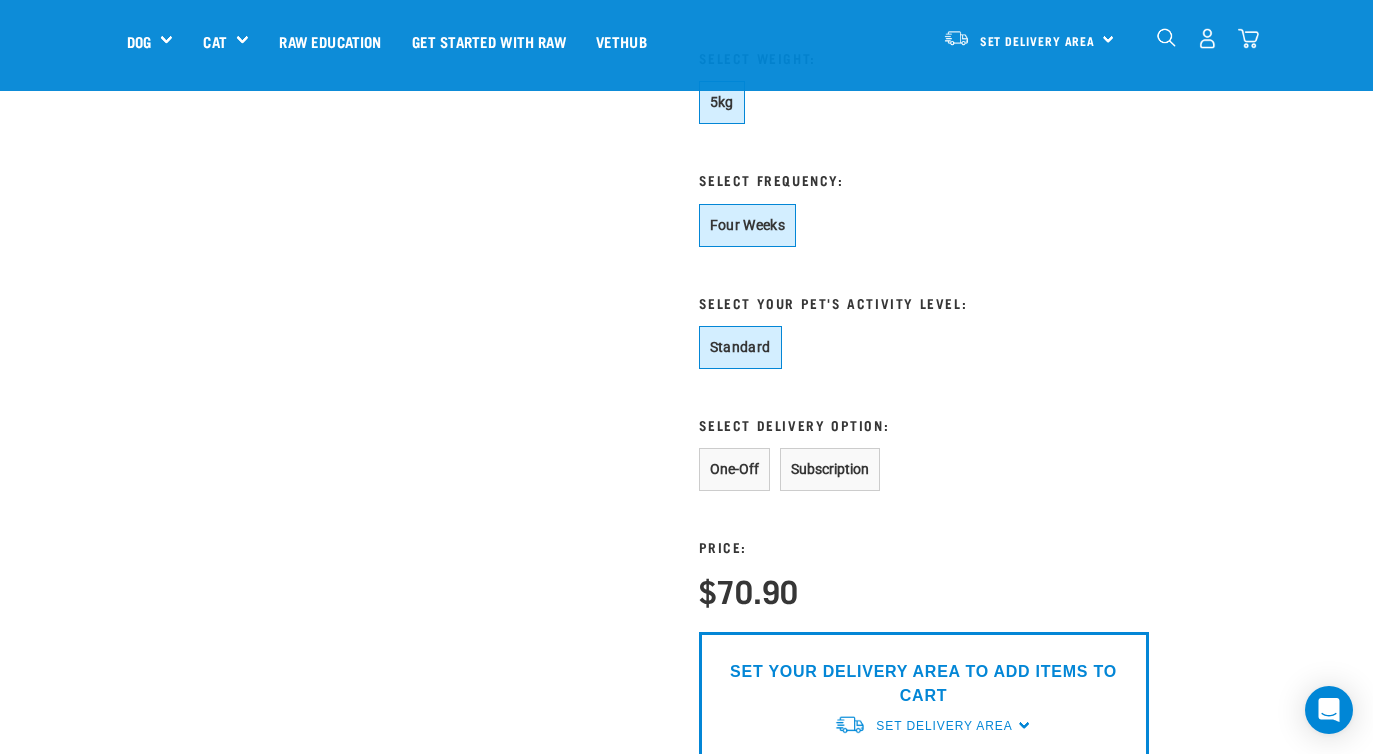 click on "One-Off" at bounding box center [734, 469] 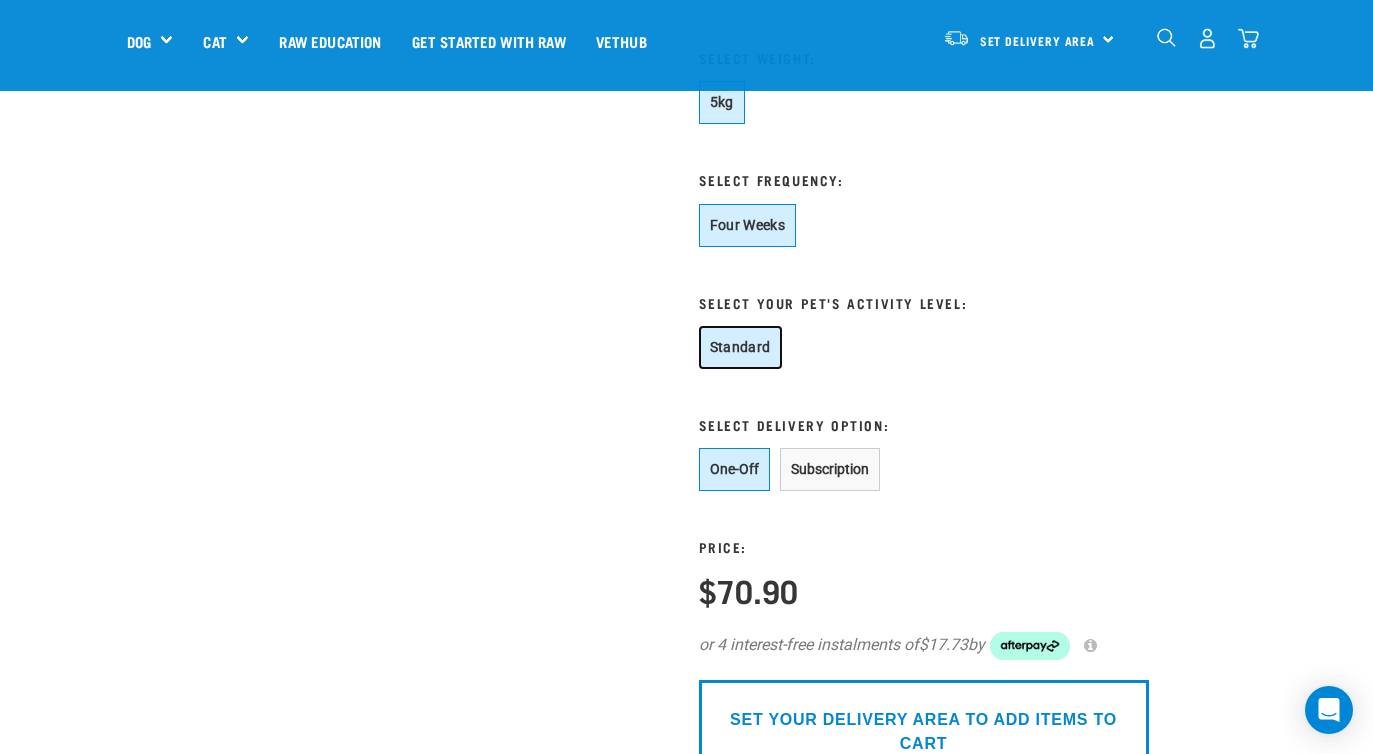 click on "Standard" at bounding box center (740, 347) 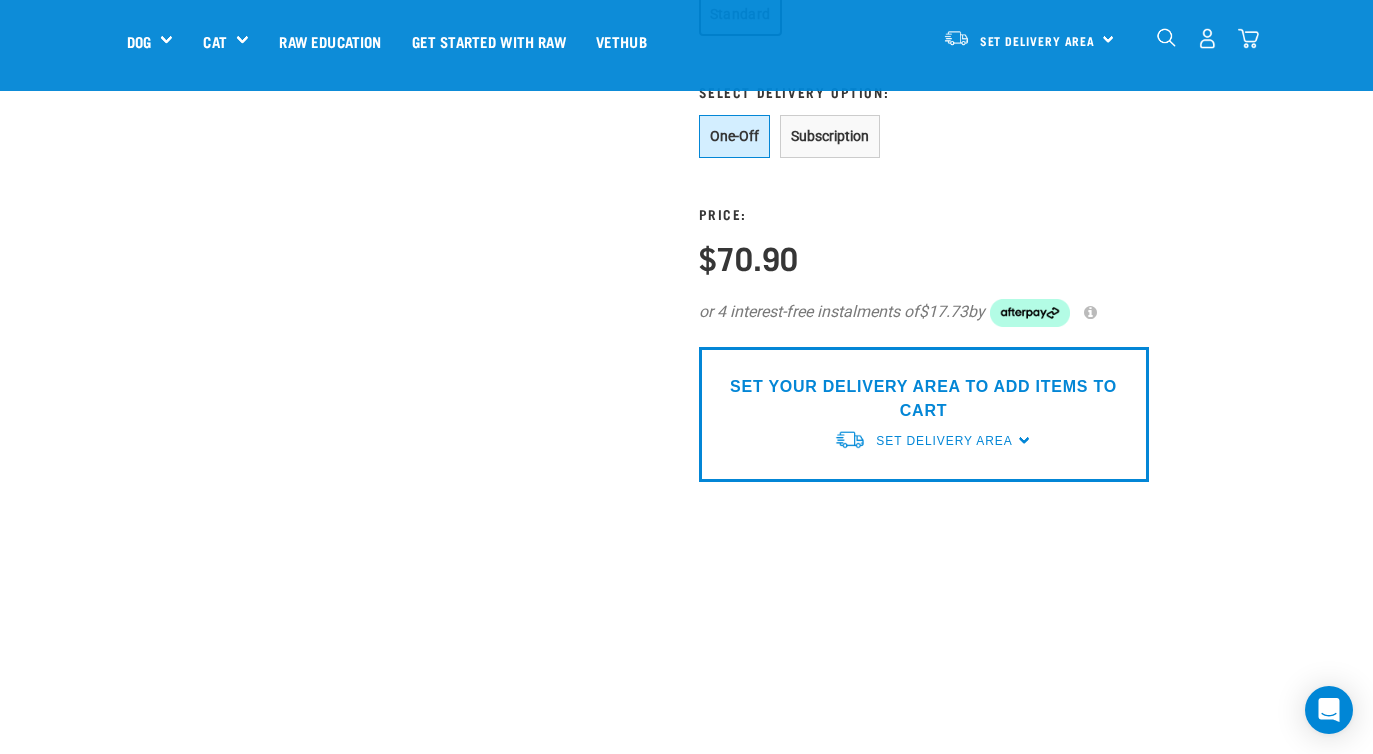 scroll, scrollTop: 1369, scrollLeft: 0, axis: vertical 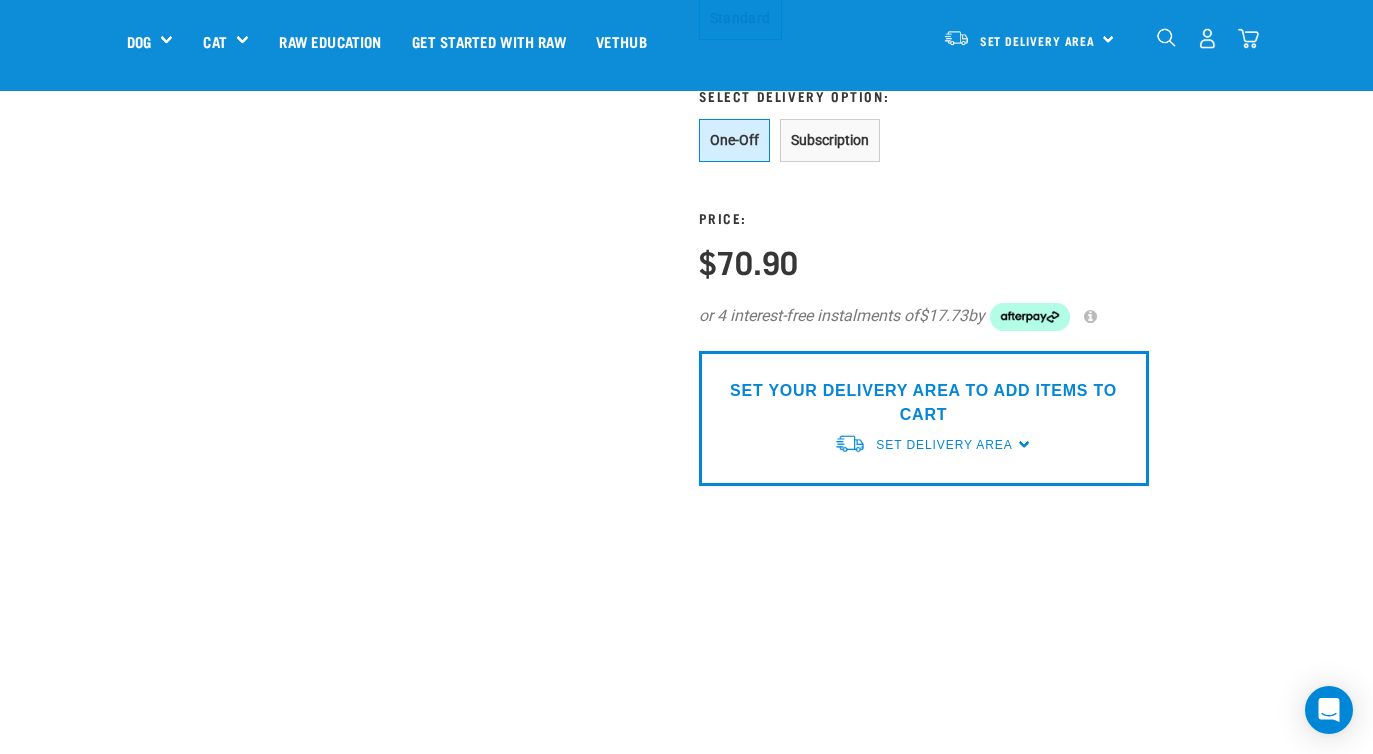 click on "Set Delivery Area" at bounding box center (944, 445) 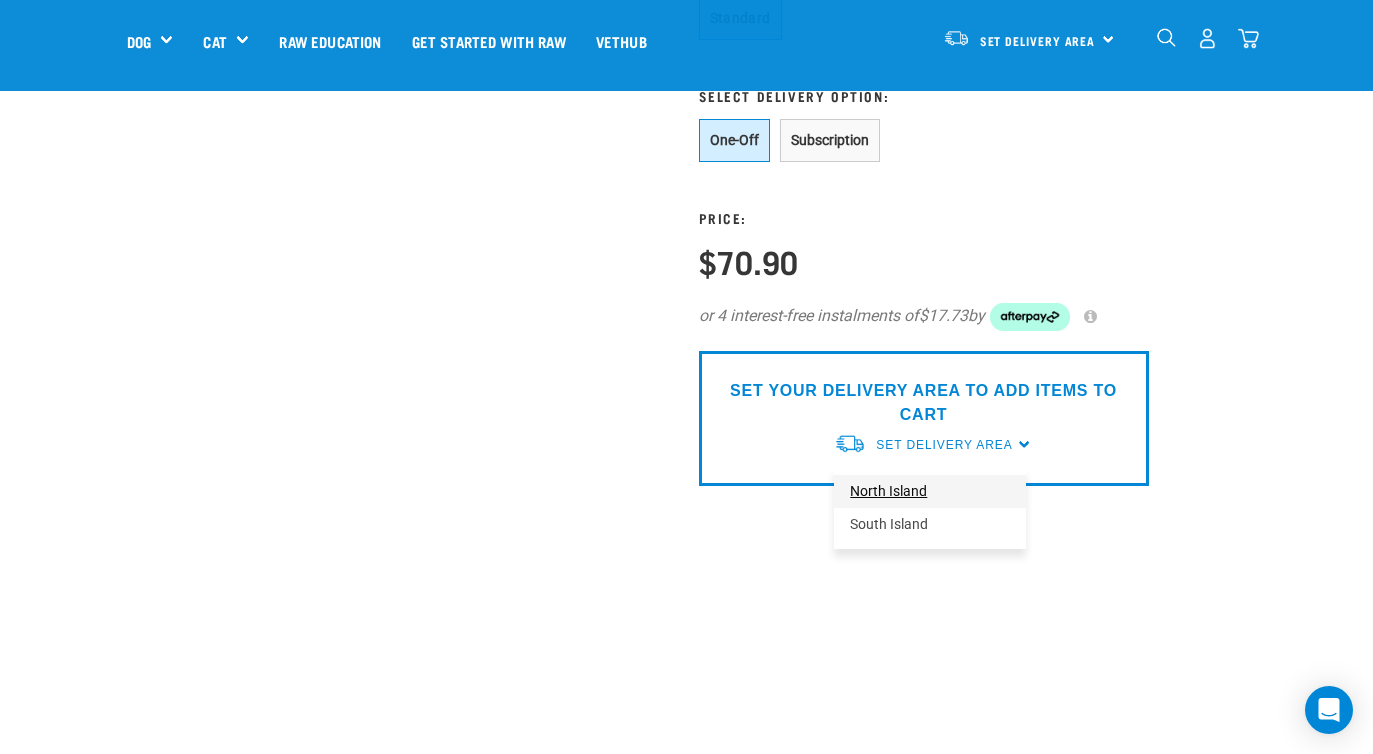 click on "North Island" at bounding box center (930, 491) 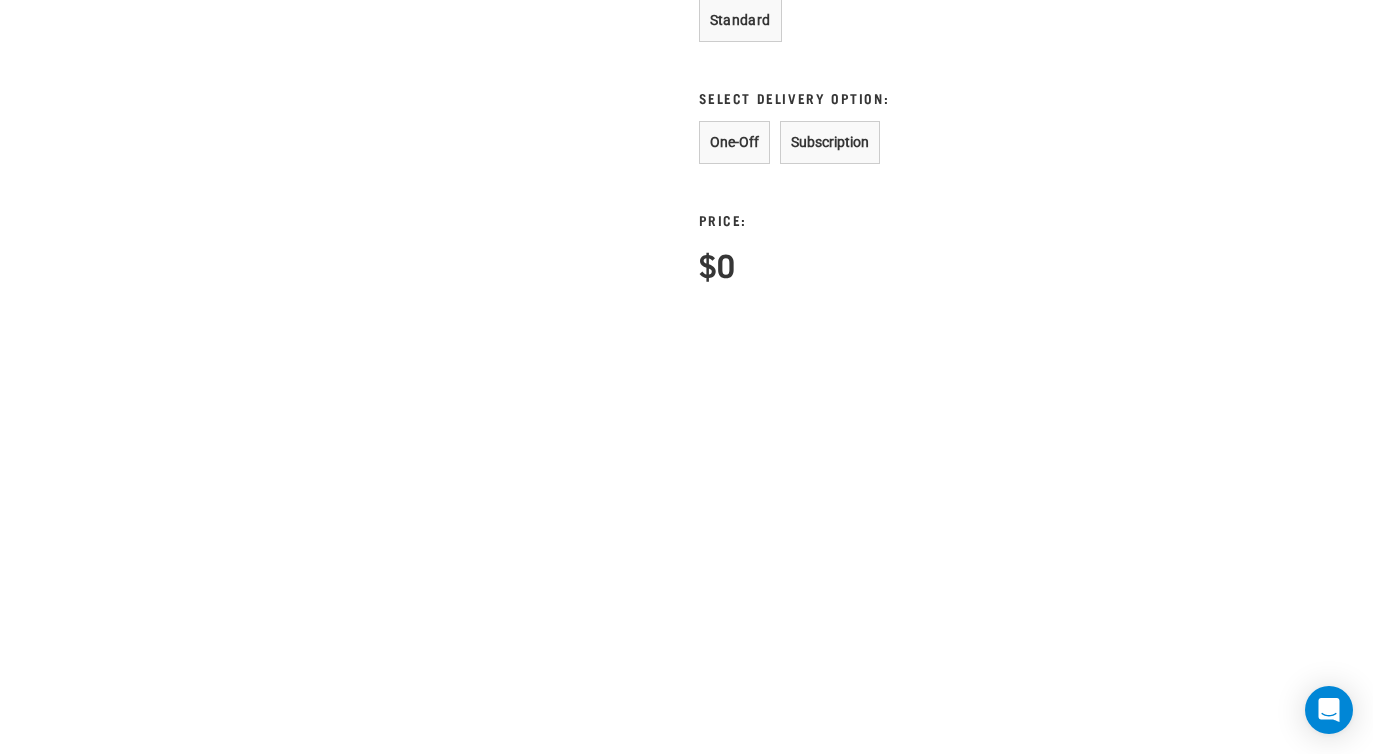 scroll, scrollTop: 1511, scrollLeft: 0, axis: vertical 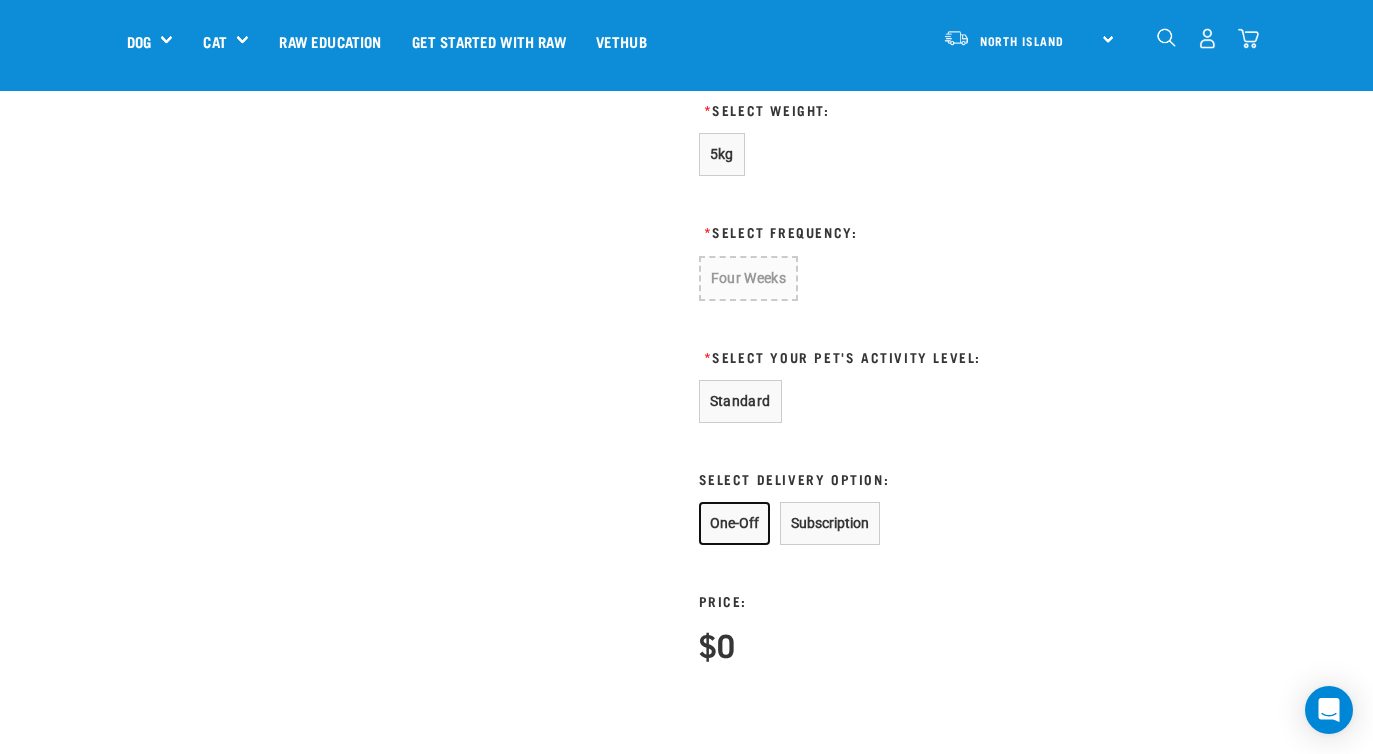 click on "One-Off" at bounding box center (734, 523) 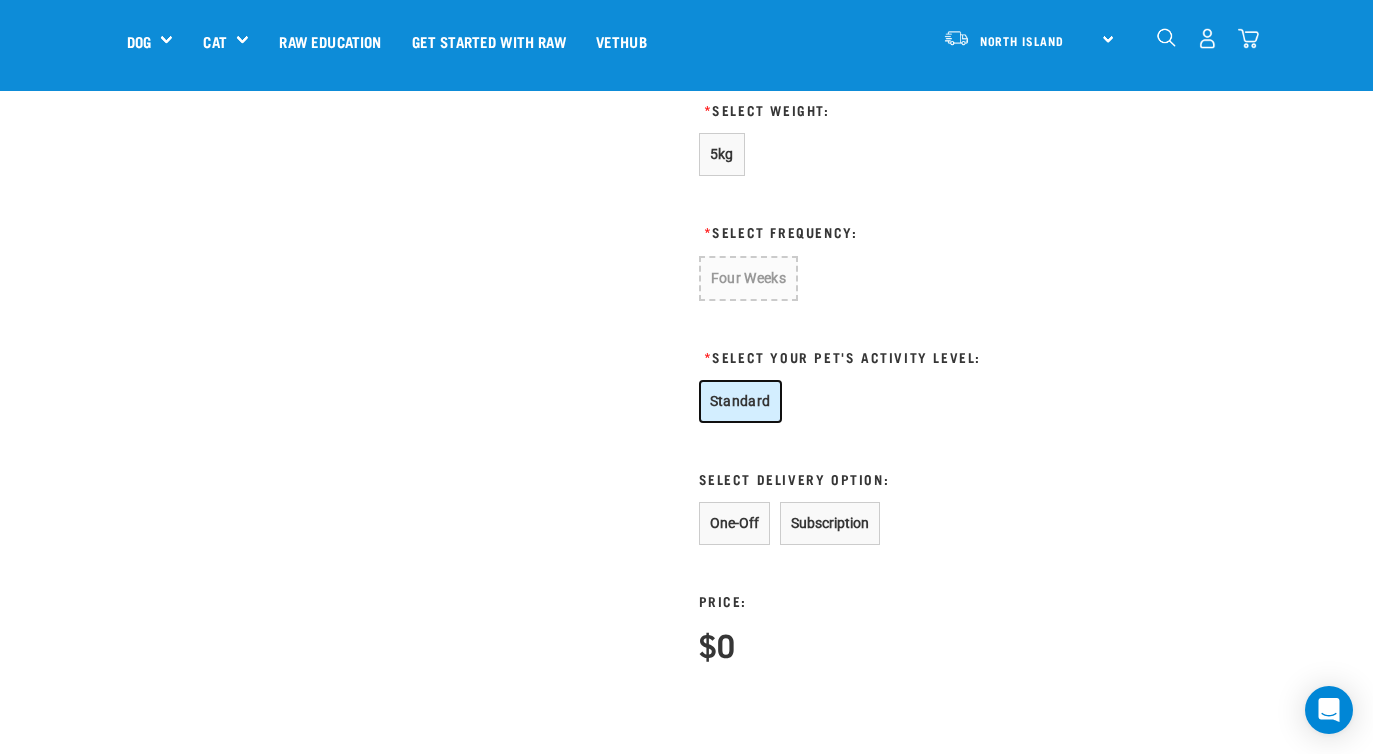 click on "Standard" at bounding box center (740, 401) 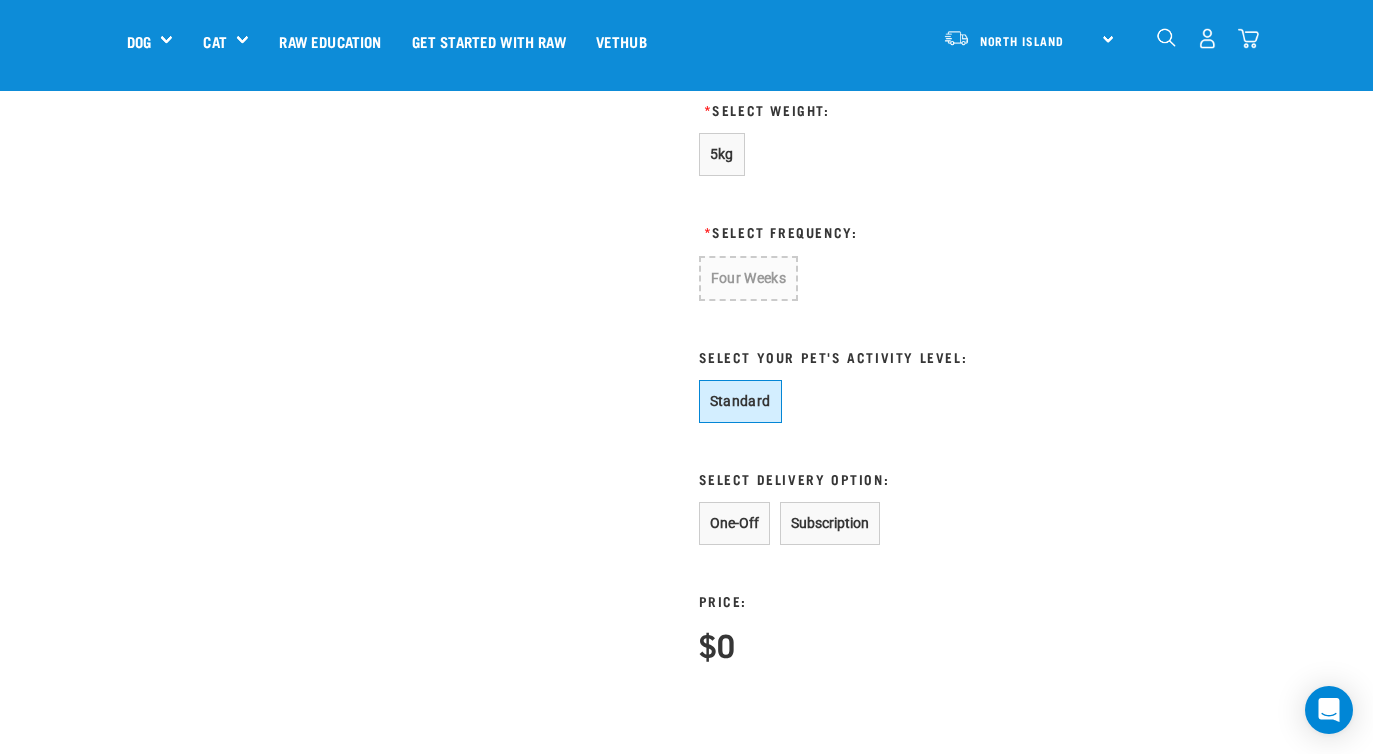 click on "5kg
*  Select Frequency:
Four Weeks
* One-Off Price: $0" at bounding box center [924, 397] 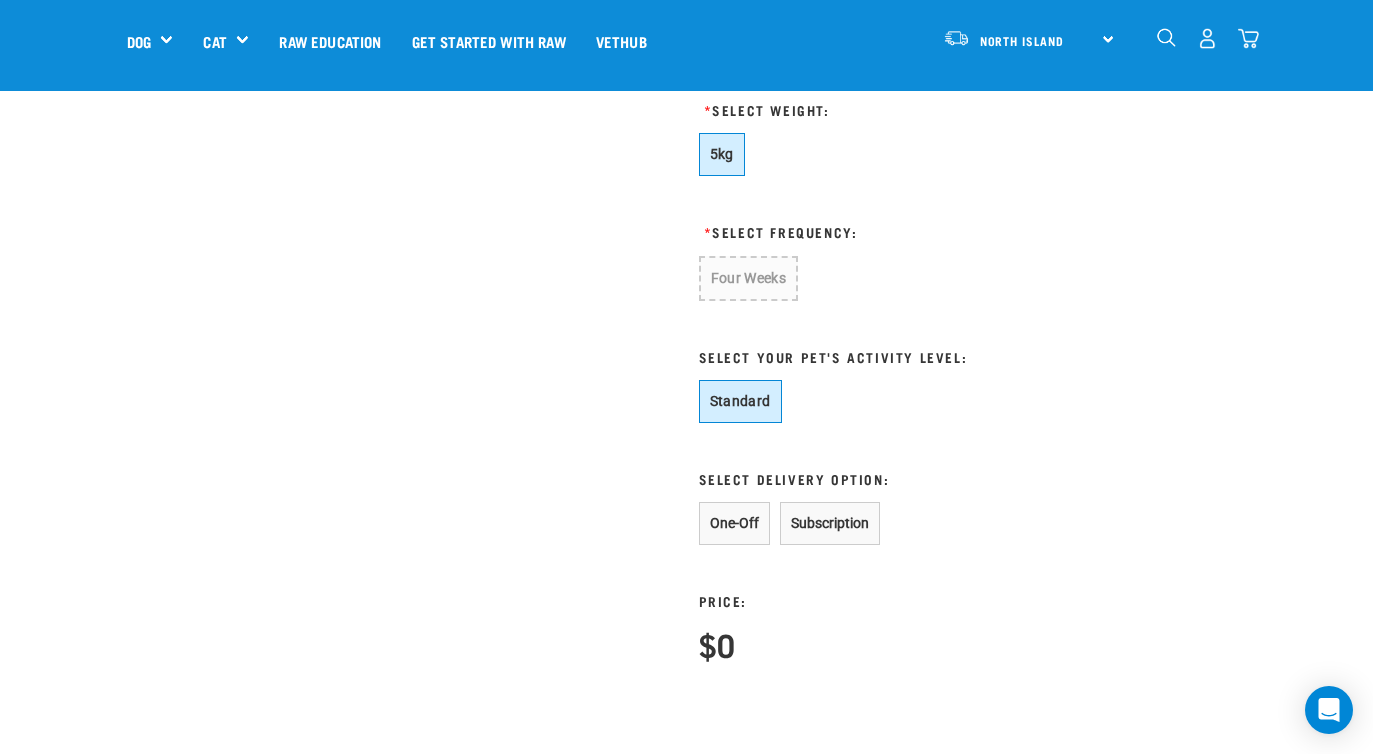 click on "5kg" at bounding box center [722, 154] 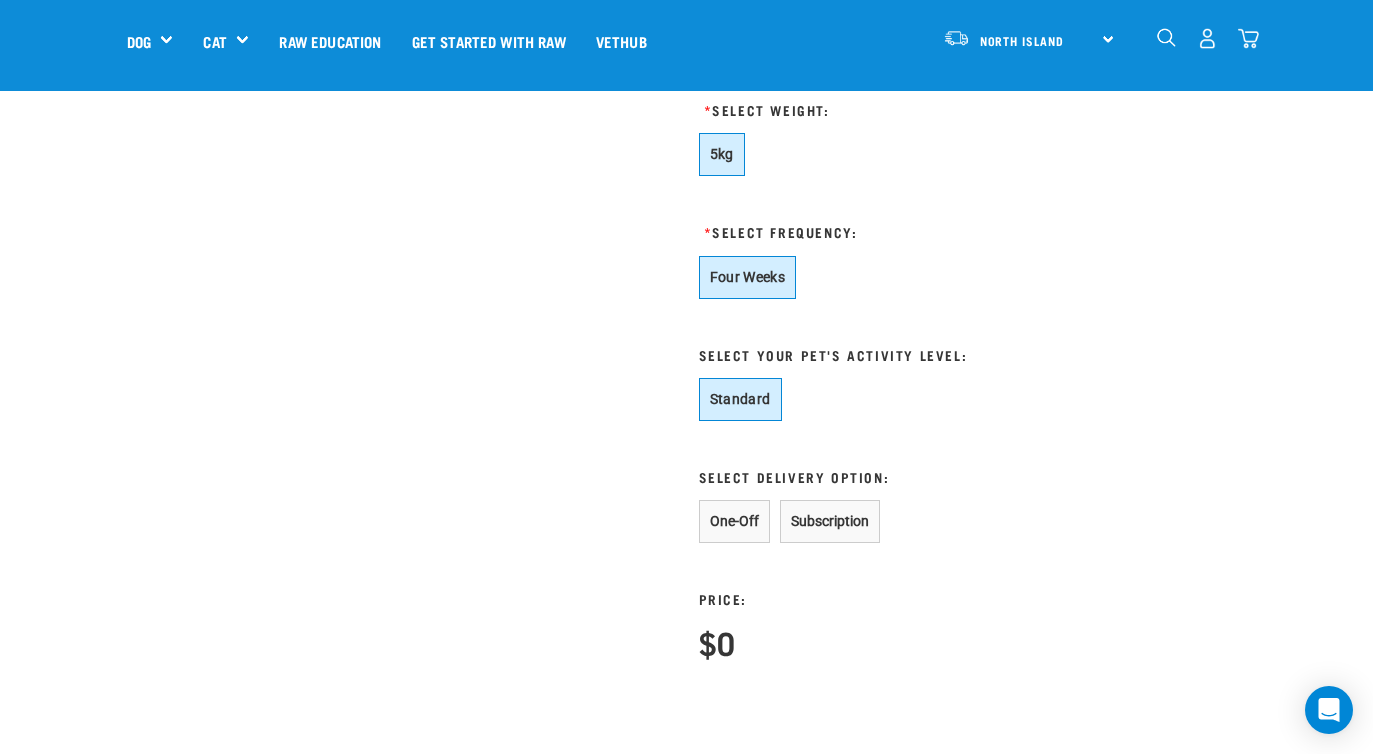 click on "Four Weeks" at bounding box center [748, 277] 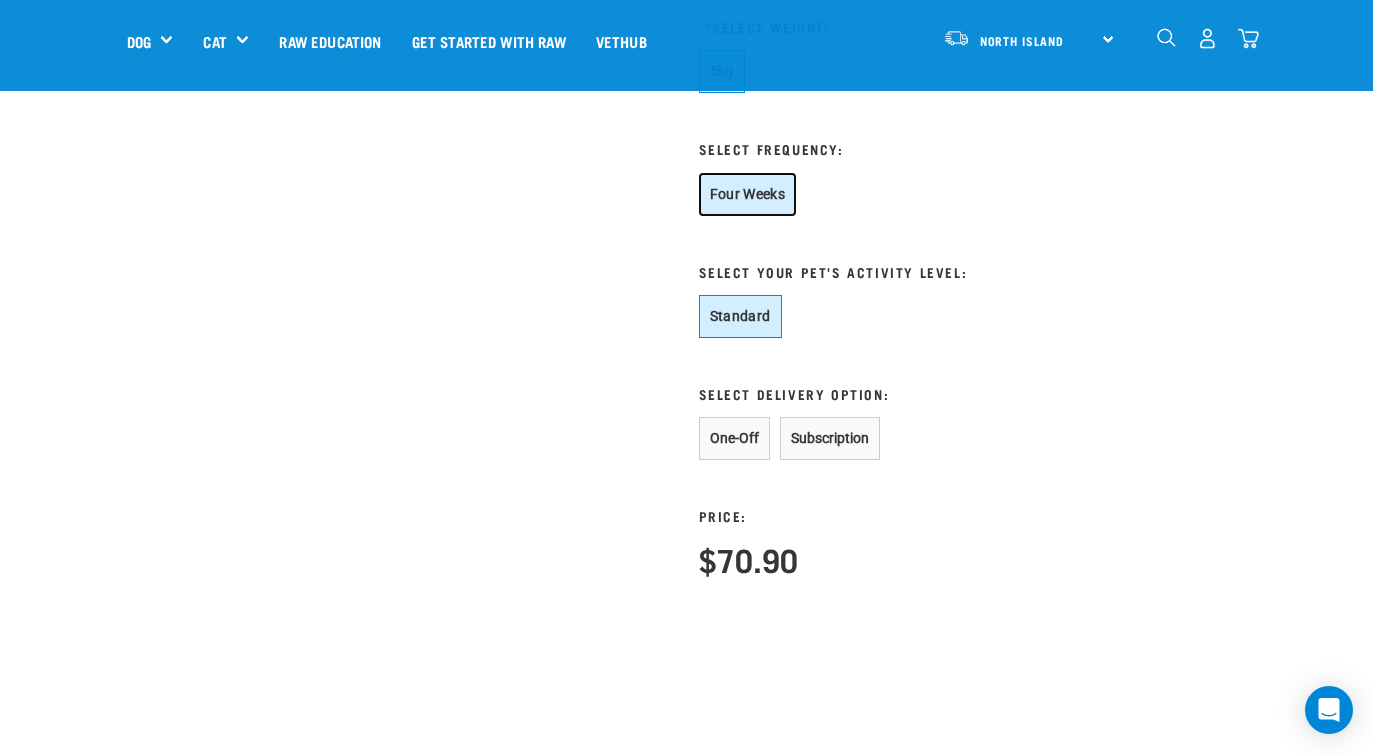 scroll, scrollTop: 1072, scrollLeft: 0, axis: vertical 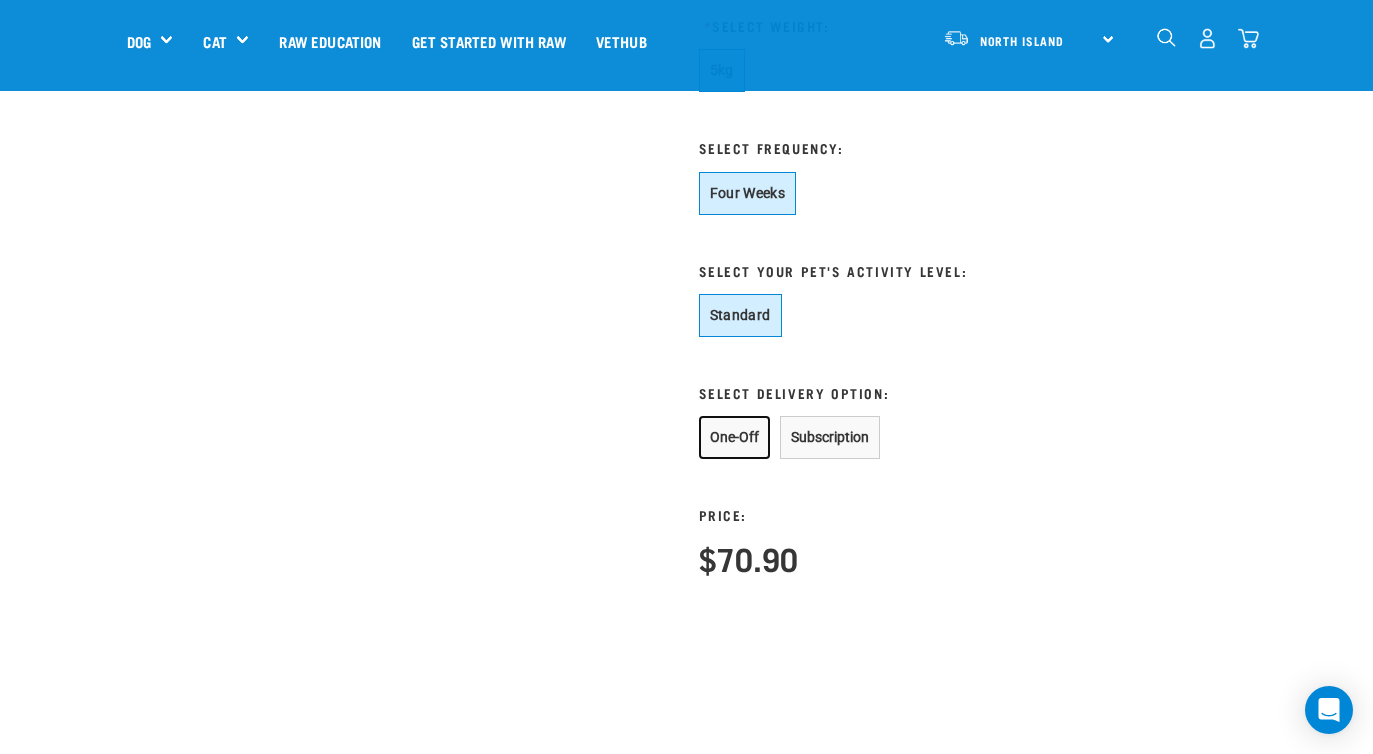 click on "One-Off" at bounding box center (734, 437) 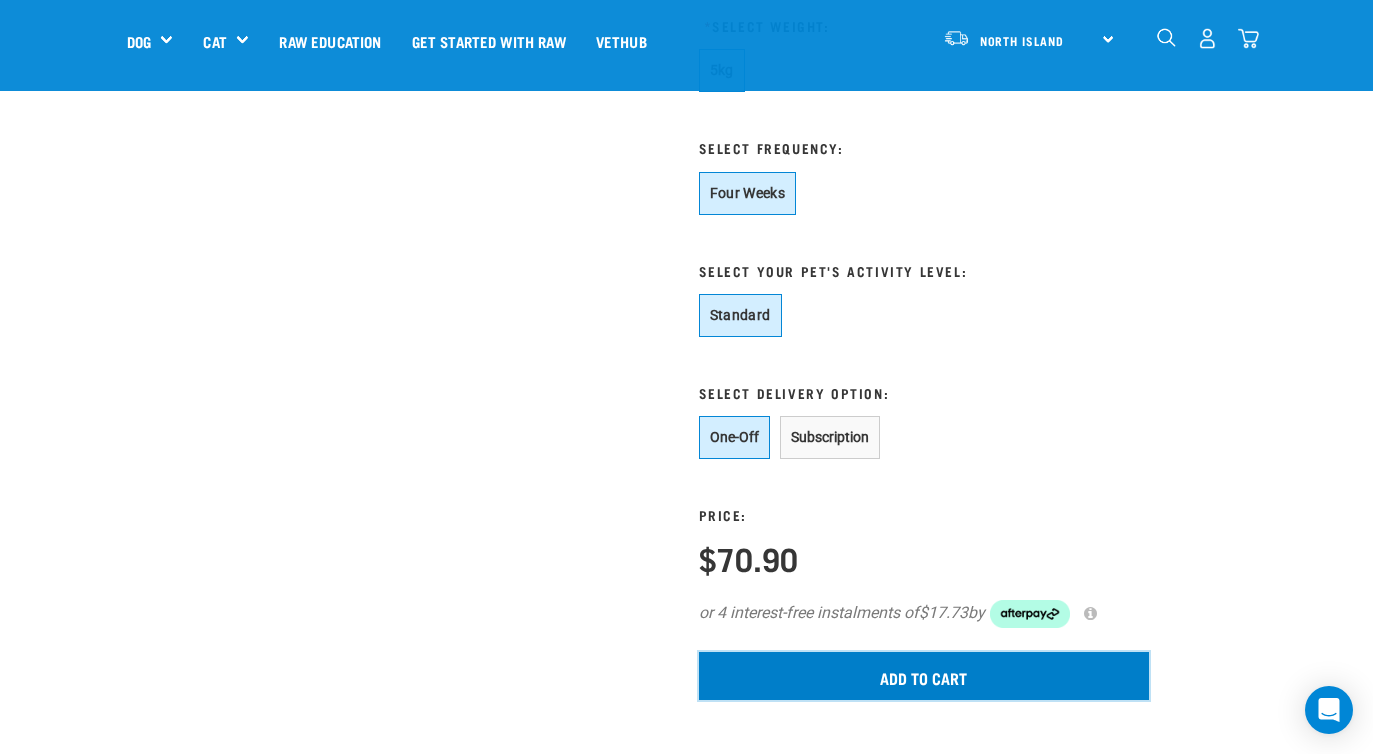 click on "Add to cart" at bounding box center [924, 676] 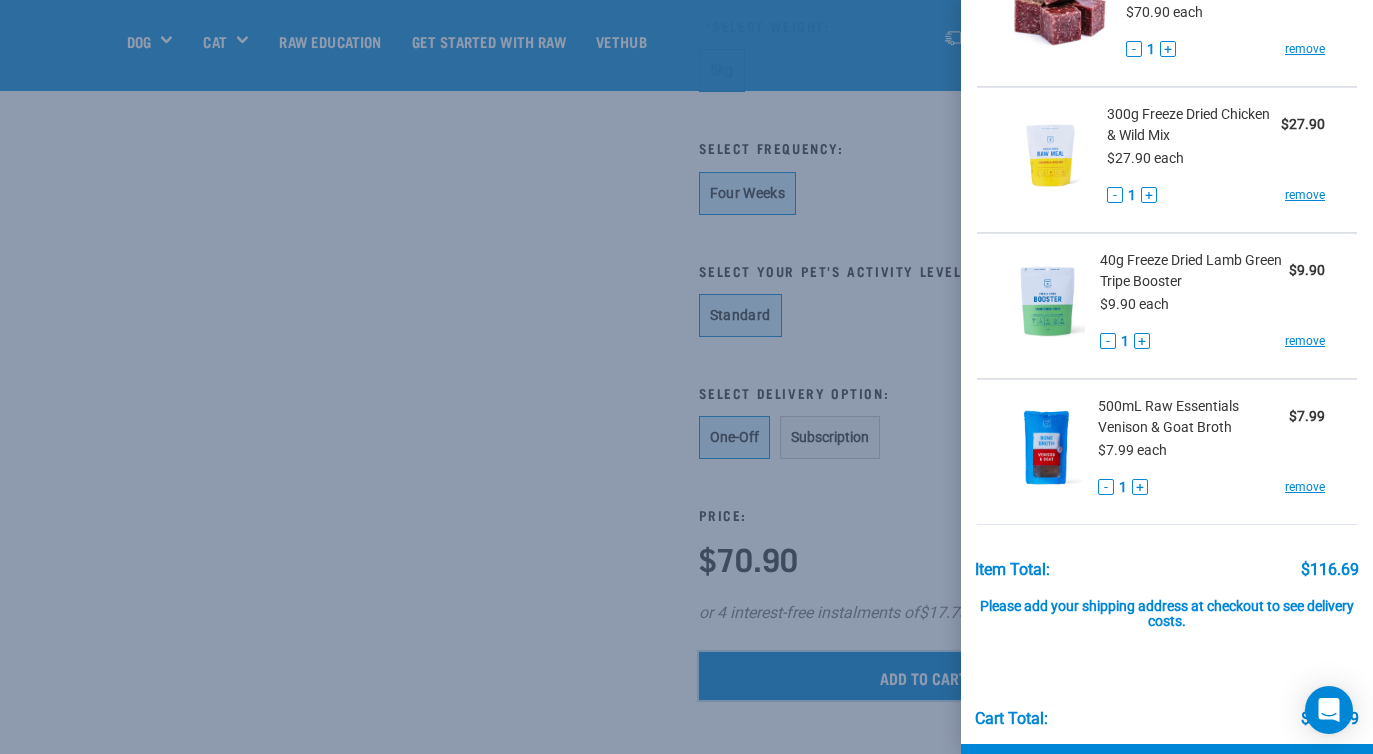 scroll, scrollTop: 0, scrollLeft: 0, axis: both 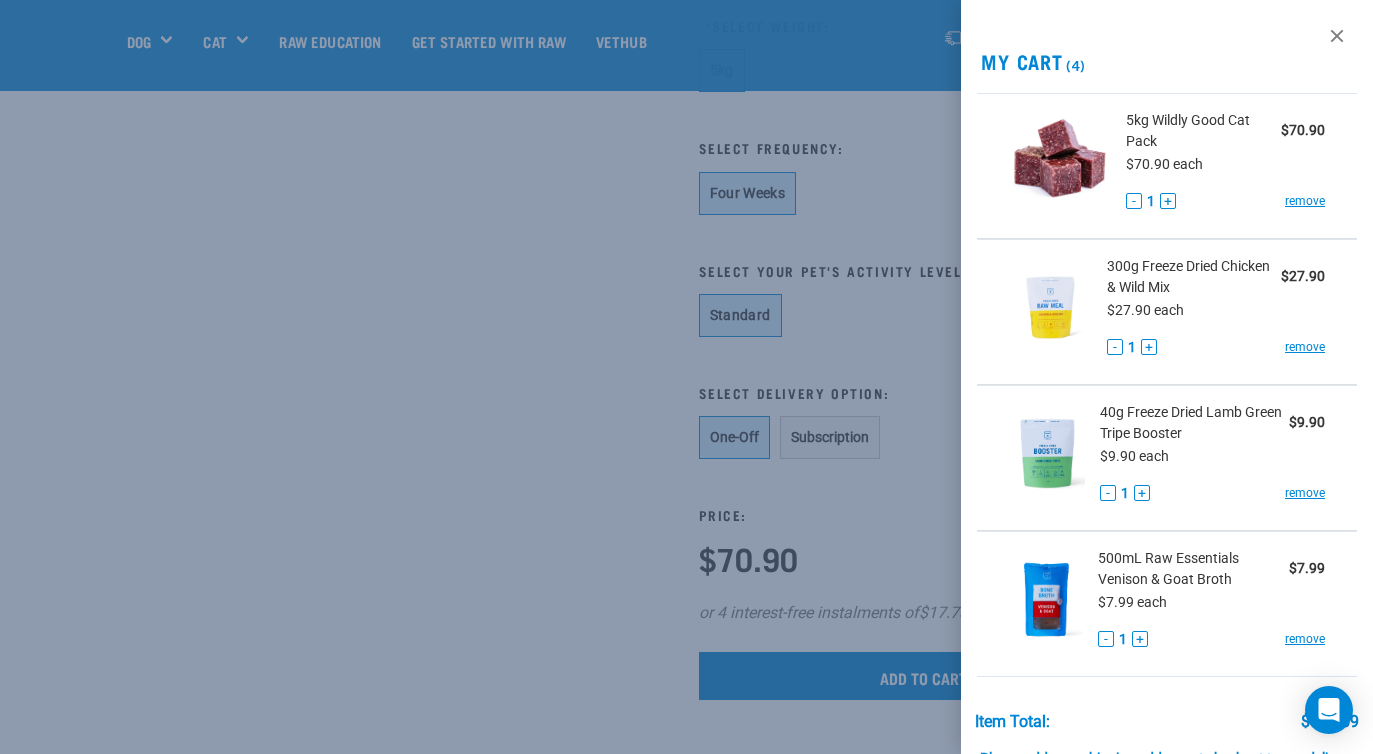 click on "300g Freeze Dried Chicken & Wild Mix" at bounding box center [1194, 277] 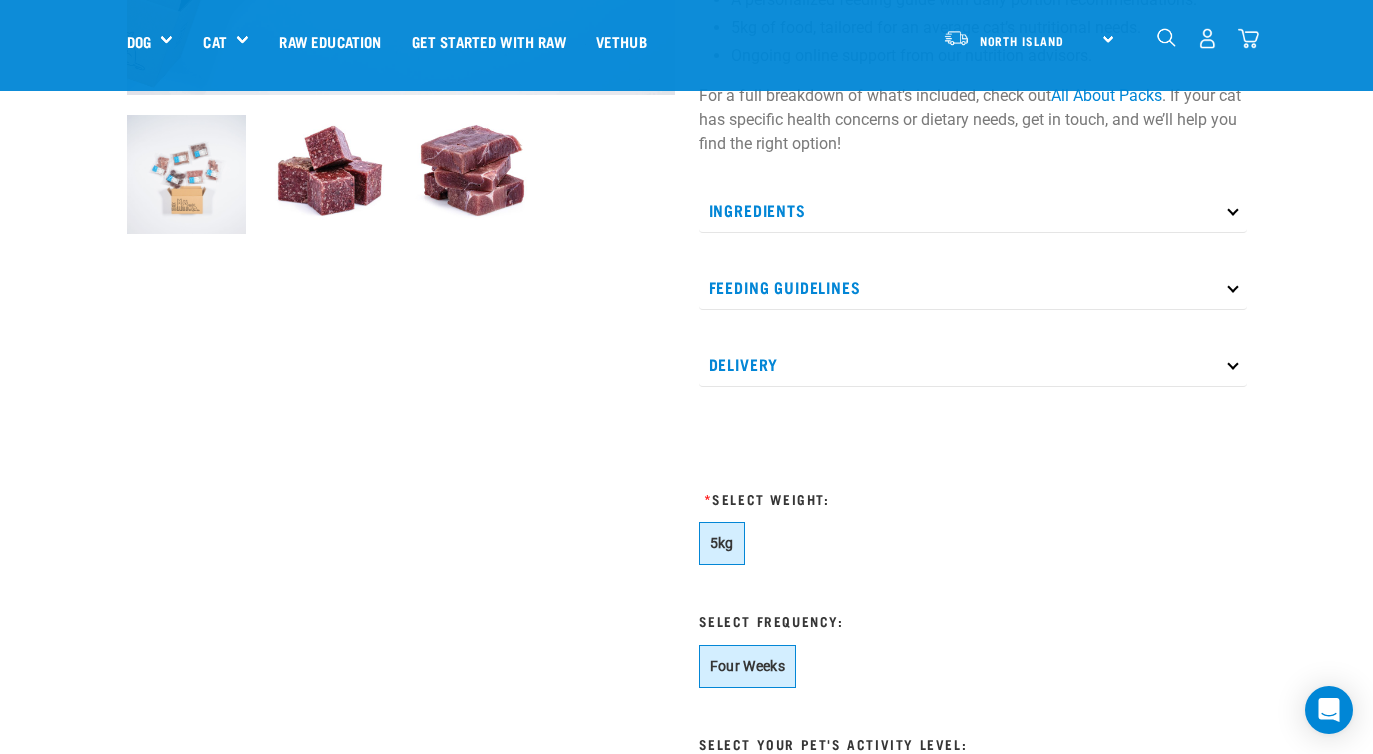 scroll, scrollTop: 0, scrollLeft: 0, axis: both 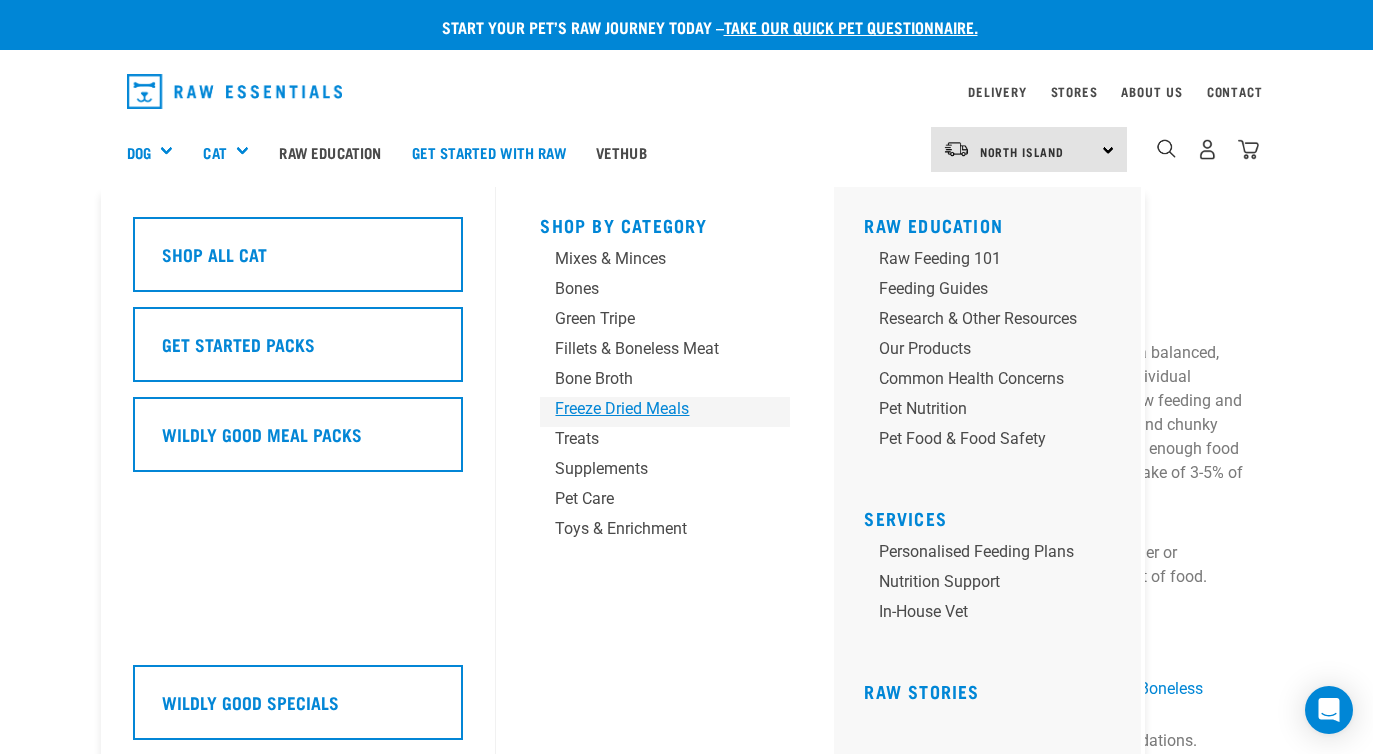 click on "Freeze Dried Meals" at bounding box center (648, 409) 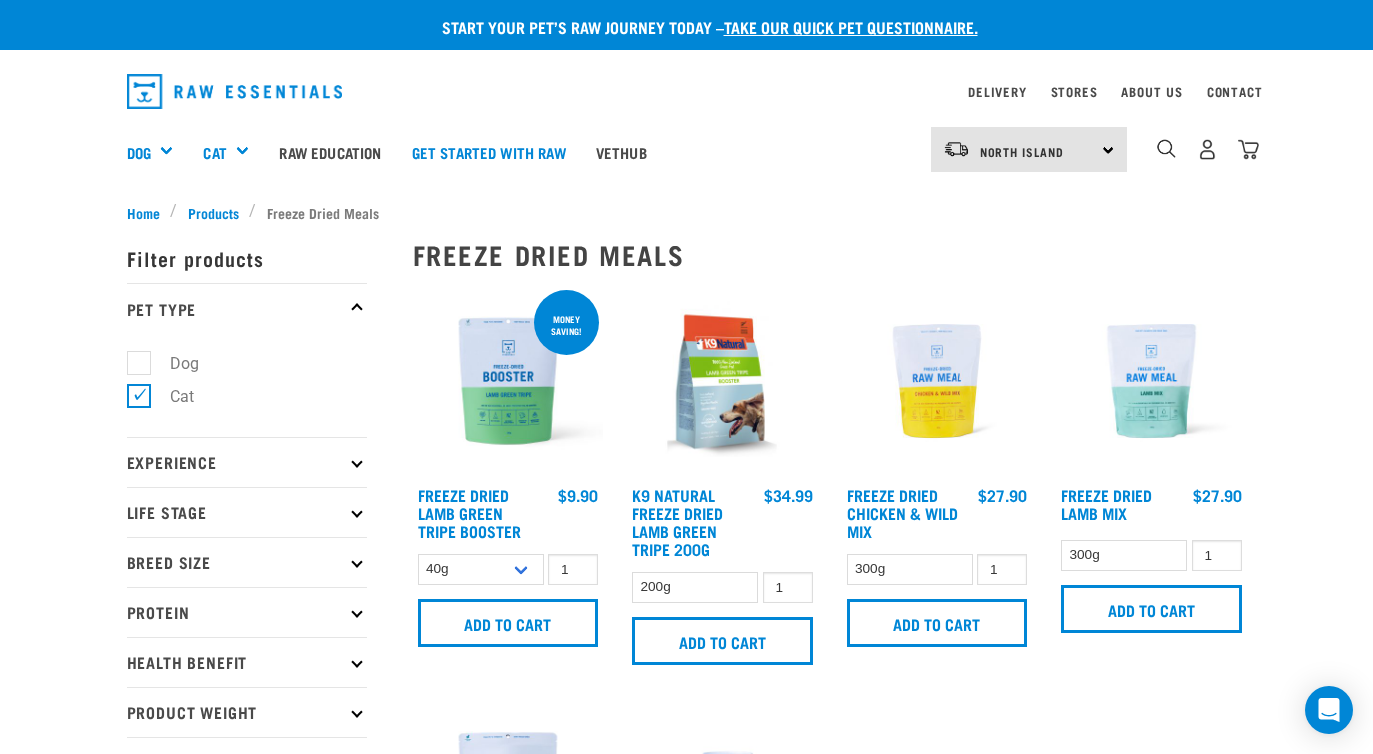 scroll, scrollTop: 0, scrollLeft: 0, axis: both 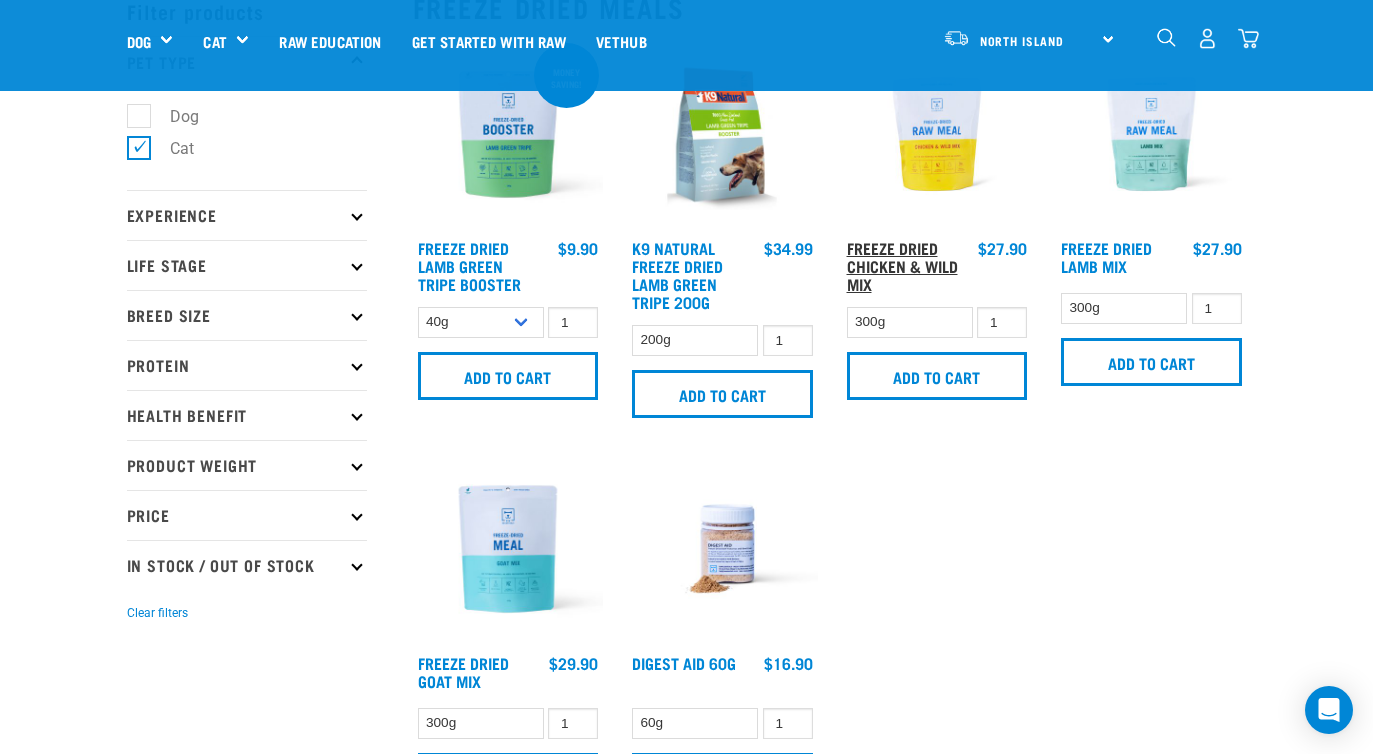 click on "Freeze Dried Chicken & Wild Mix" at bounding box center [902, 265] 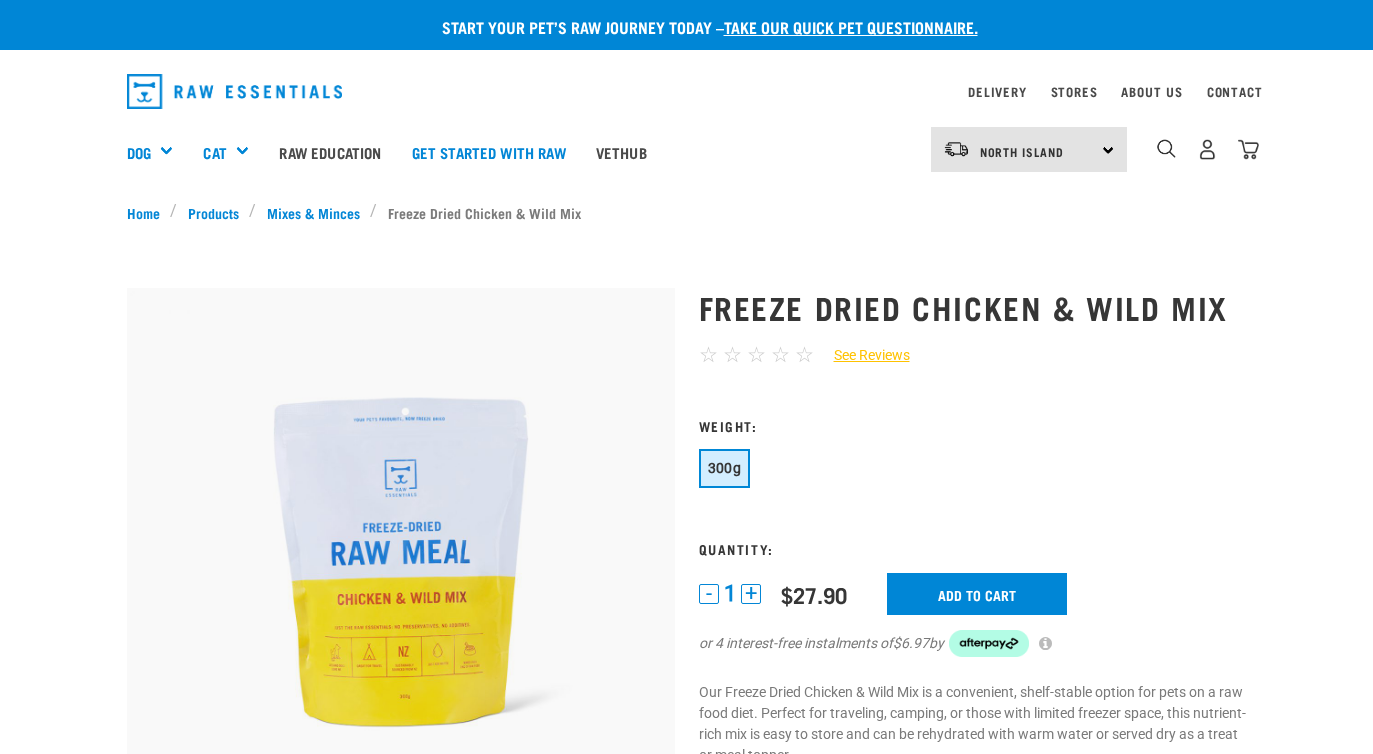 scroll, scrollTop: 0, scrollLeft: 0, axis: both 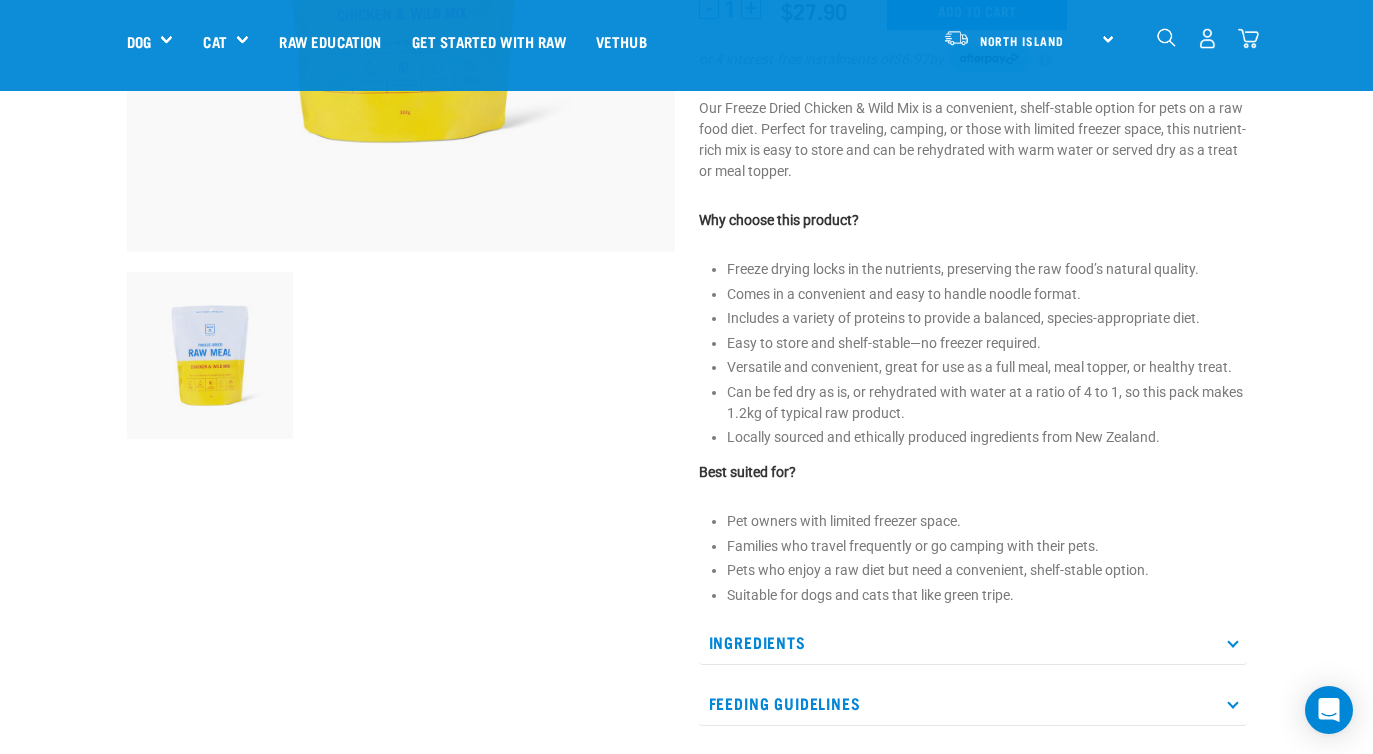 click on "Pet owners with limited freezer space." at bounding box center (987, 521) 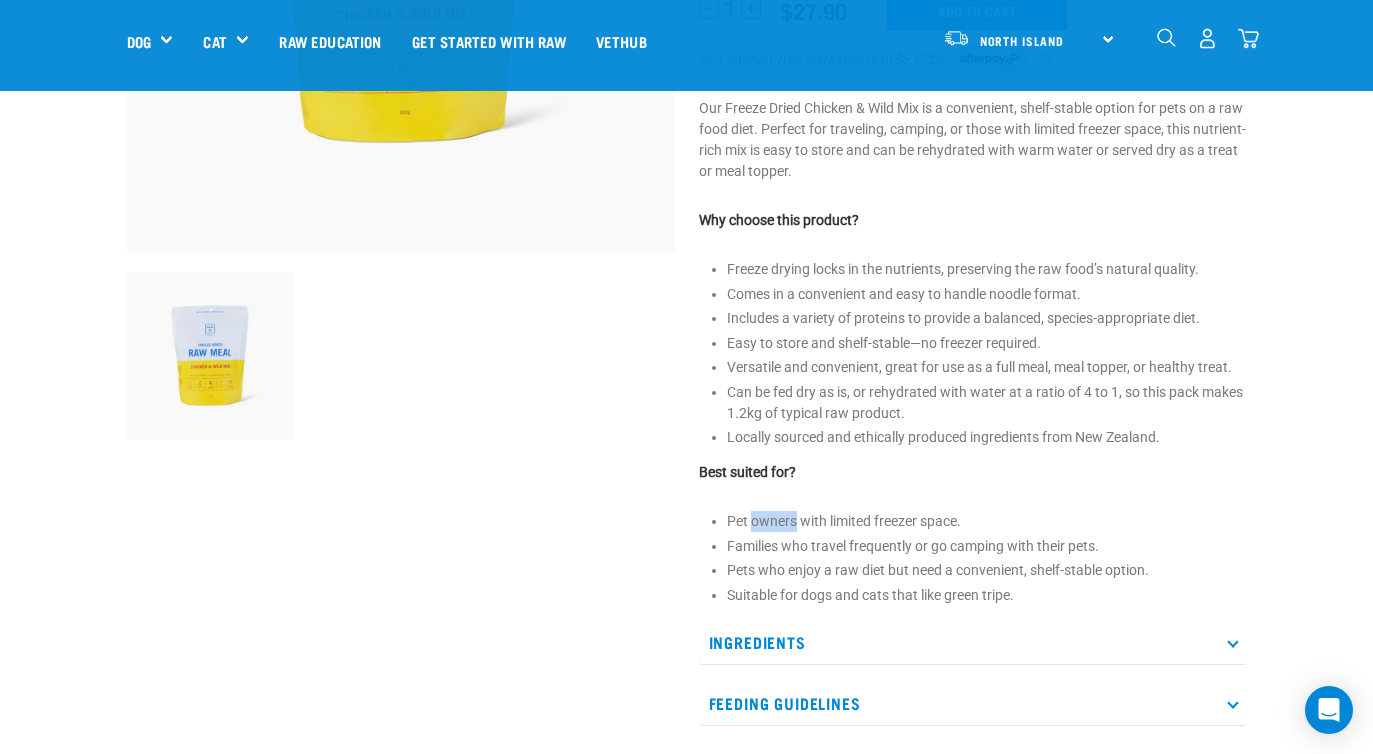 click on "Pet owners with limited freezer space." at bounding box center (987, 521) 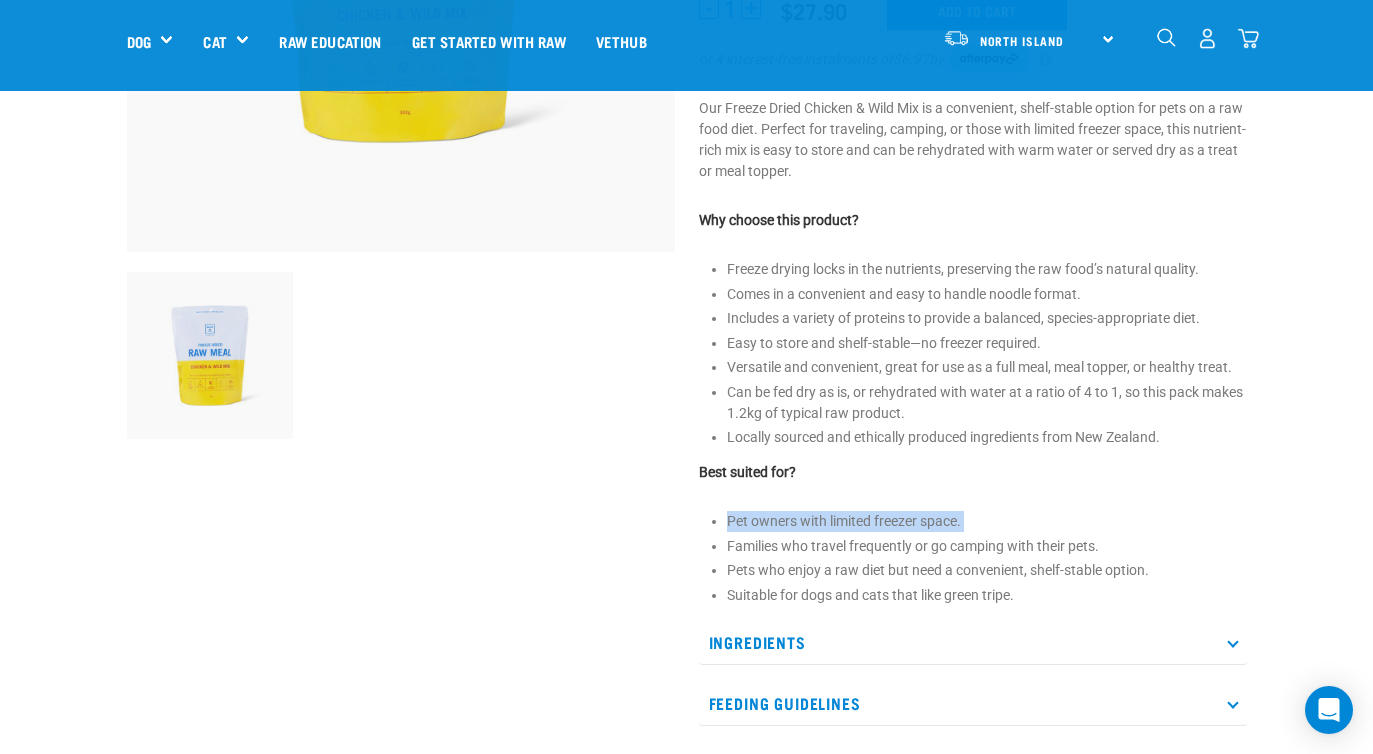 click on "Families who travel frequently or go camping with their pets." at bounding box center [987, 546] 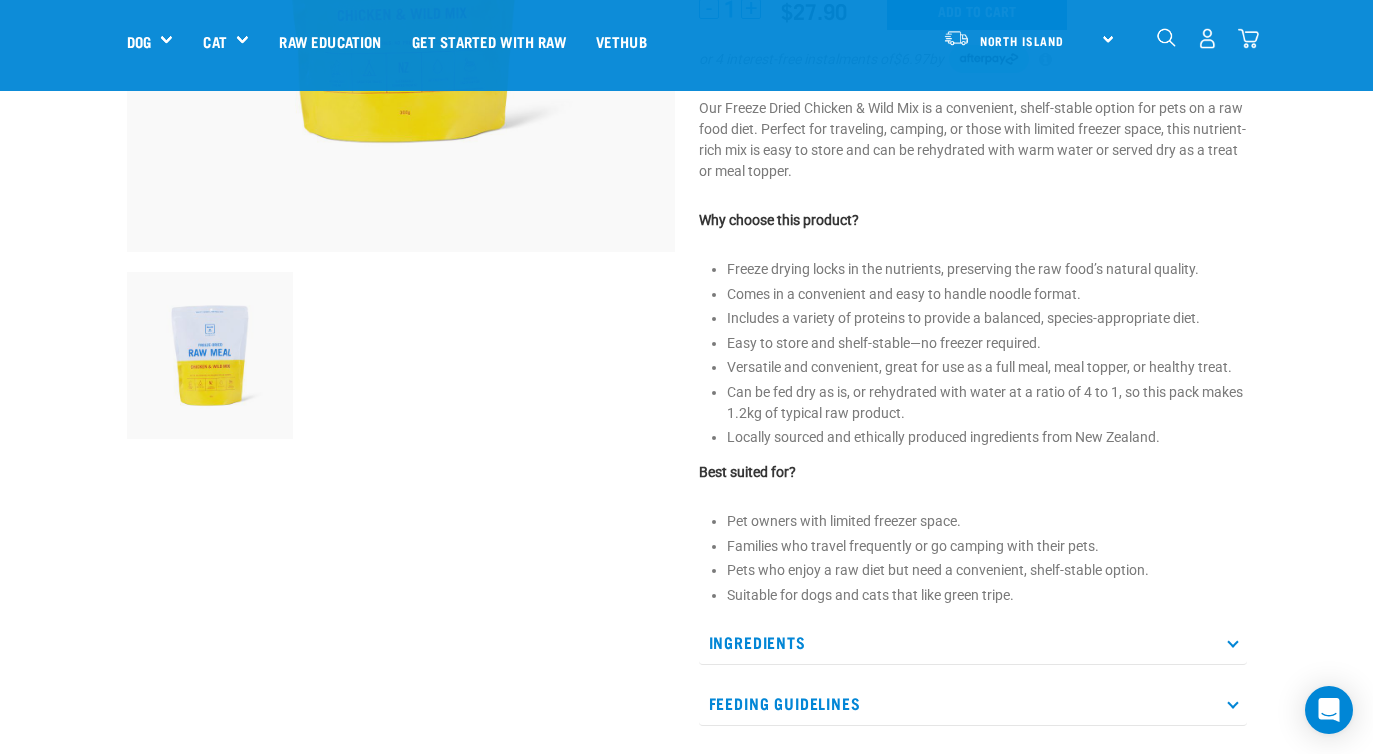 click on "Families who travel frequently or go camping with their pets." at bounding box center (987, 546) 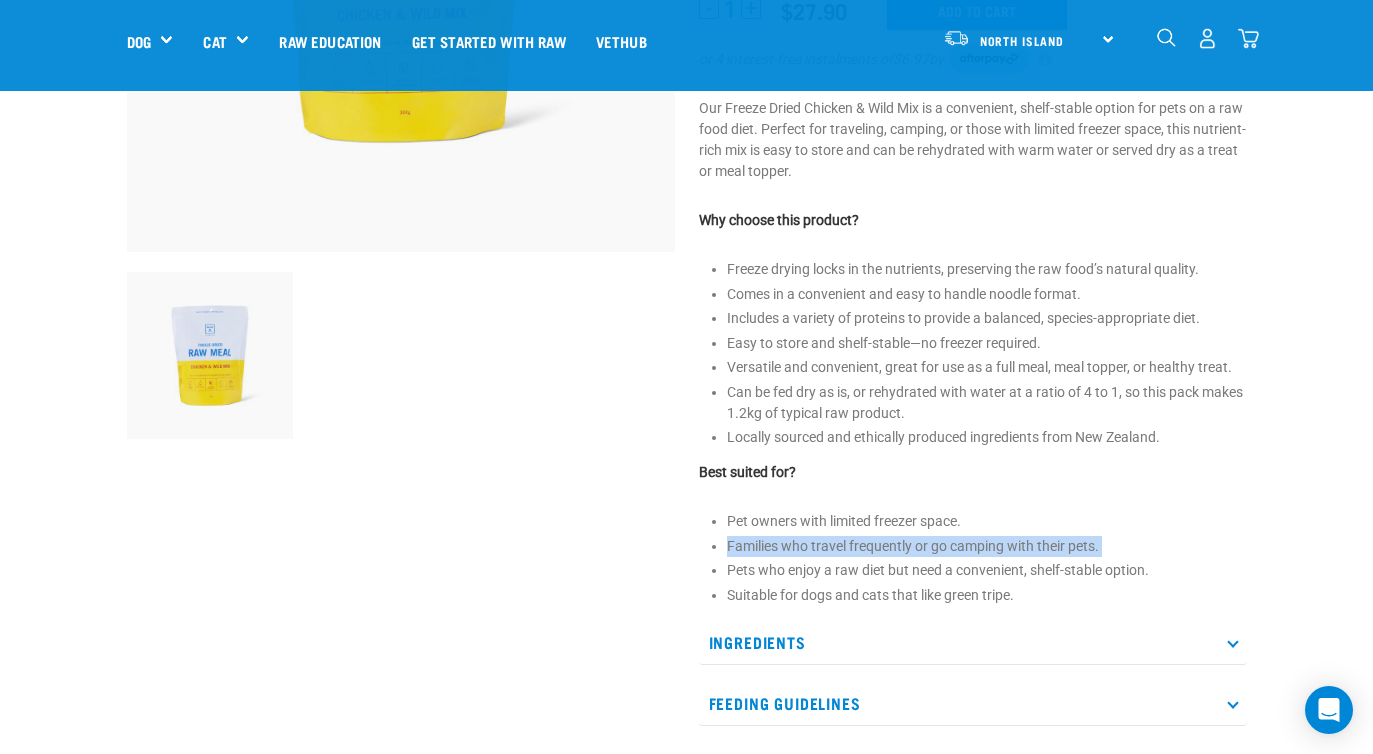 click on "Families who travel frequently or go camping with their pets." at bounding box center (987, 546) 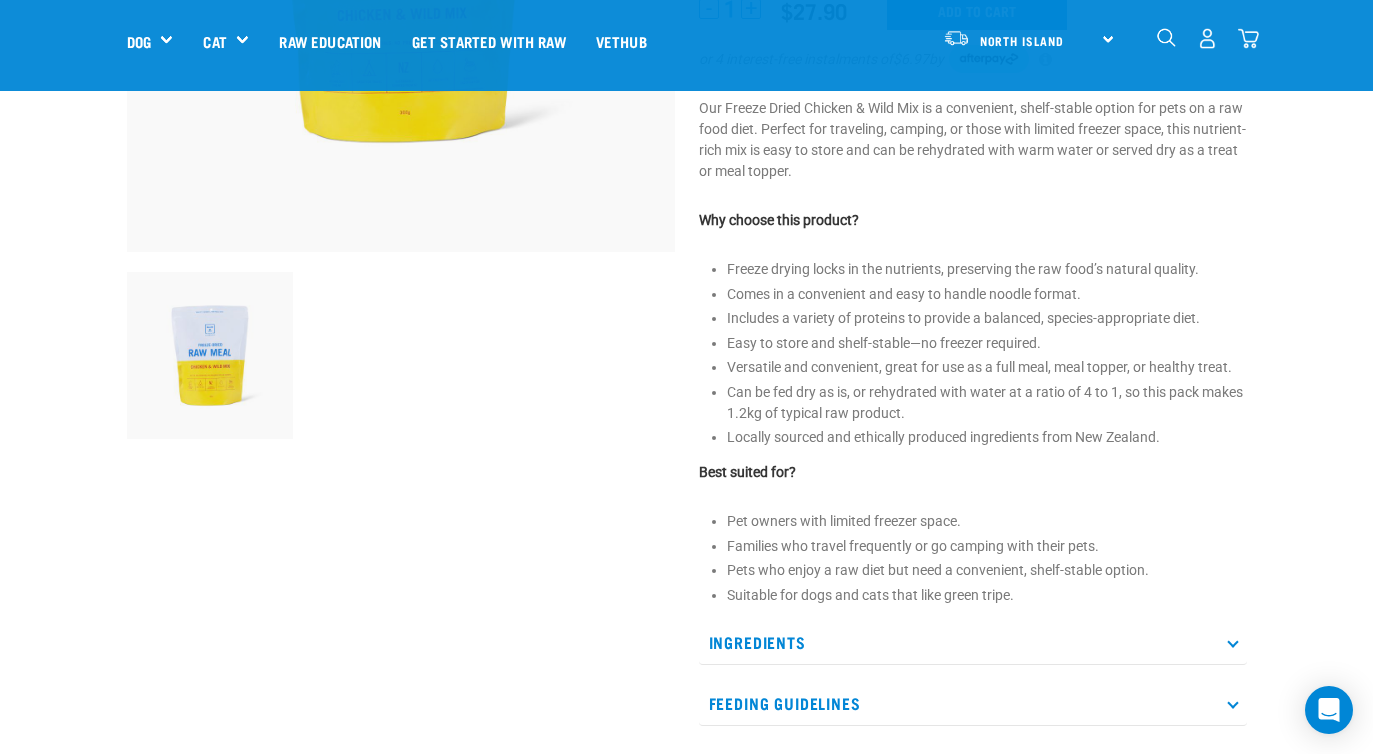 click on "Families who travel frequently or go camping with their pets." at bounding box center [987, 546] 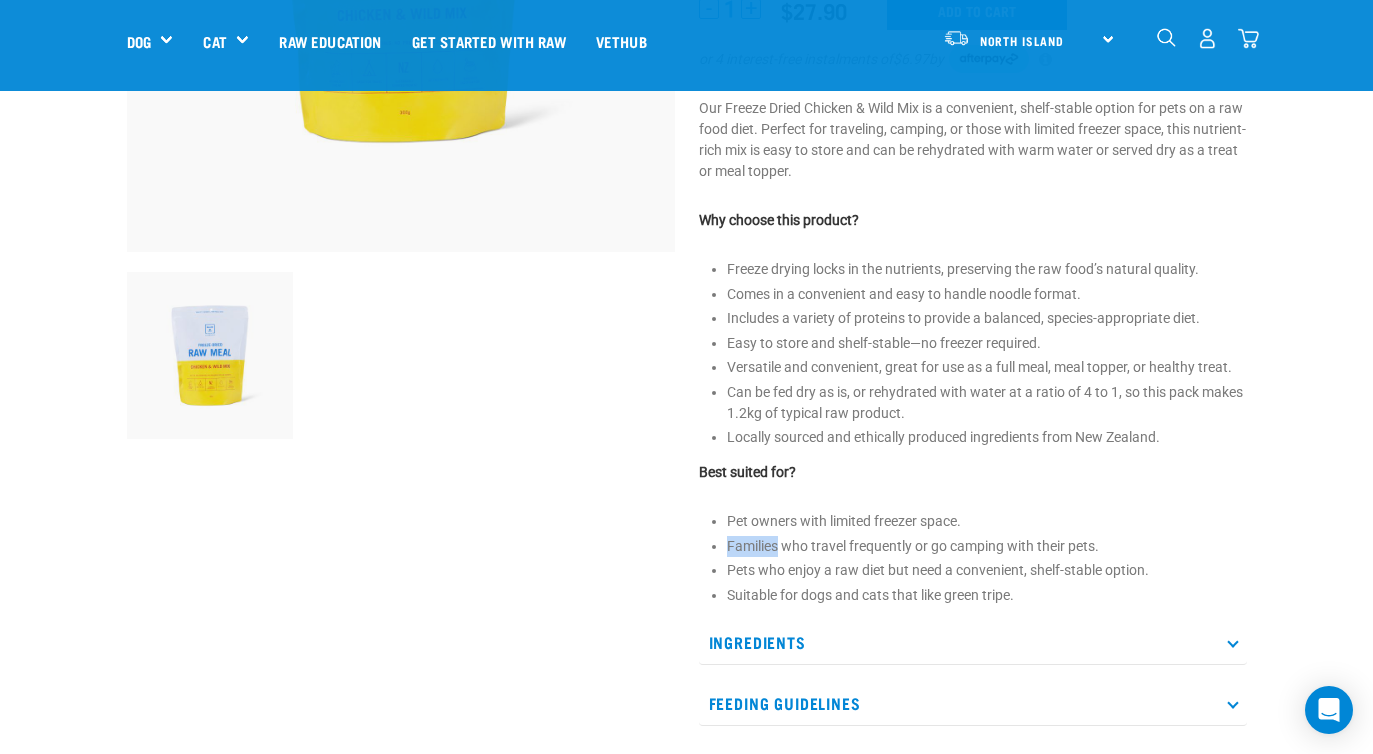 click on "Families who travel frequently or go camping with their pets." at bounding box center [987, 546] 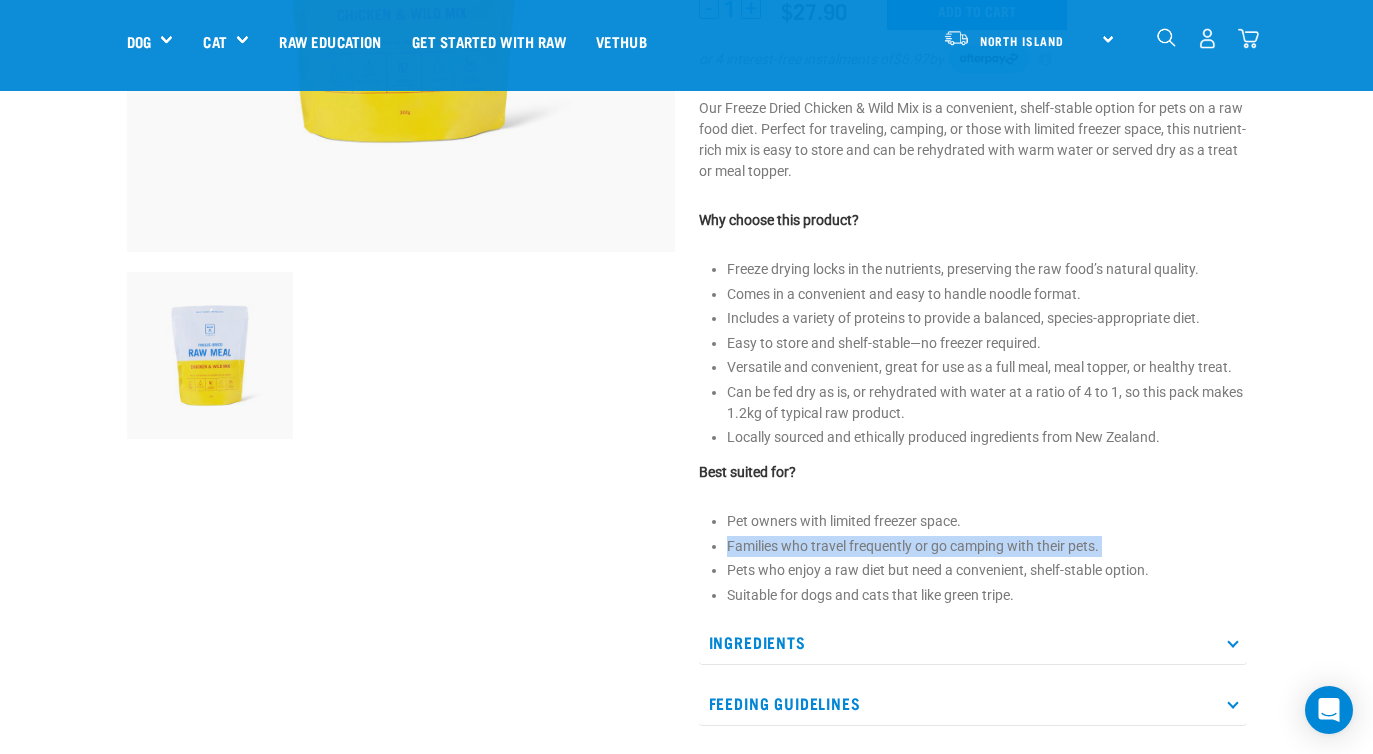 click on "Pets who enjoy a raw diet but need a convenient, shelf-stable option." at bounding box center [987, 570] 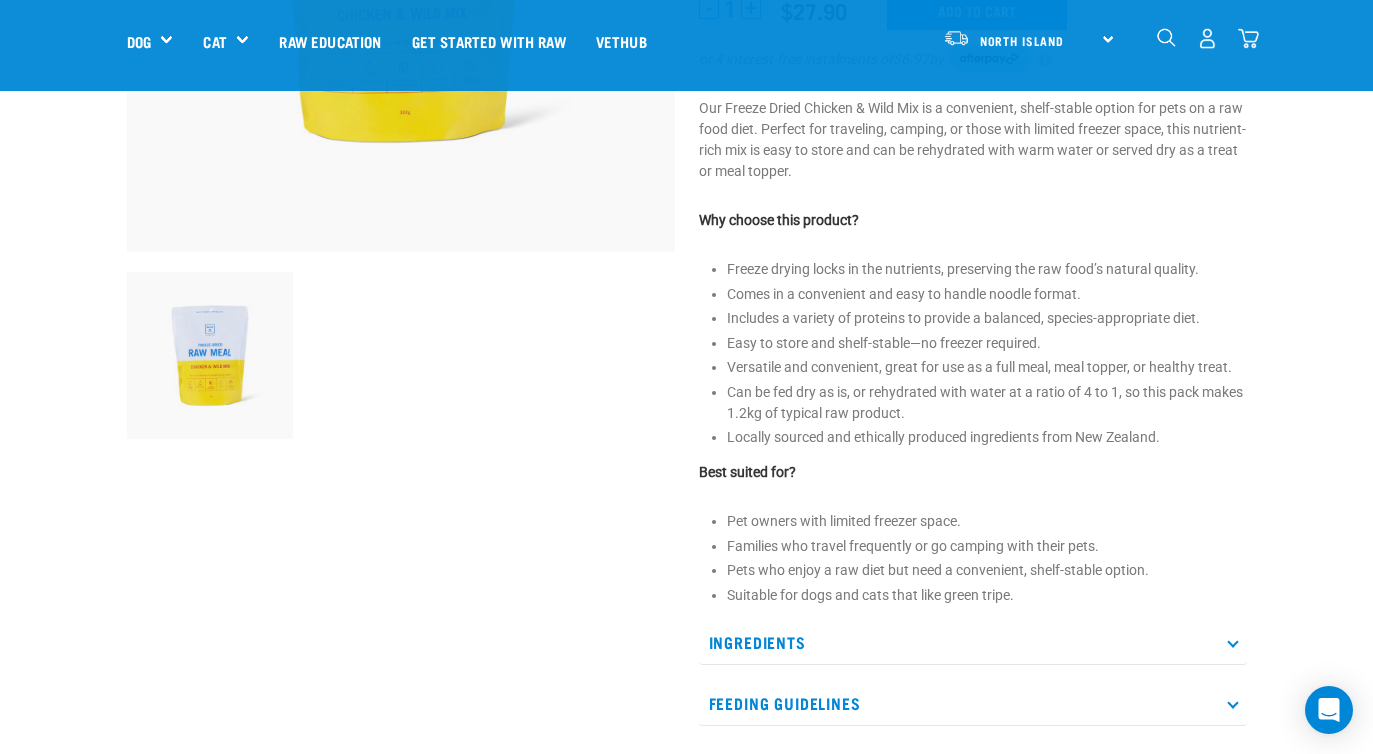 click on "Pets who enjoy a raw diet but need a convenient, shelf-stable option." at bounding box center (987, 570) 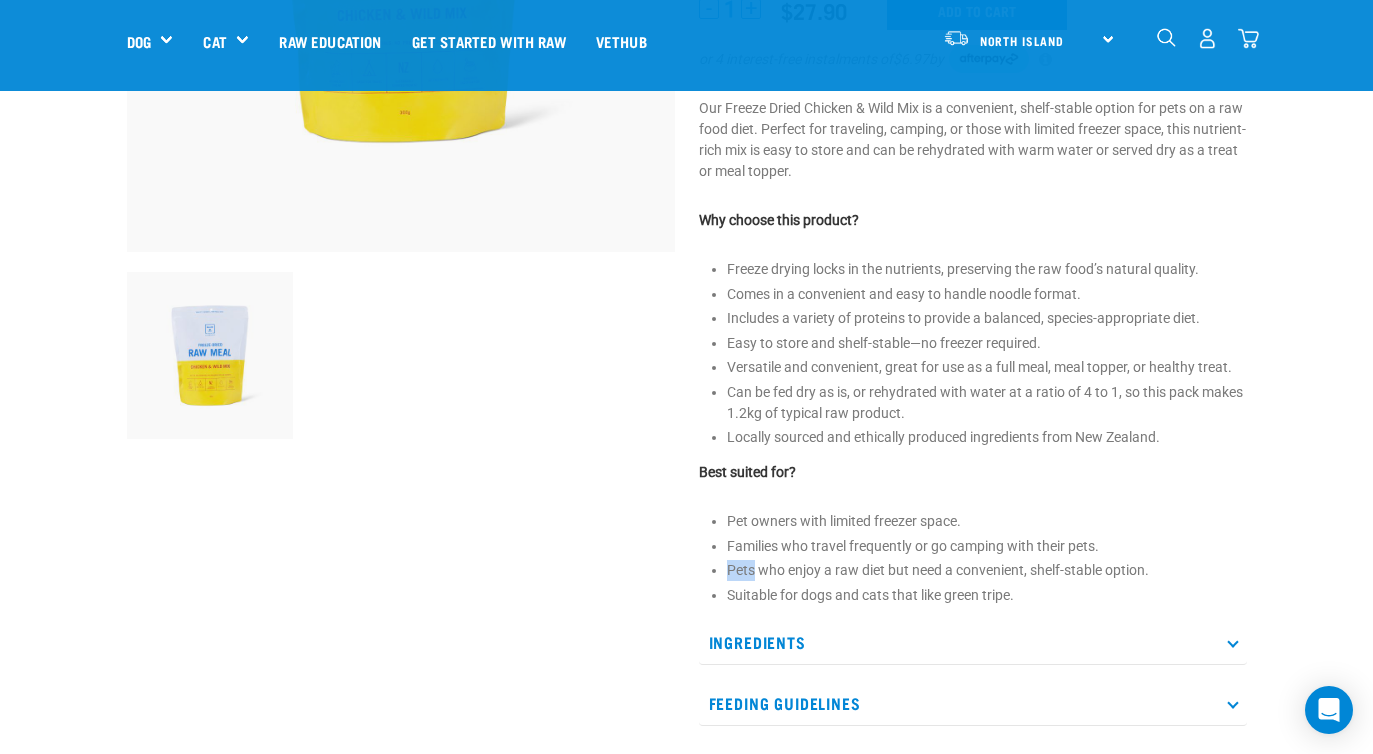 click on "Pets who enjoy a raw diet but need a convenient, shelf-stable option." at bounding box center (987, 570) 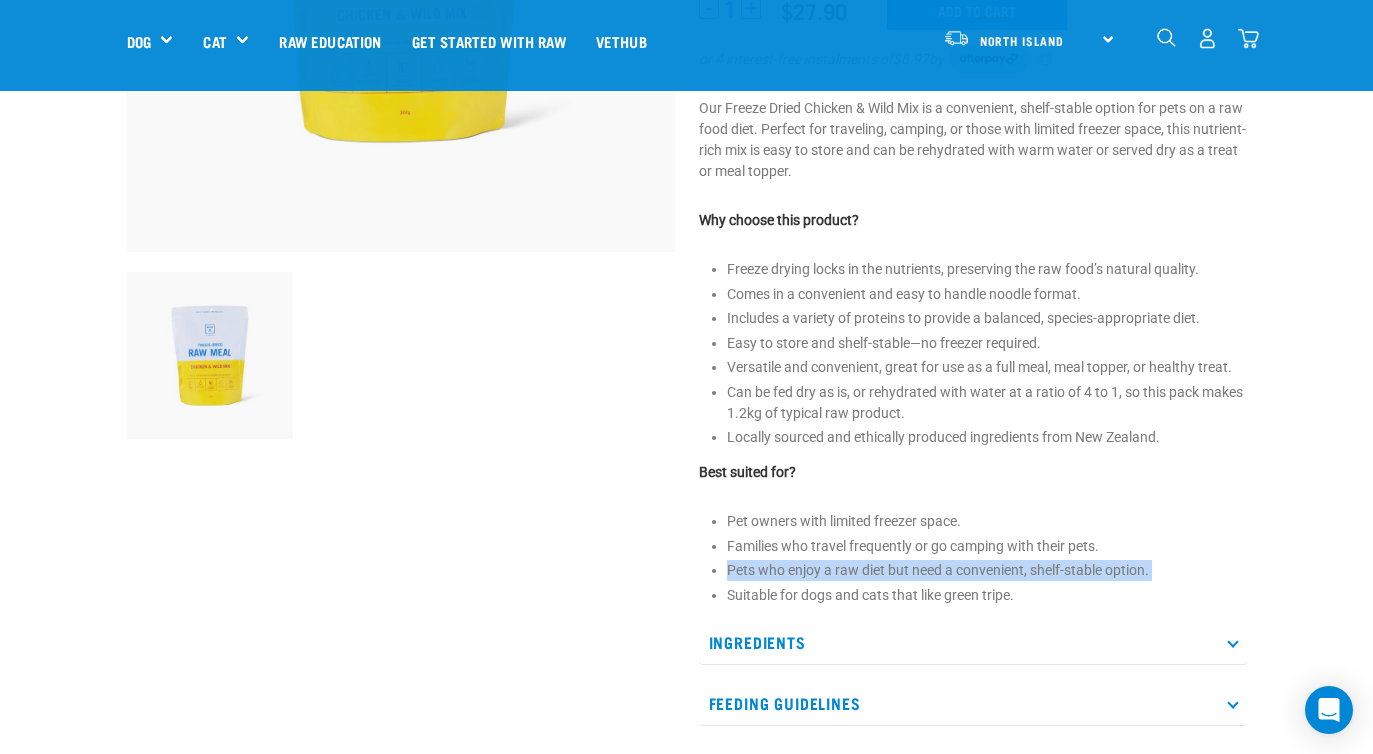 click on "Pets who enjoy a raw diet but need a convenient, shelf-stable option." at bounding box center [987, 570] 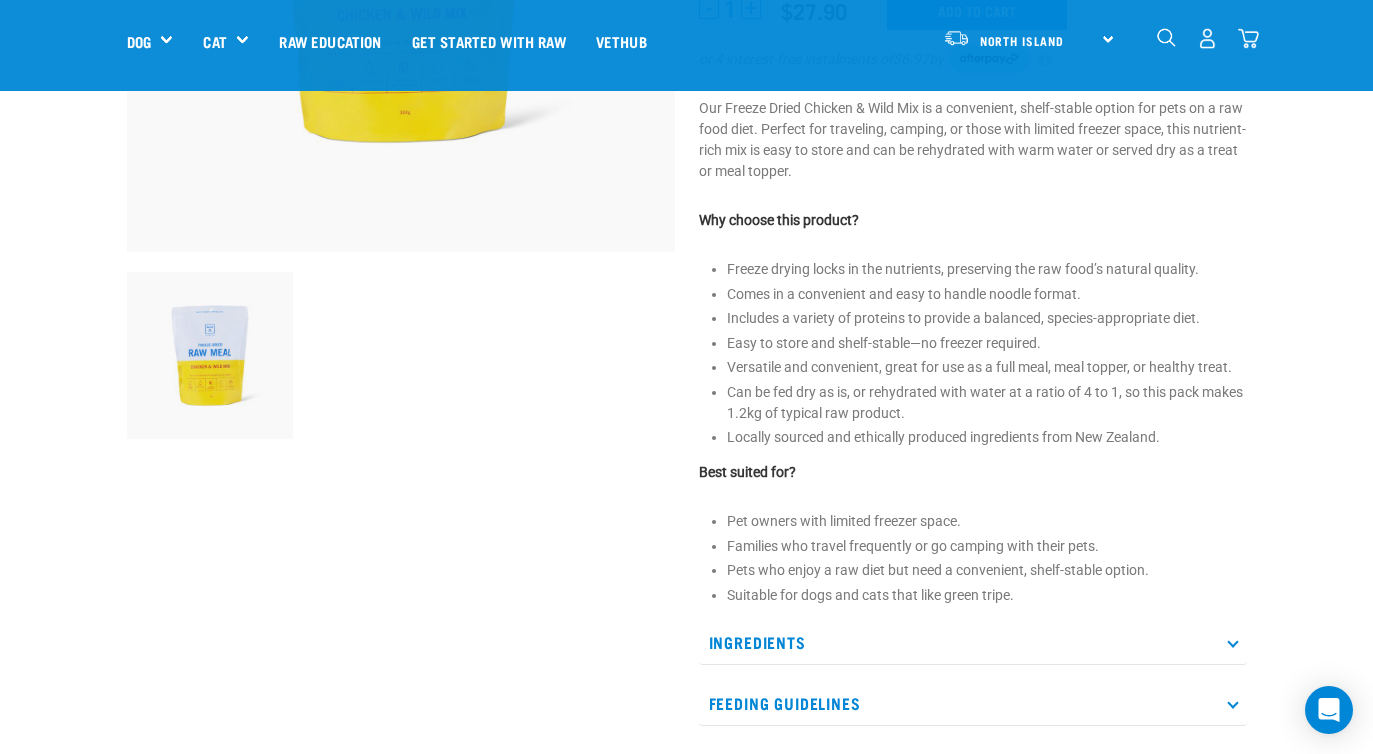 click on "Pets who enjoy a raw diet but need a convenient, shelf-stable option." at bounding box center (987, 570) 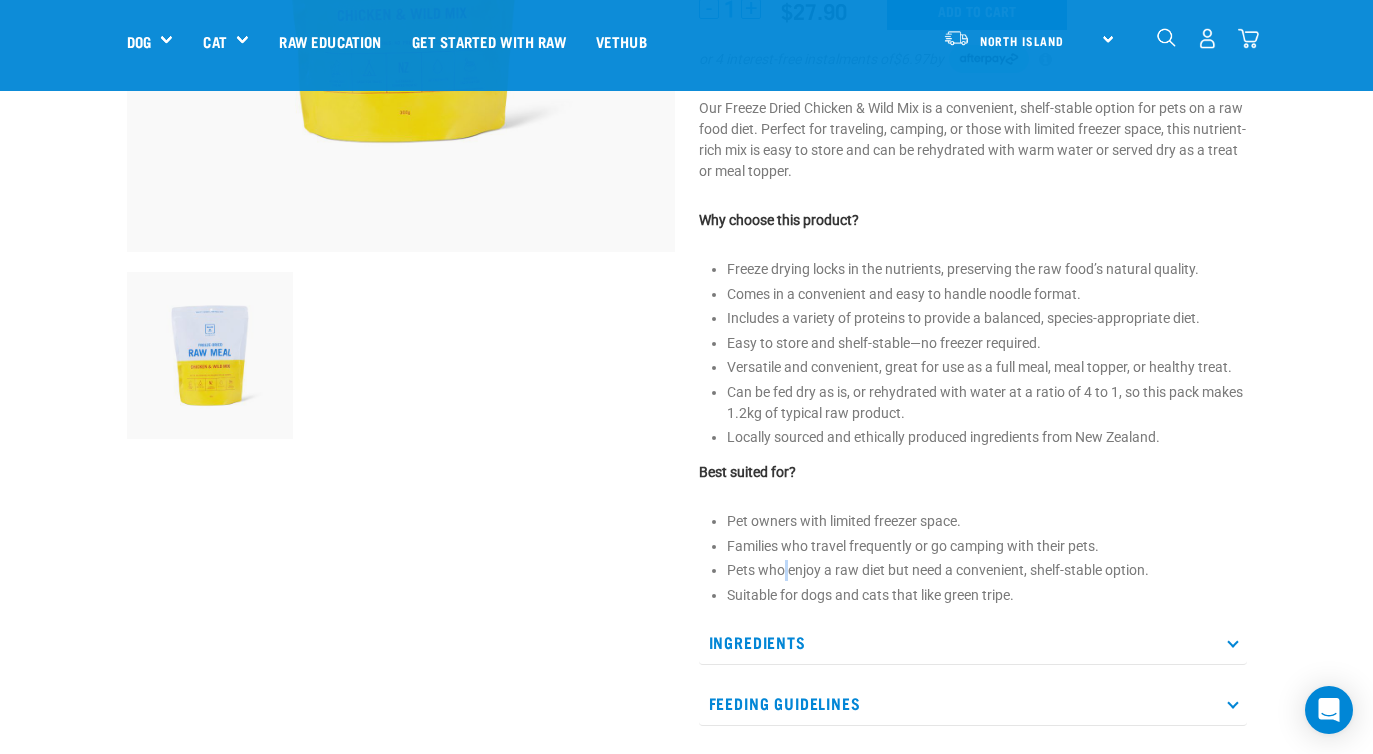 click on "Pets who enjoy a raw diet but need a convenient, shelf-stable option." at bounding box center (987, 570) 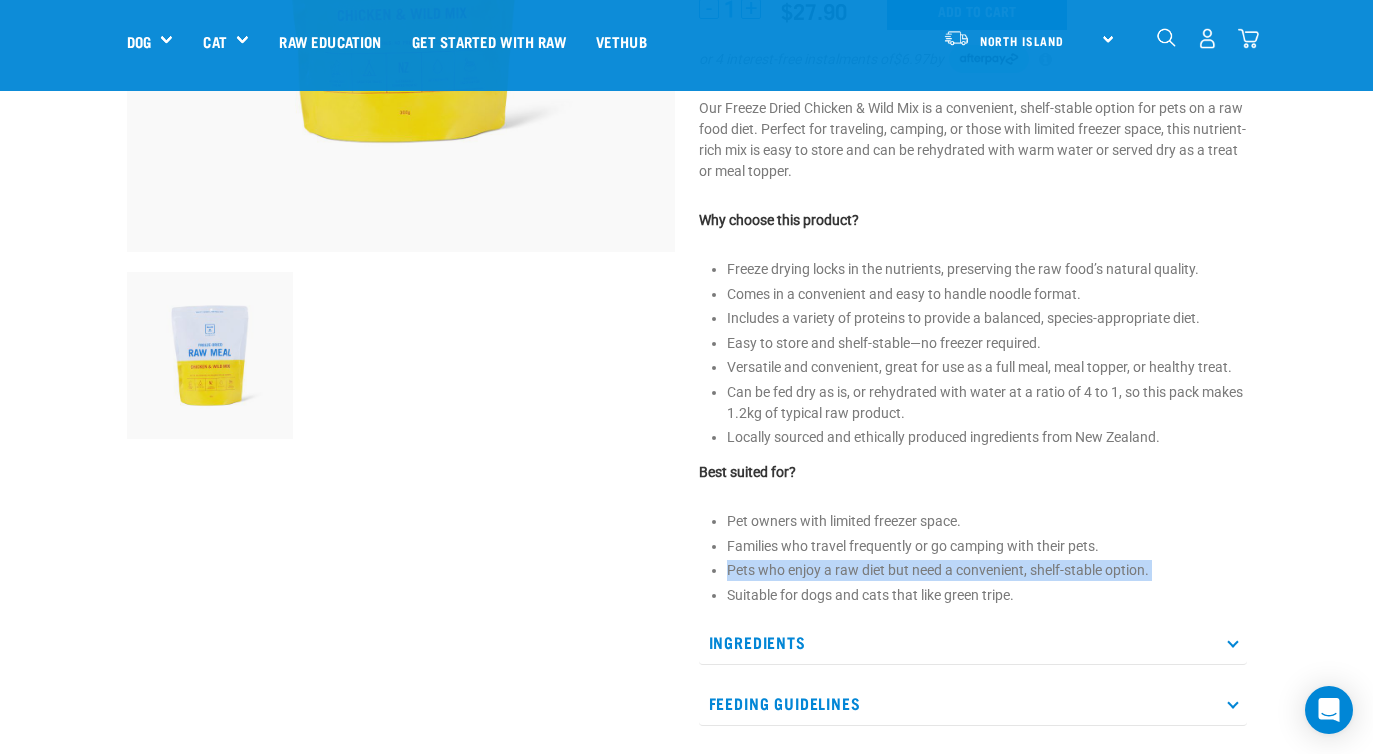 click on "Pets who enjoy a raw diet but need a convenient, shelf-stable option." at bounding box center [987, 570] 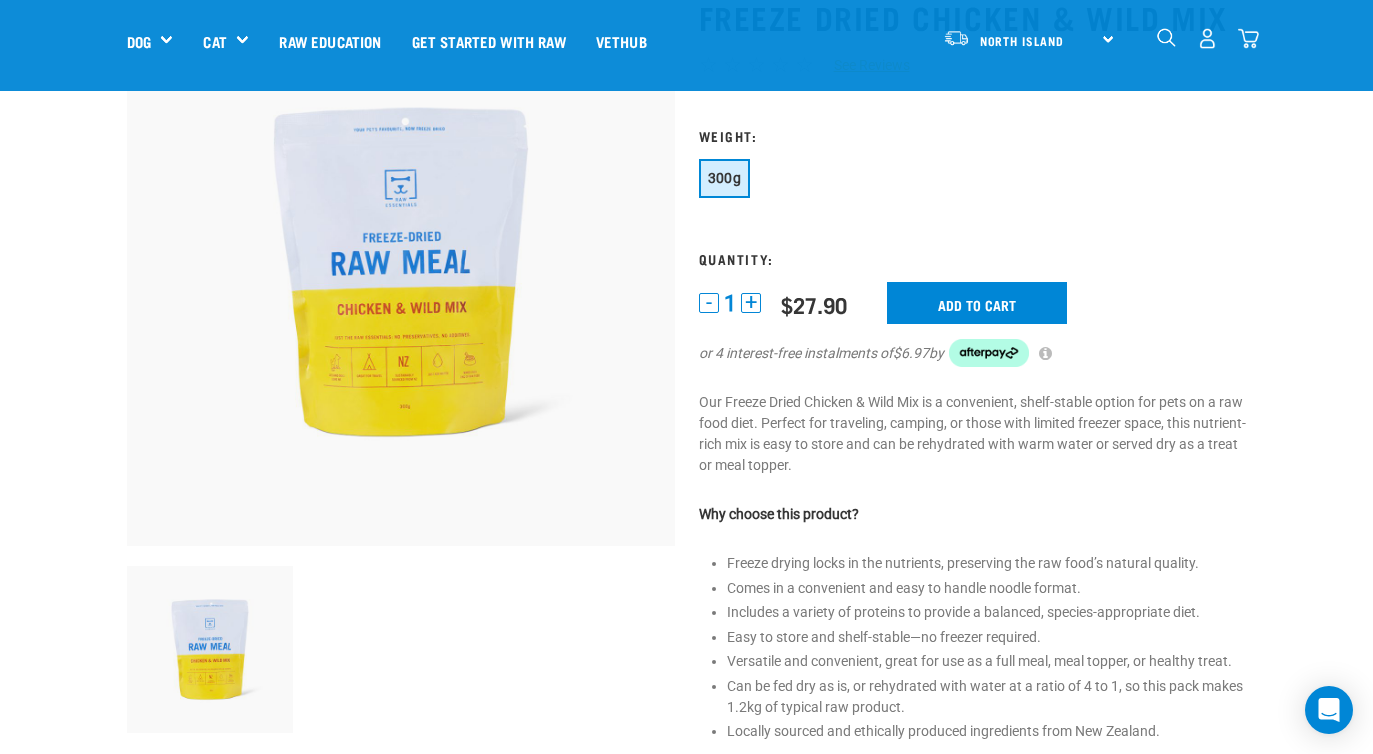scroll, scrollTop: 153, scrollLeft: 0, axis: vertical 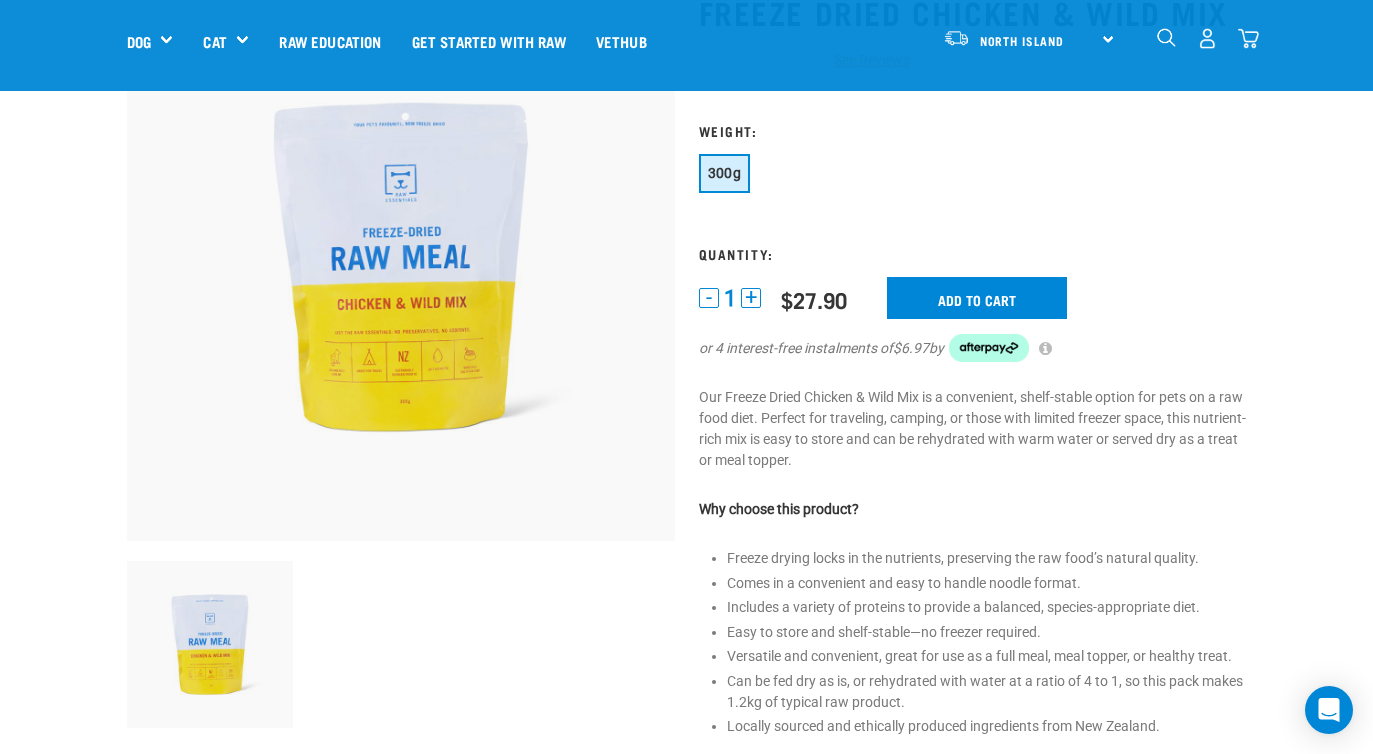 click at bounding box center [401, 267] 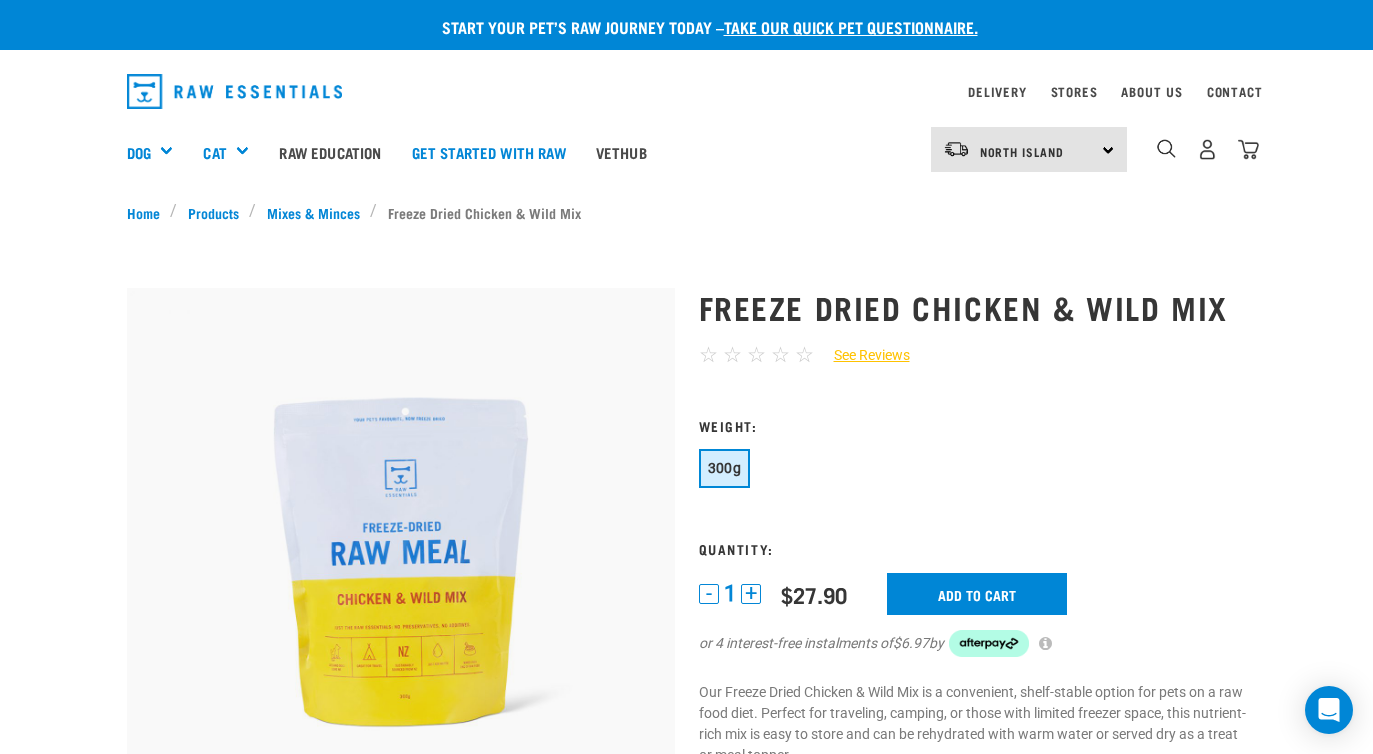 scroll, scrollTop: 5, scrollLeft: 0, axis: vertical 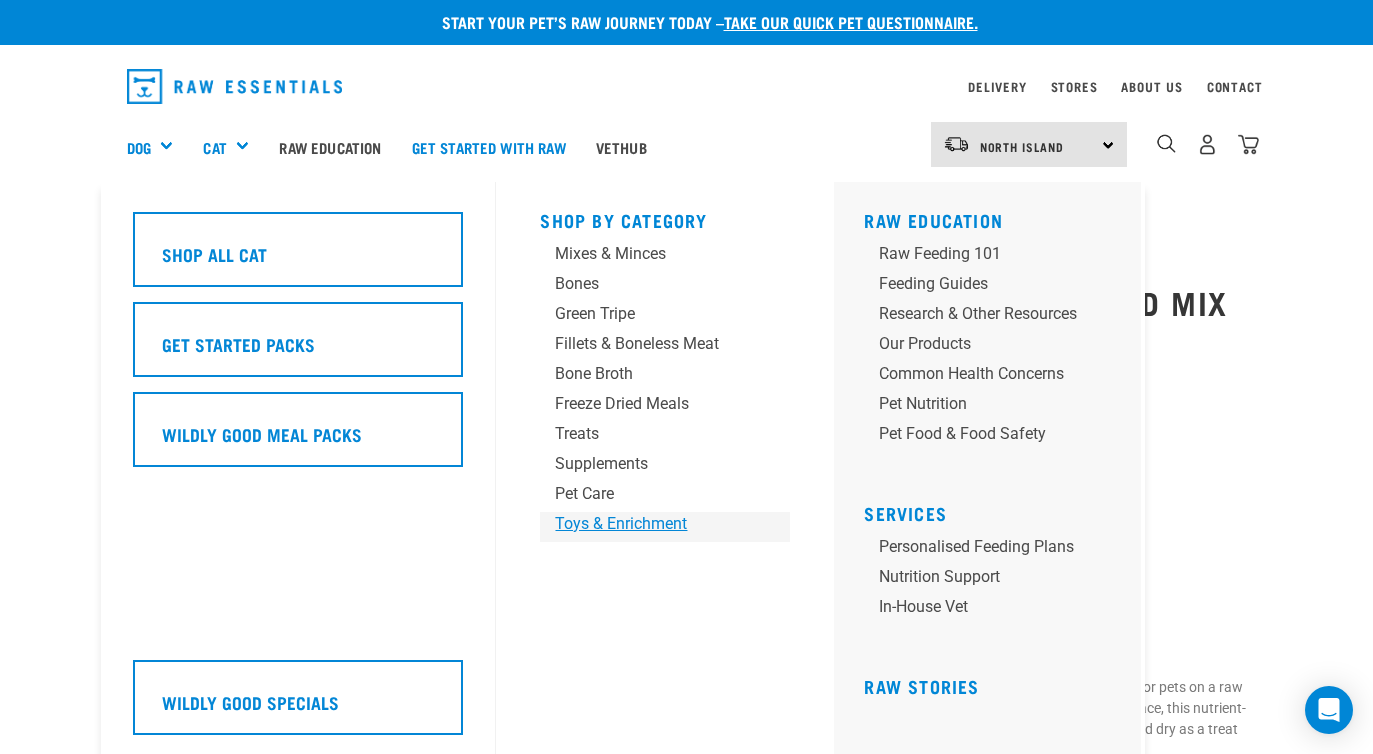 click on "Toys & Enrichment" at bounding box center [648, 524] 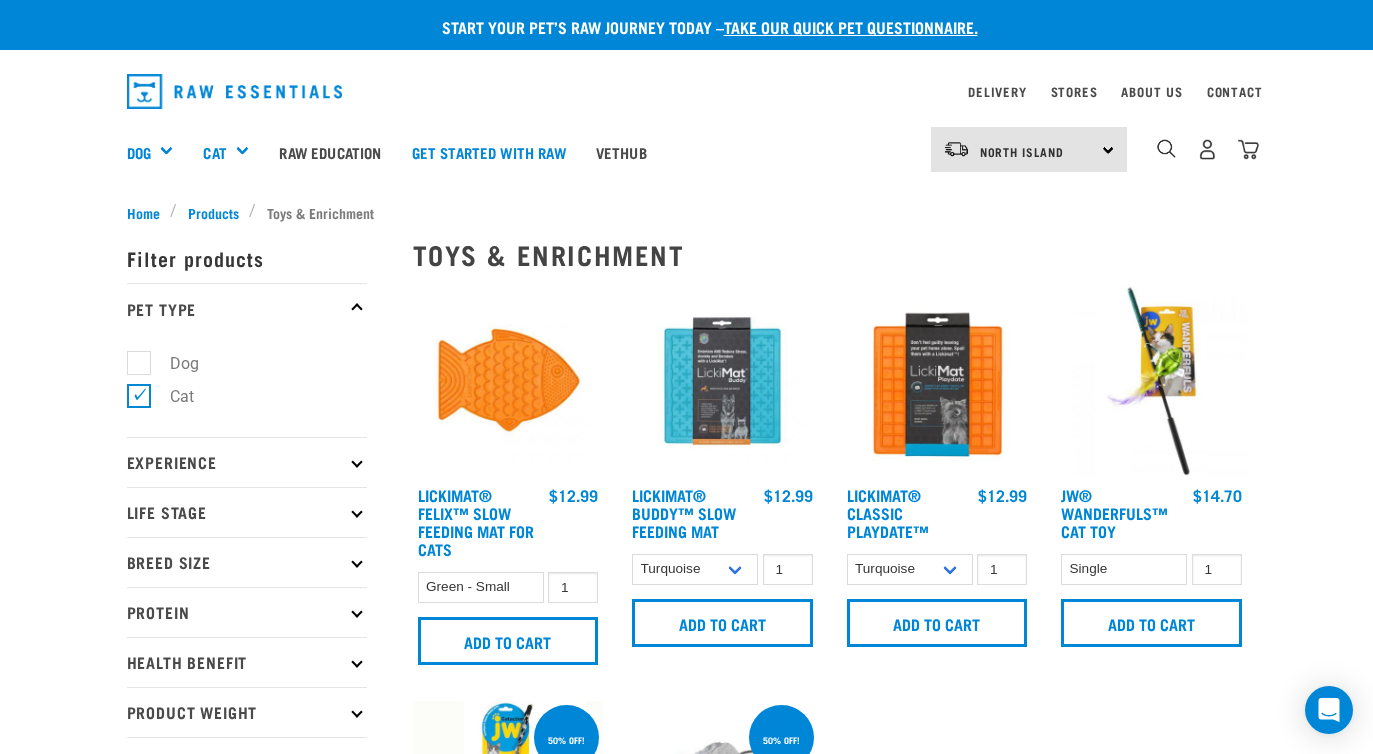 scroll, scrollTop: 0, scrollLeft: 0, axis: both 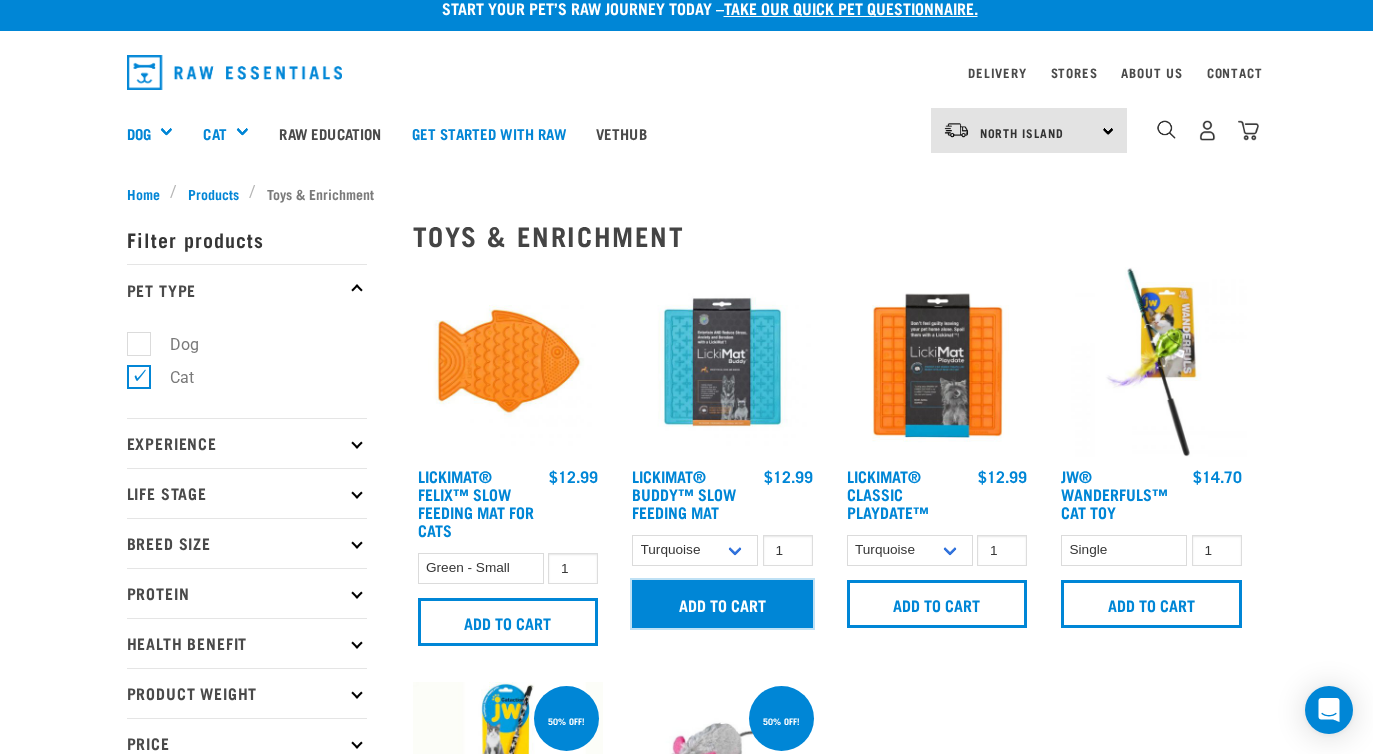 click on "Add to cart" at bounding box center (722, 604) 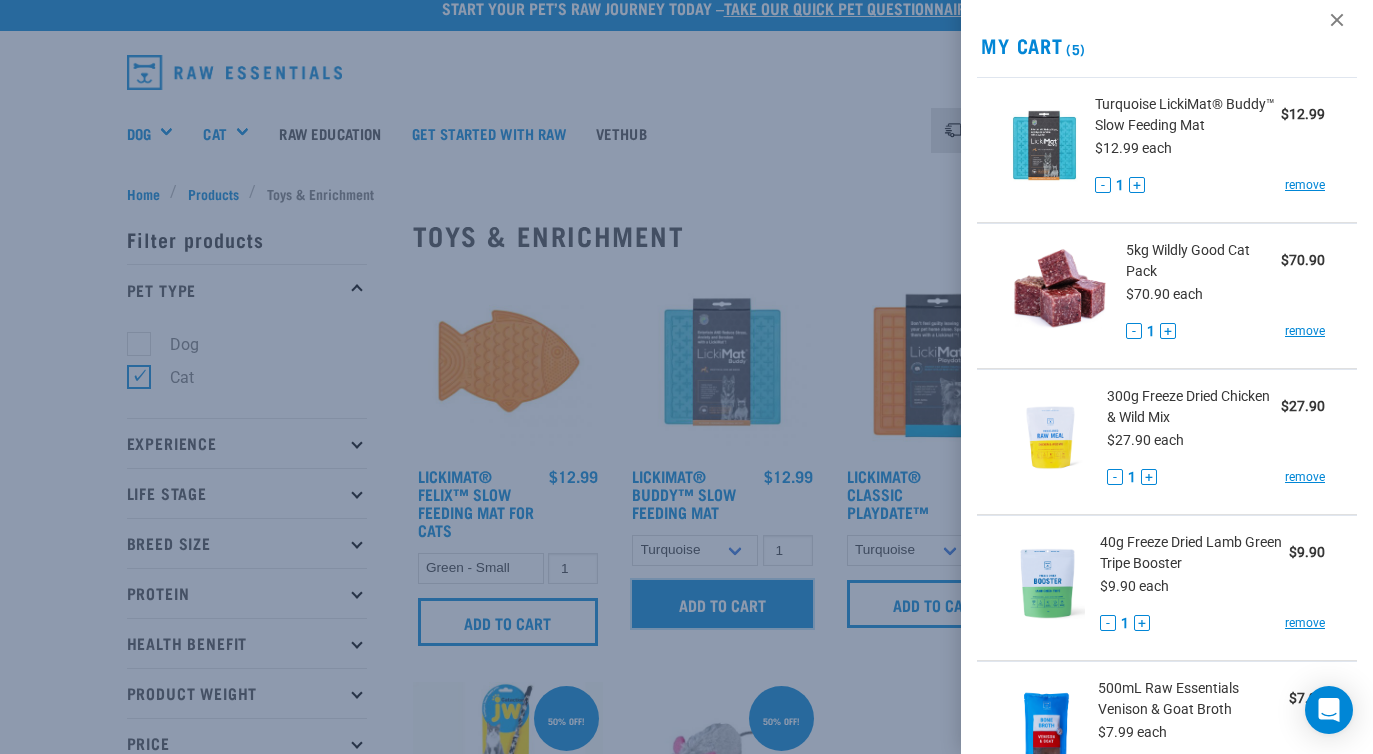 scroll, scrollTop: 0, scrollLeft: 0, axis: both 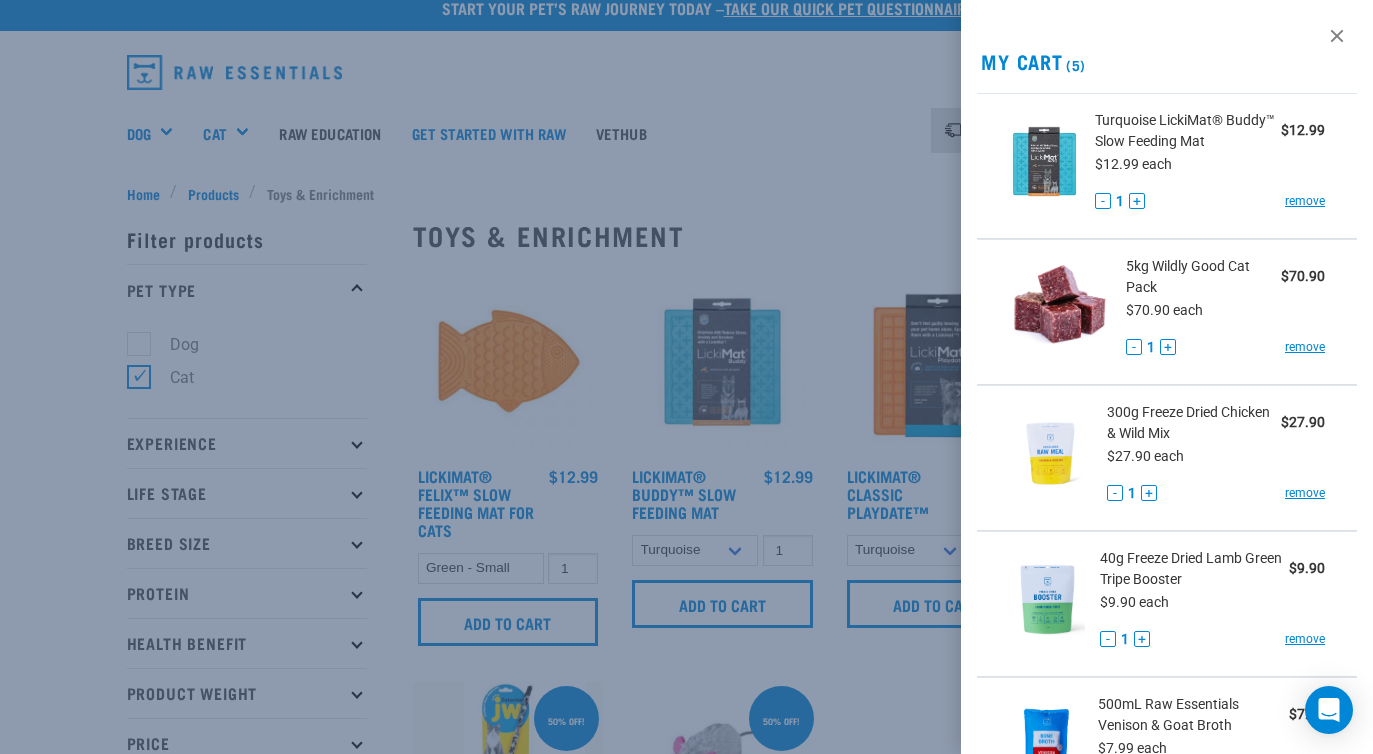 click at bounding box center [686, 377] 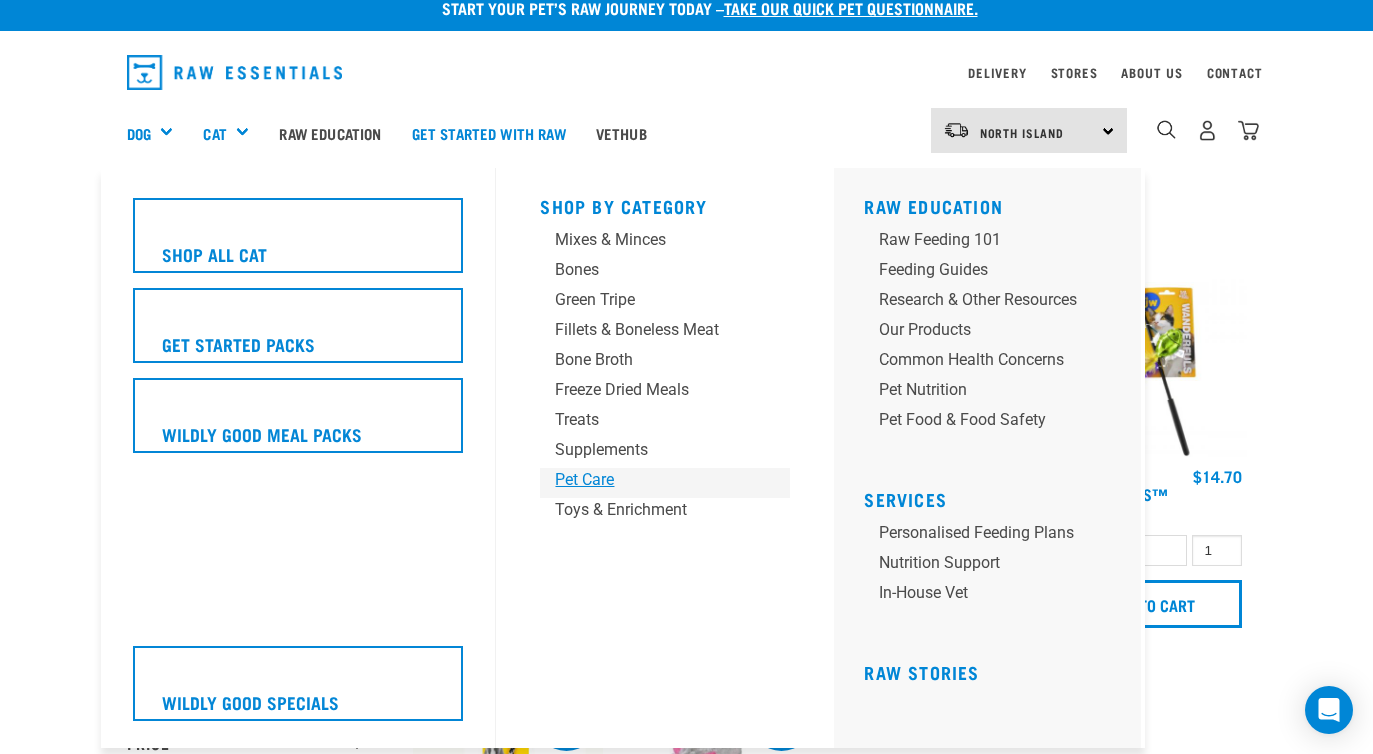 click on "Pet Care" at bounding box center (648, 480) 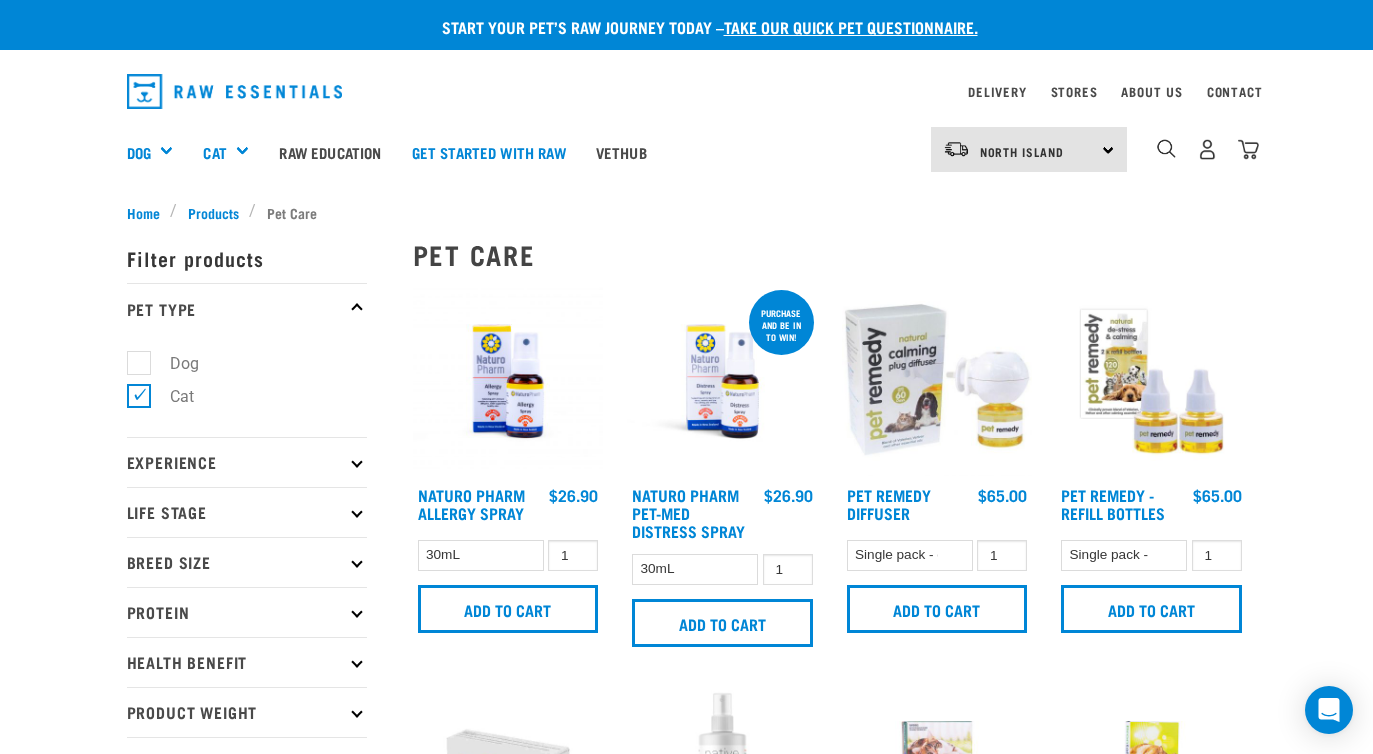 scroll, scrollTop: 0, scrollLeft: 0, axis: both 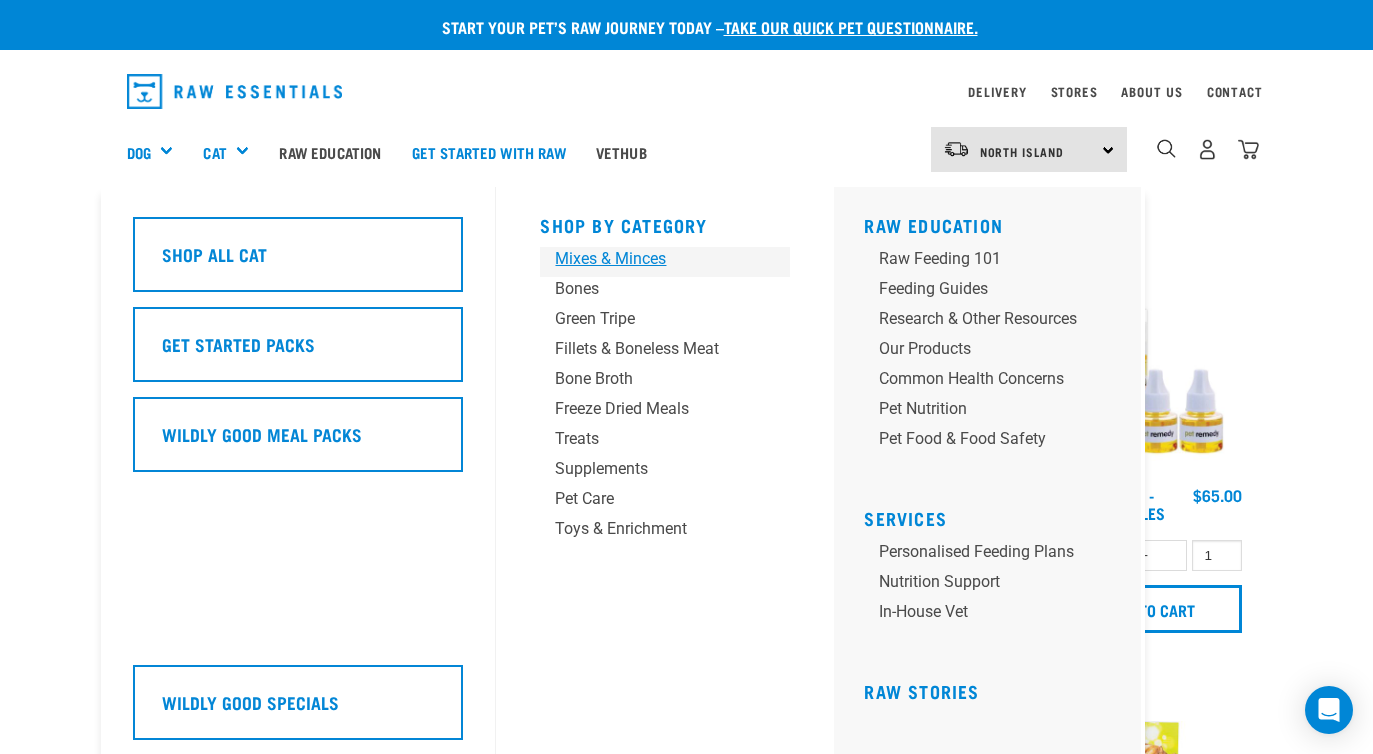 click on "Mixes & Minces" at bounding box center [648, 259] 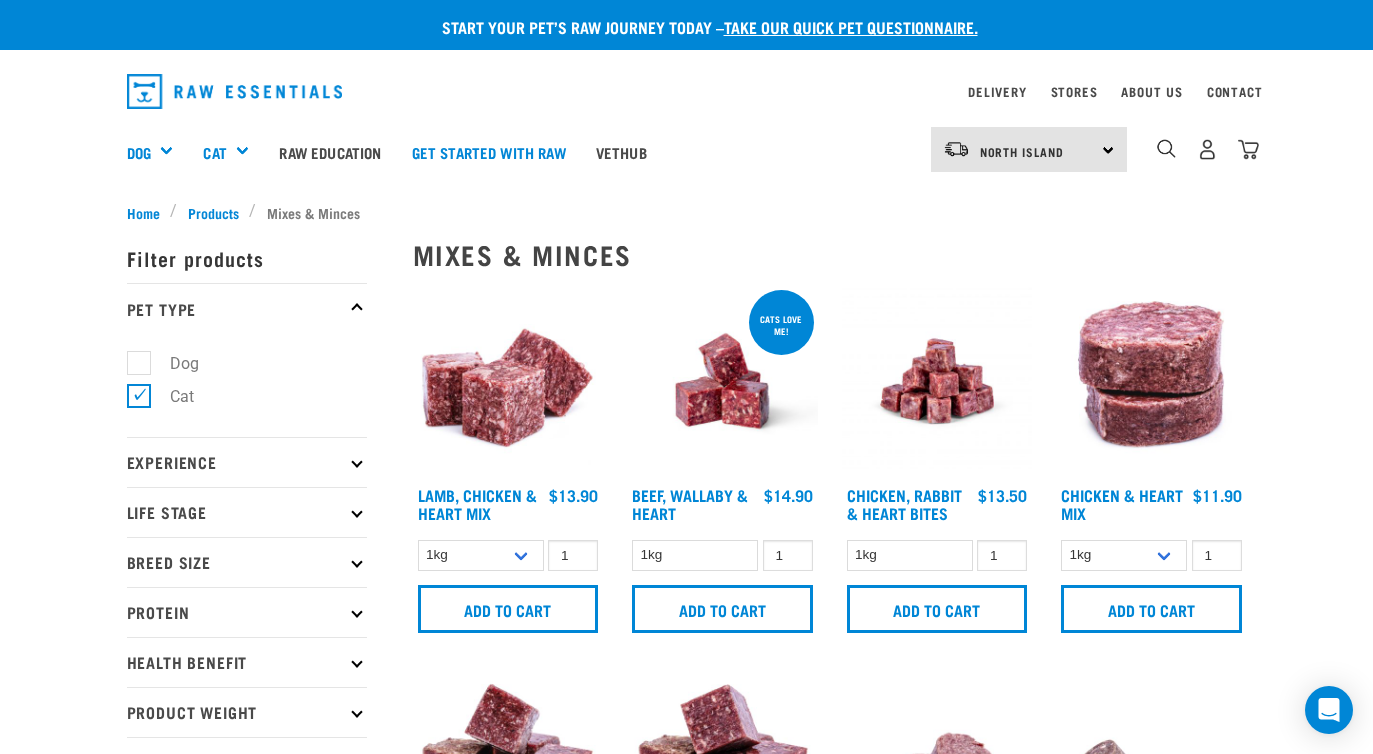 scroll, scrollTop: 0, scrollLeft: 0, axis: both 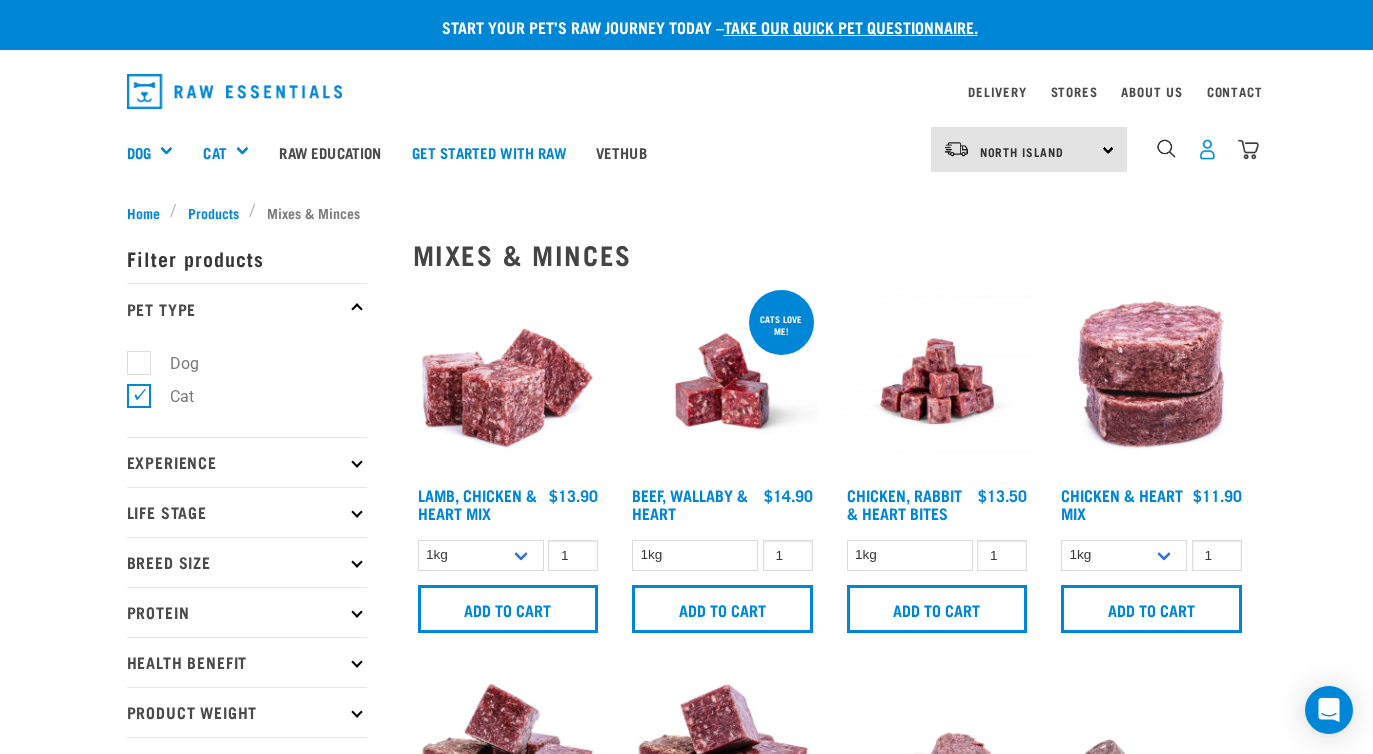 click at bounding box center (1207, 149) 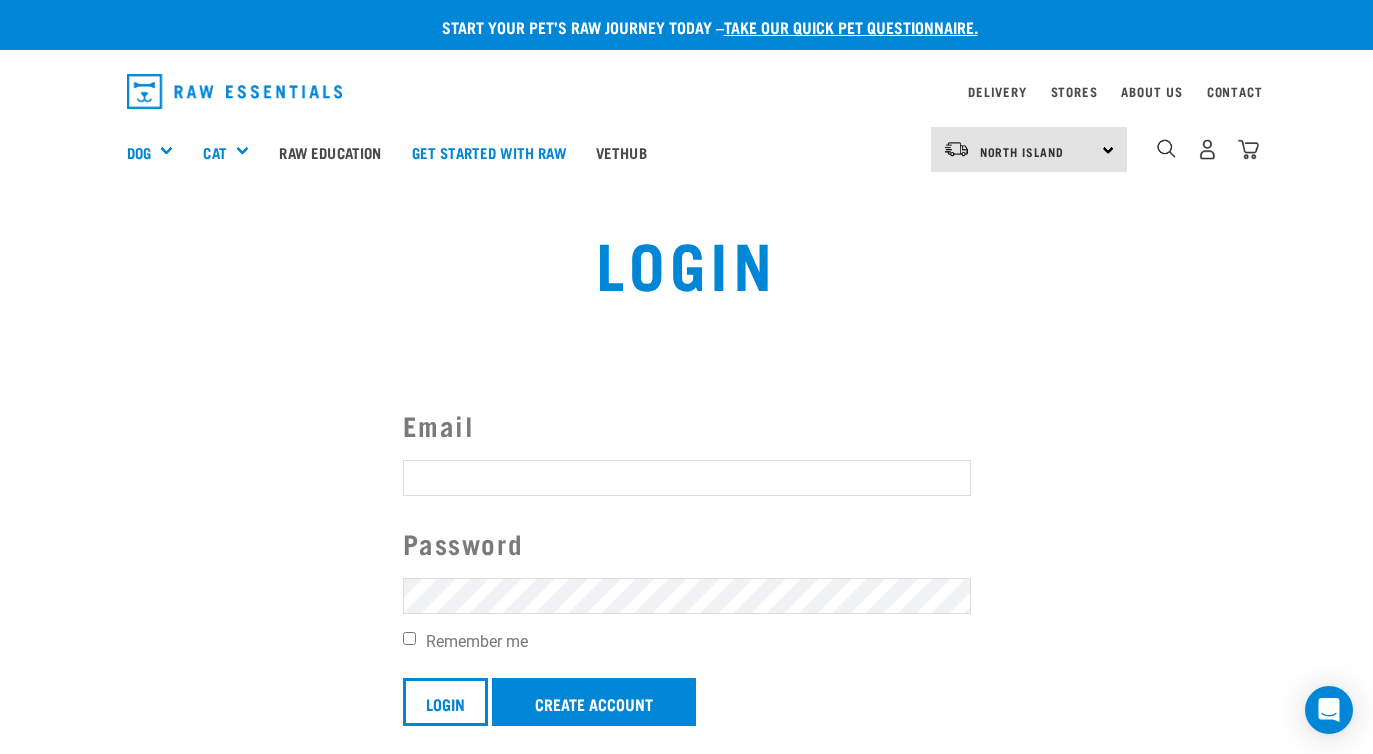scroll, scrollTop: 0, scrollLeft: 0, axis: both 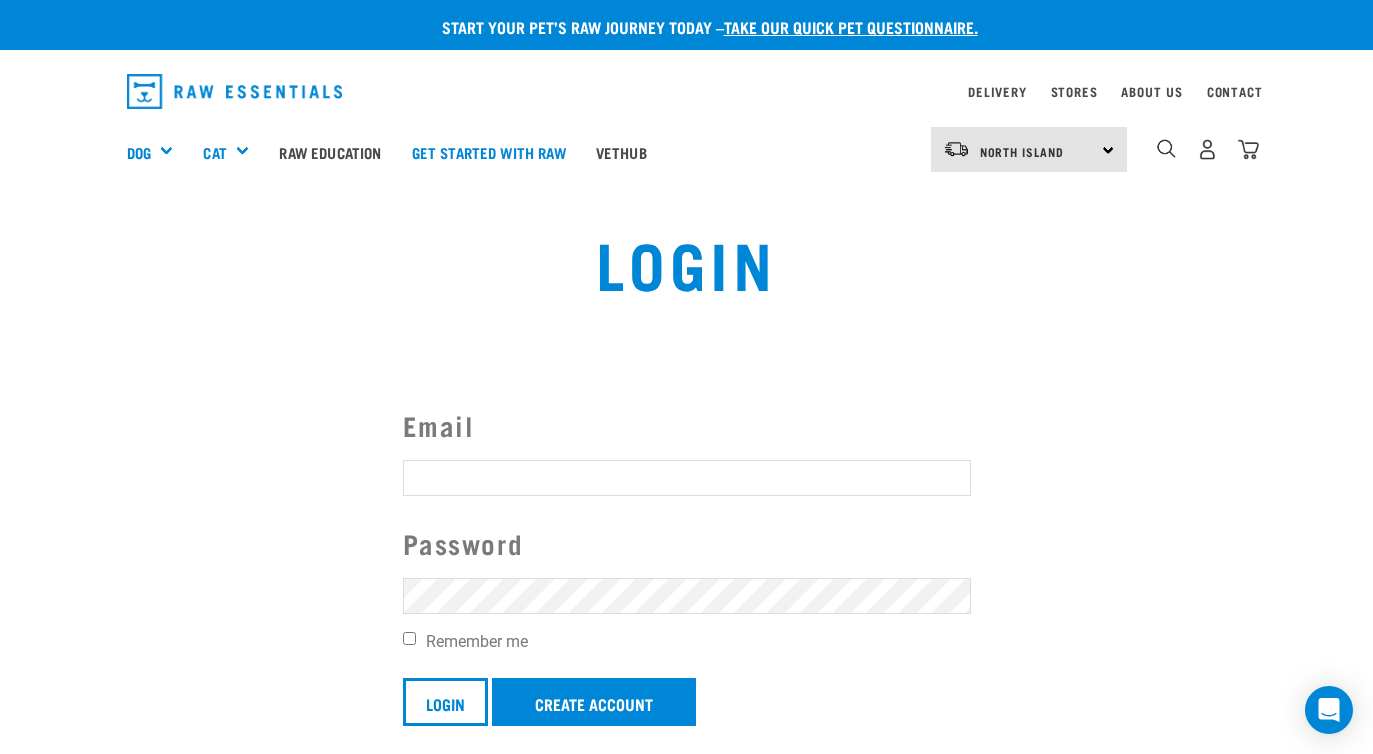 click on "Email" at bounding box center [687, 478] 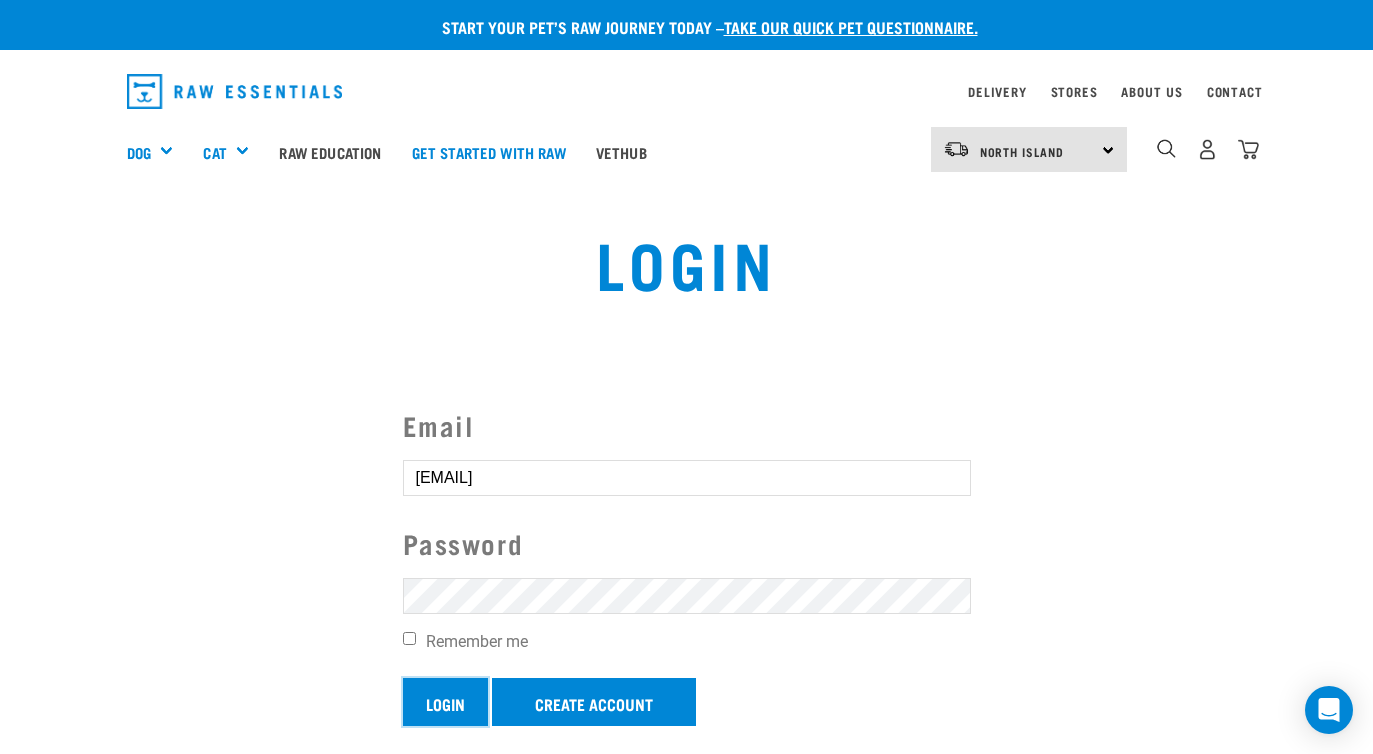 click on "Login" at bounding box center [445, 702] 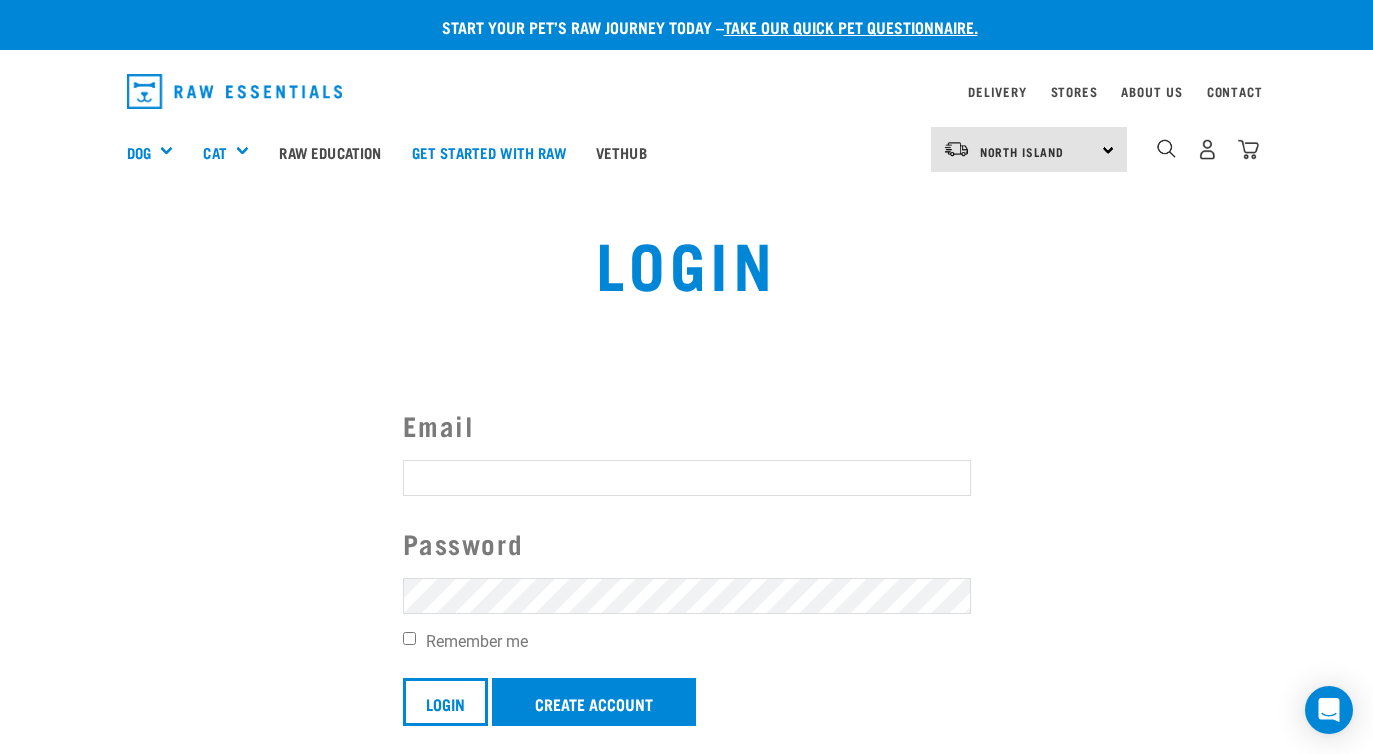 scroll, scrollTop: 0, scrollLeft: 0, axis: both 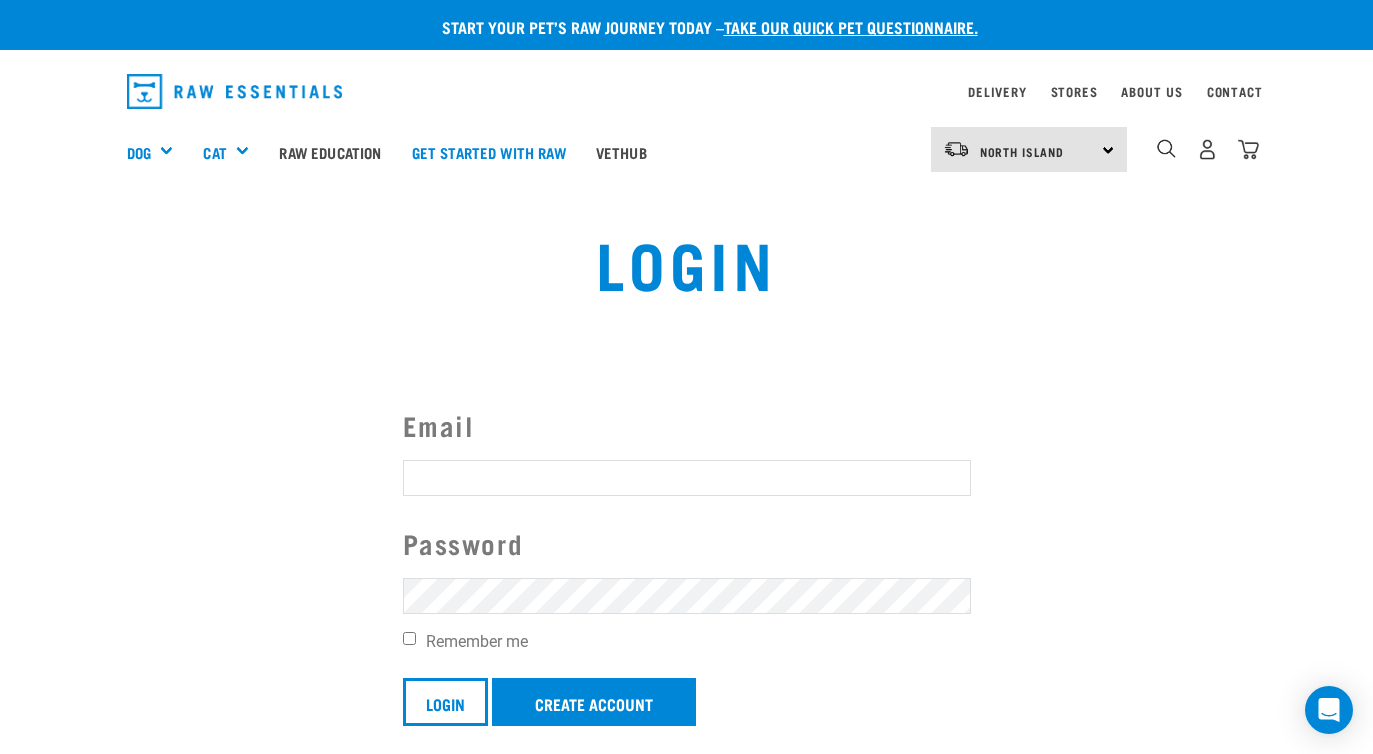click at bounding box center [36, 329] 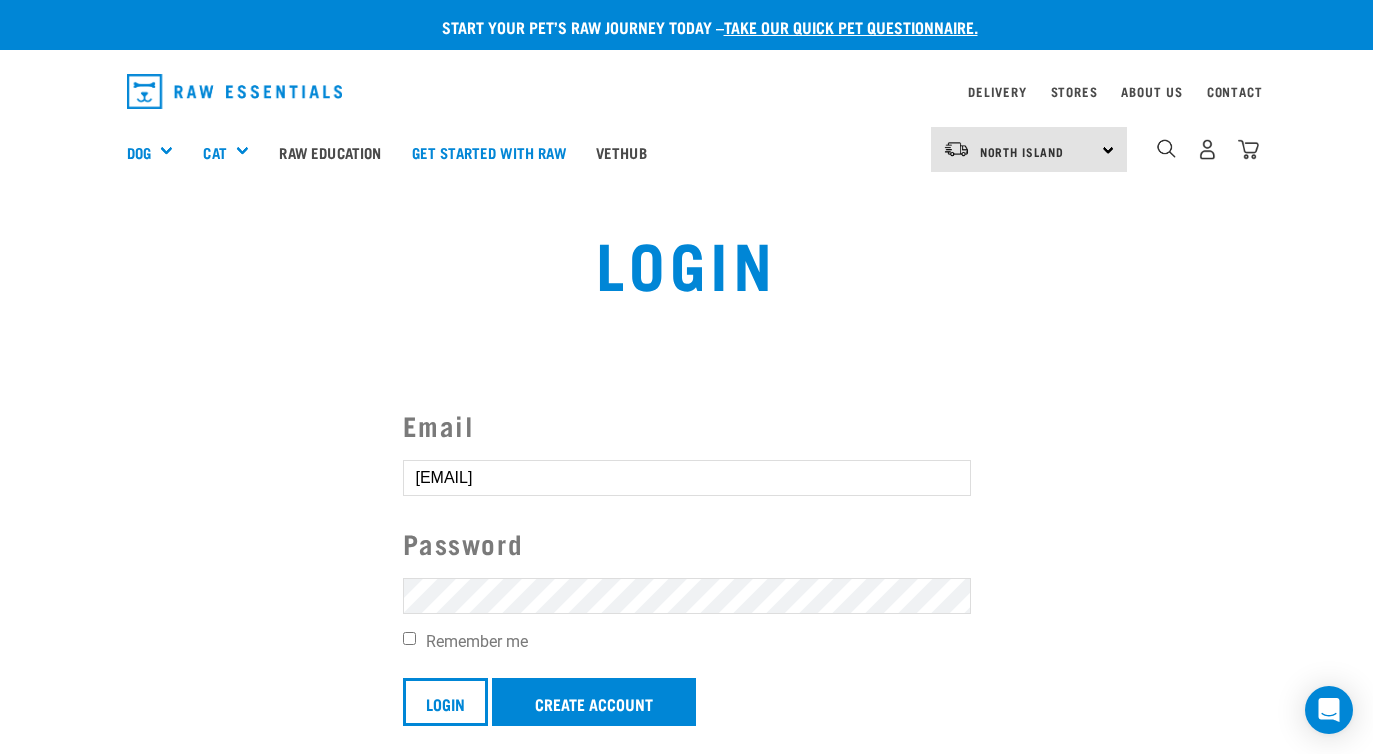 click on "Login" at bounding box center [445, 702] 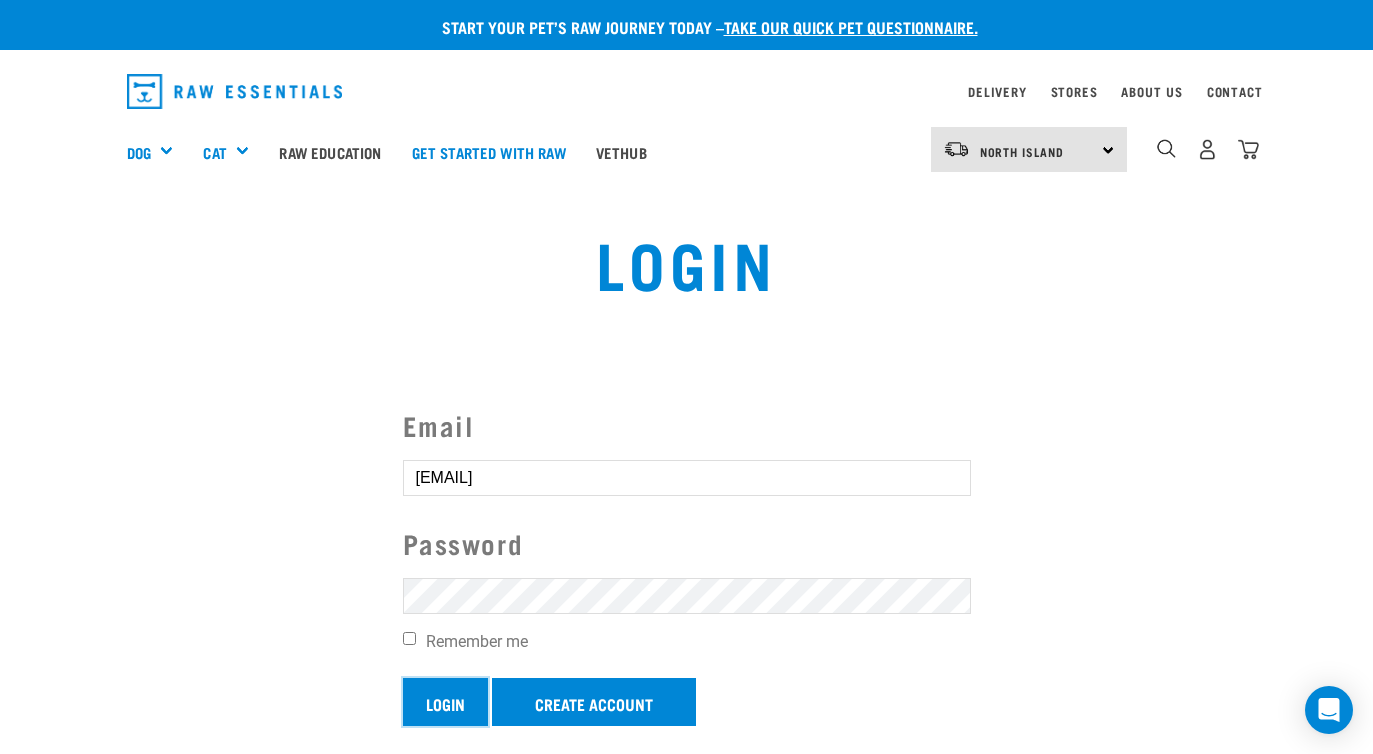 click on "Login" at bounding box center (445, 702) 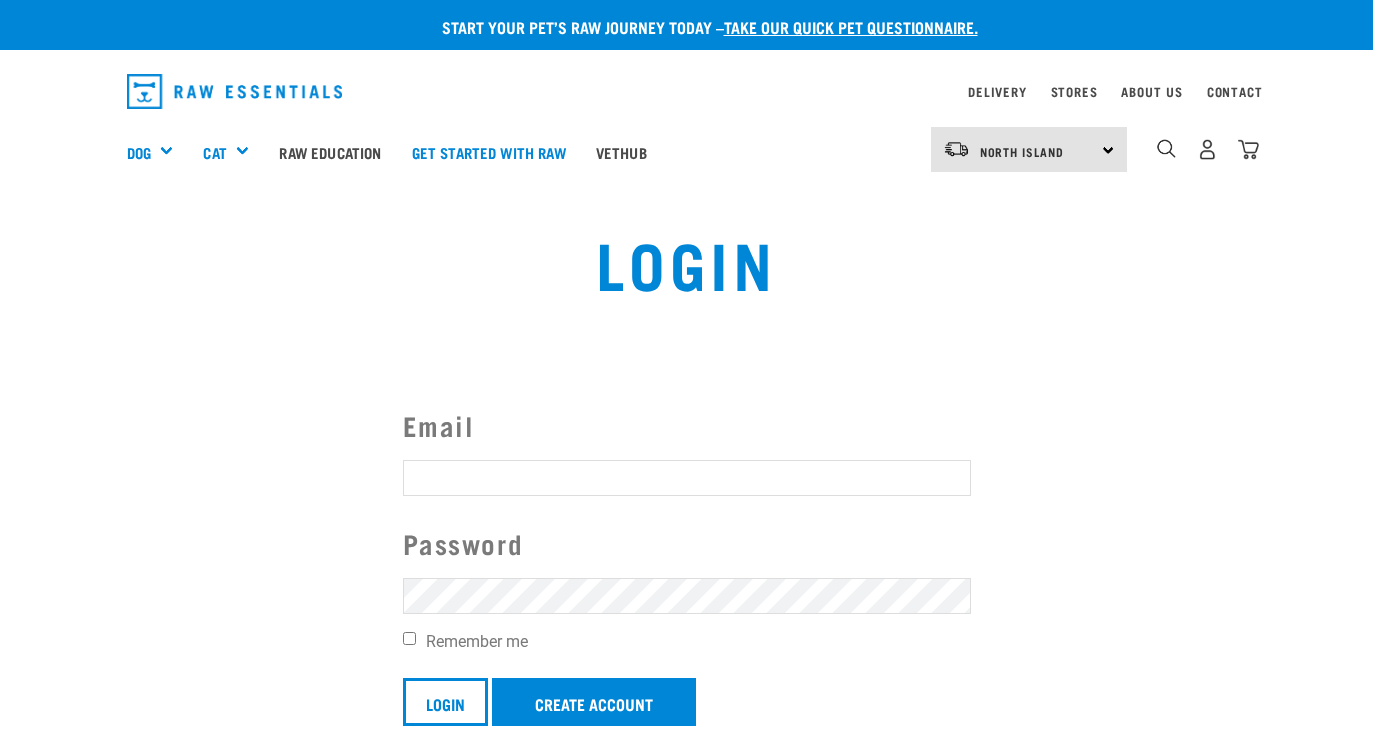 scroll, scrollTop: 0, scrollLeft: 0, axis: both 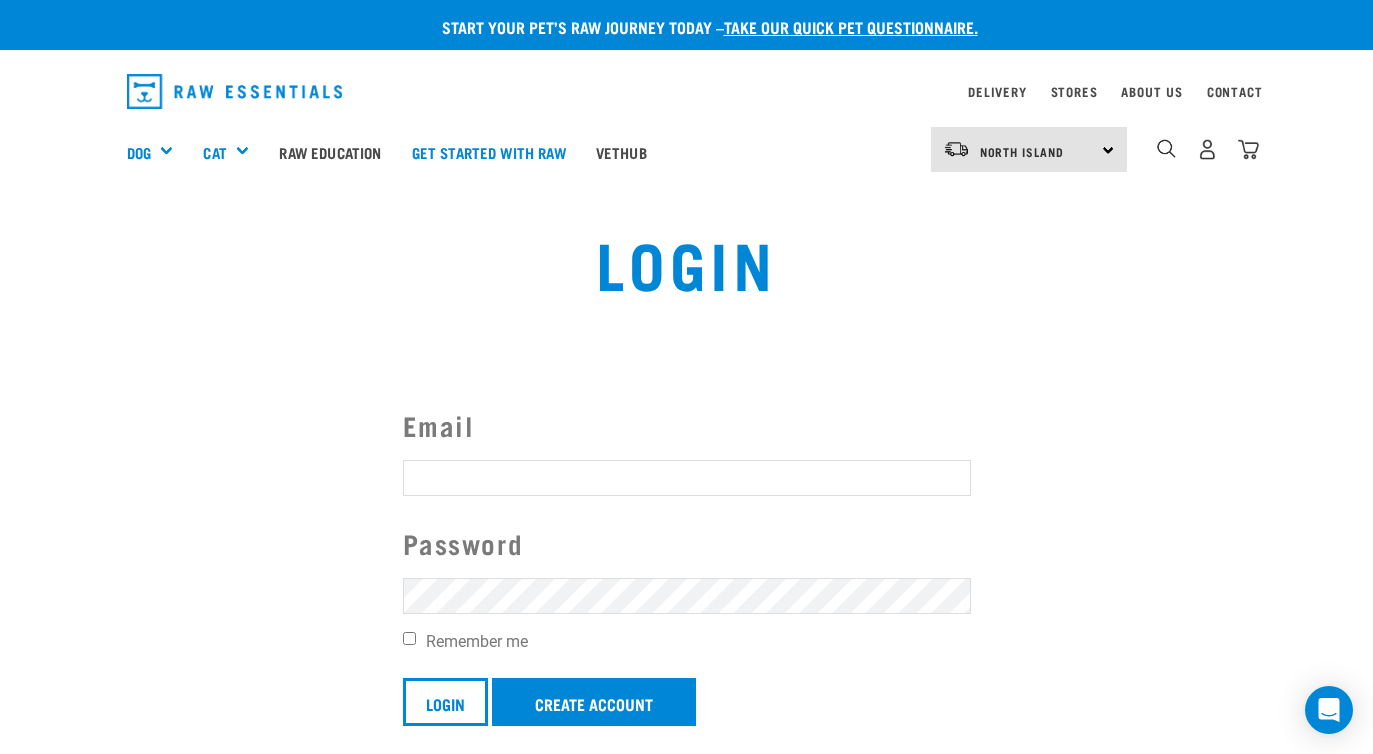 click at bounding box center (36, 329) 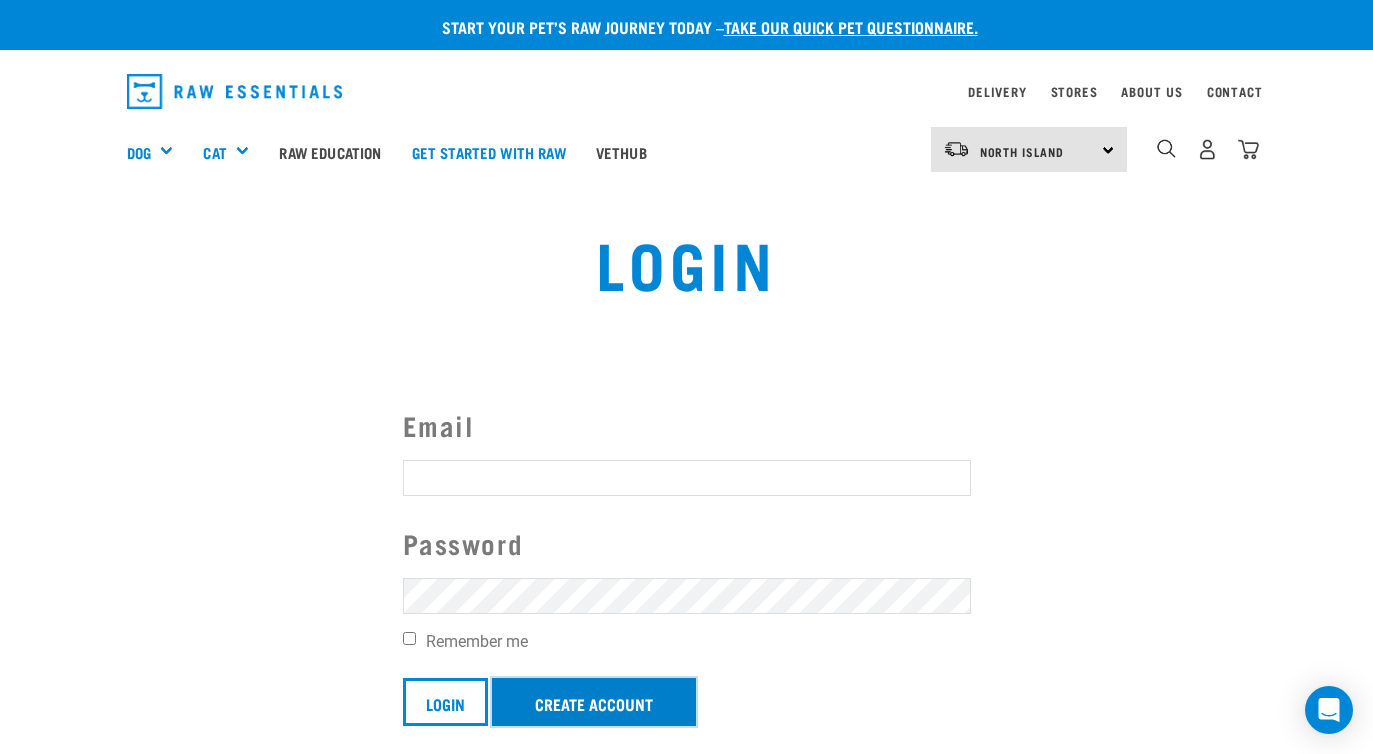 click on "Create Account" at bounding box center [594, 702] 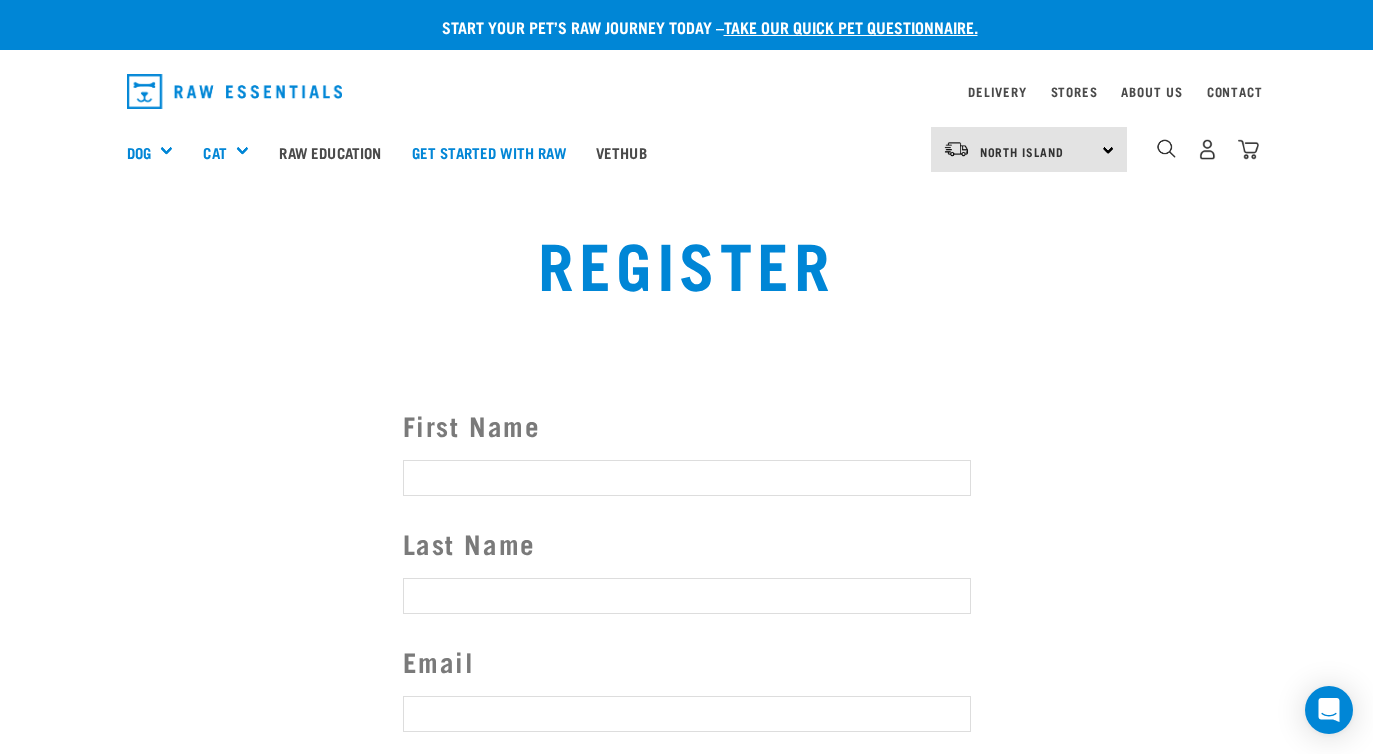 scroll, scrollTop: 0, scrollLeft: 0, axis: both 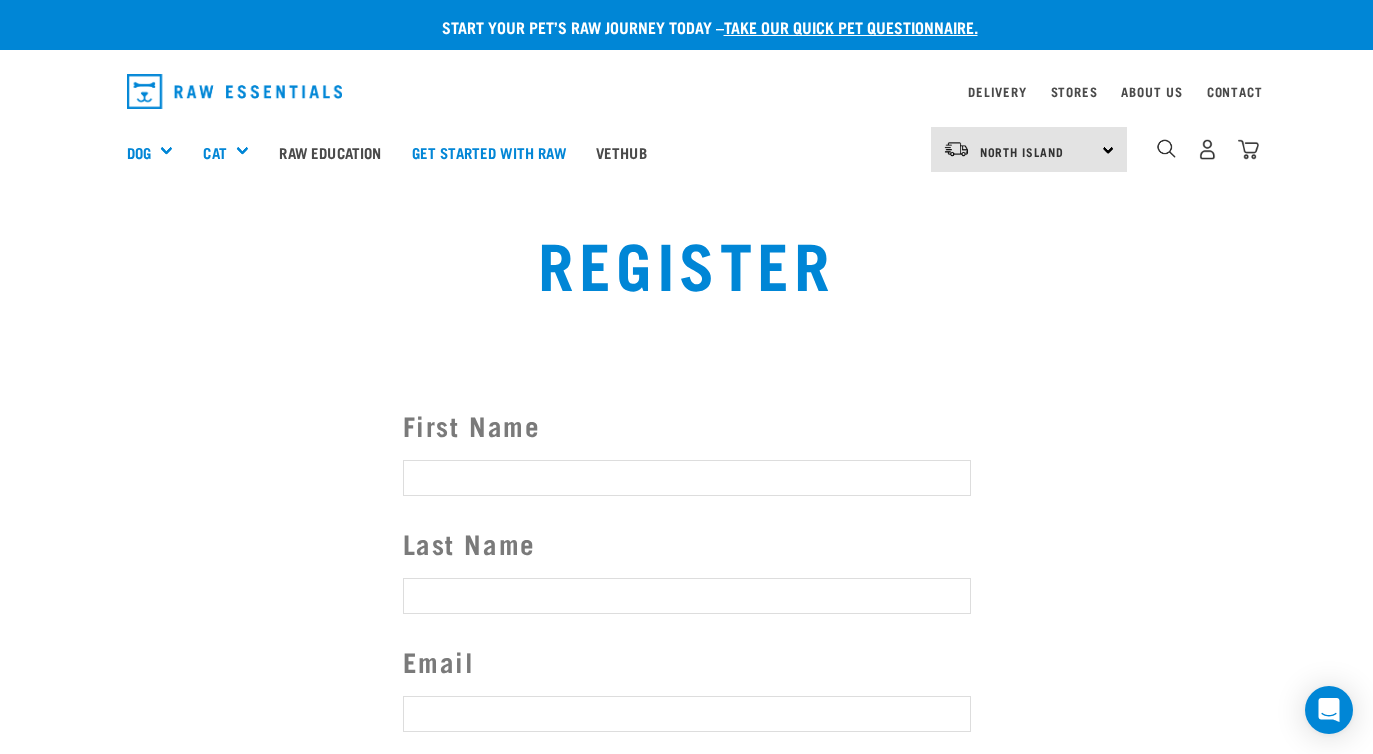 click on "First Name" at bounding box center (687, 478) 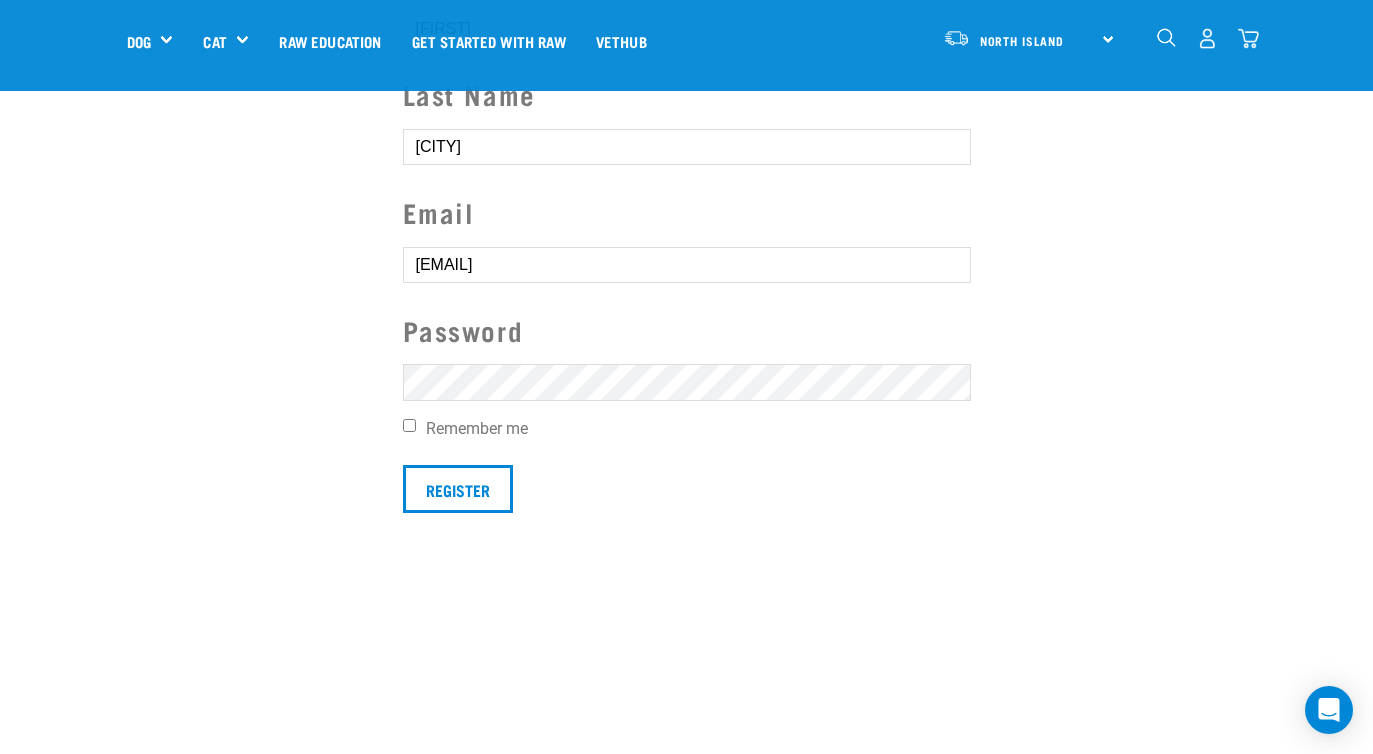 scroll, scrollTop: 314, scrollLeft: 0, axis: vertical 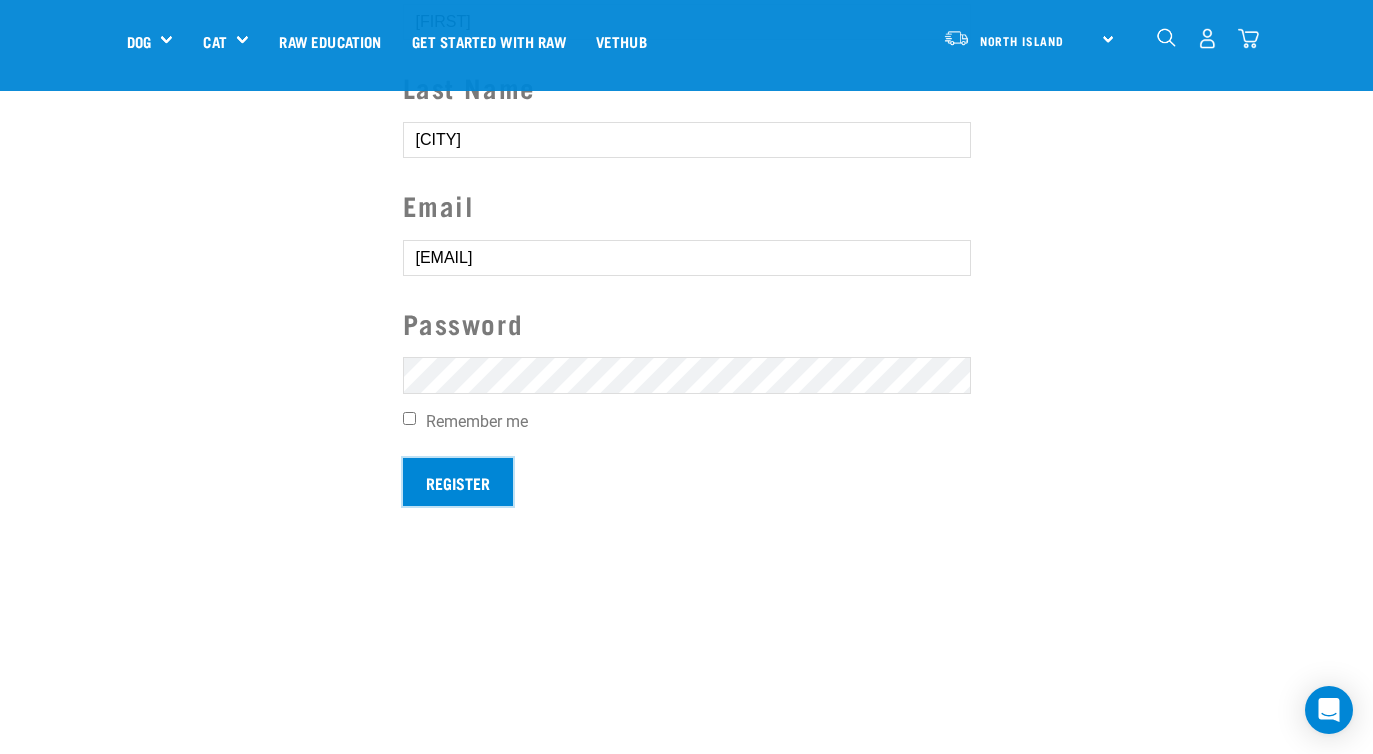 click on "Register" at bounding box center (458, 482) 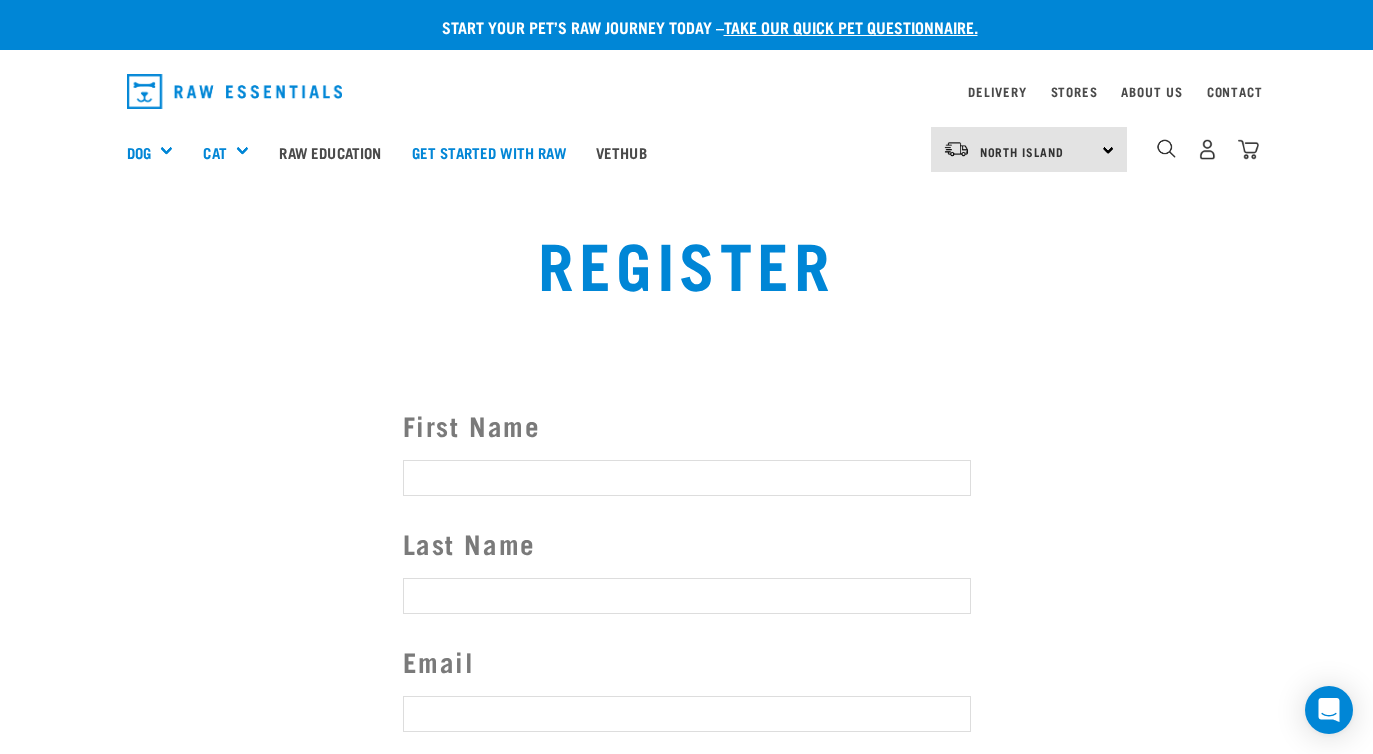 scroll, scrollTop: 0, scrollLeft: 0, axis: both 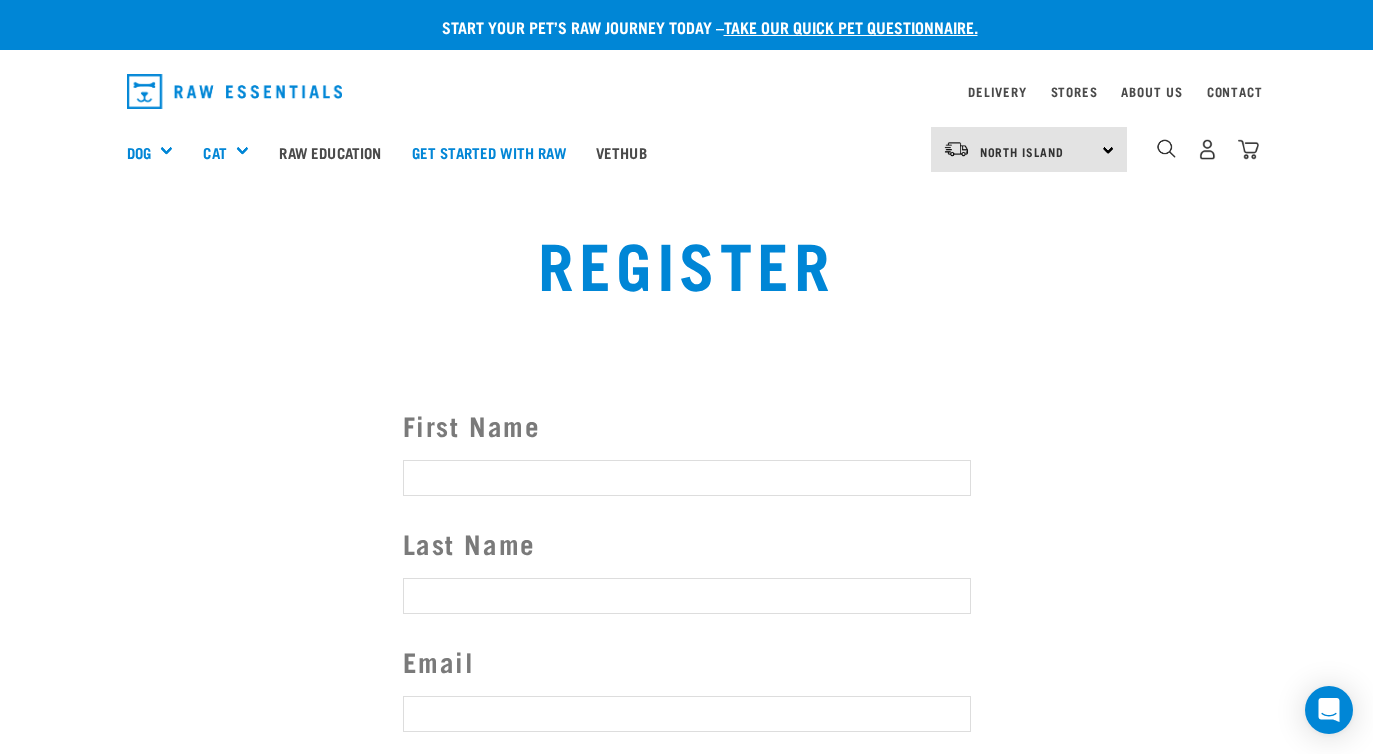 click at bounding box center (28, 341) 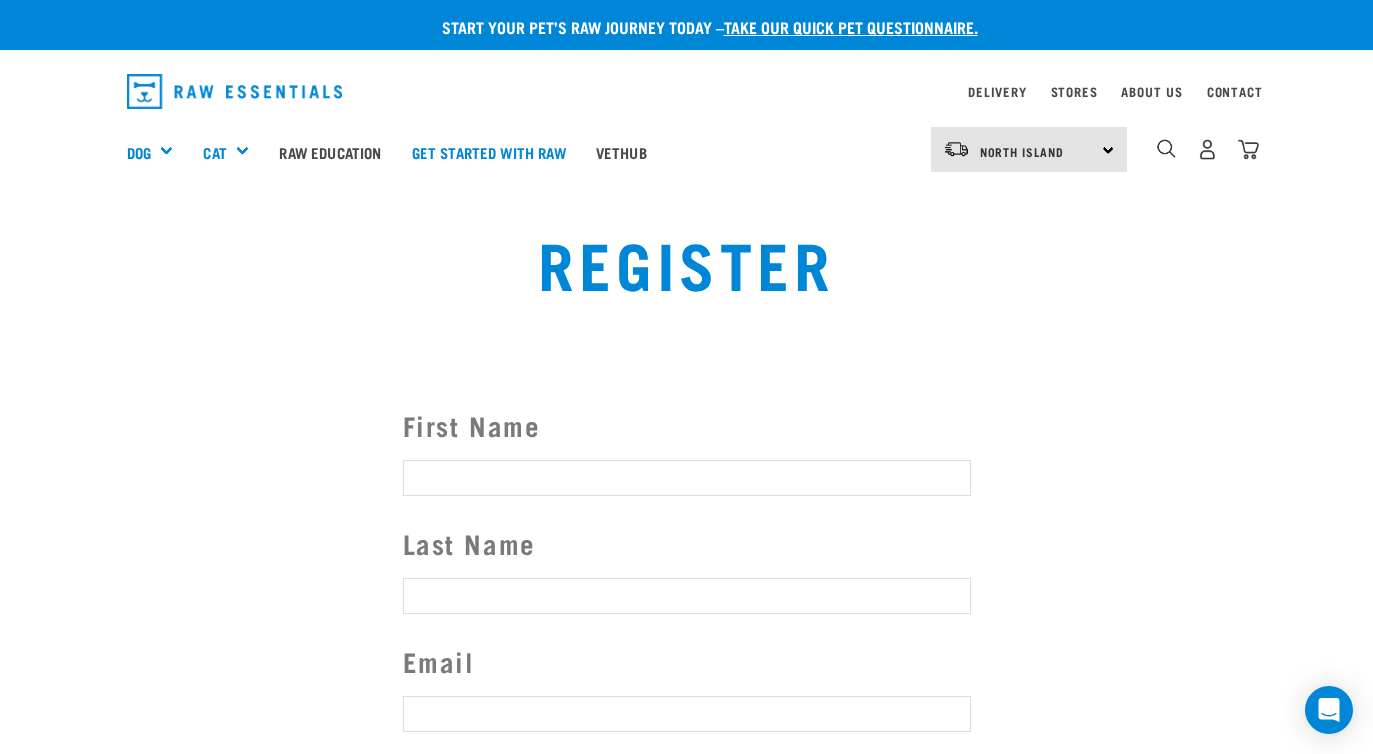 scroll, scrollTop: 0, scrollLeft: 0, axis: both 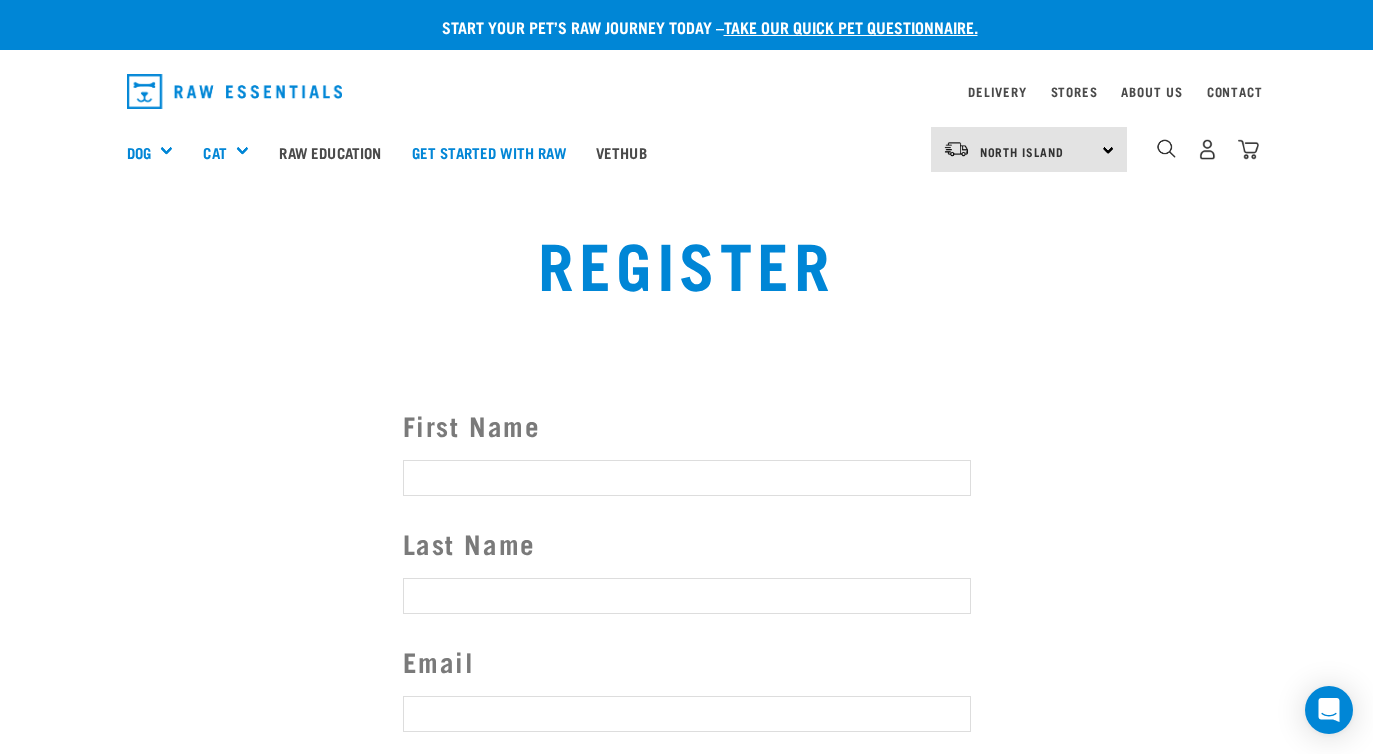 click at bounding box center [28, 341] 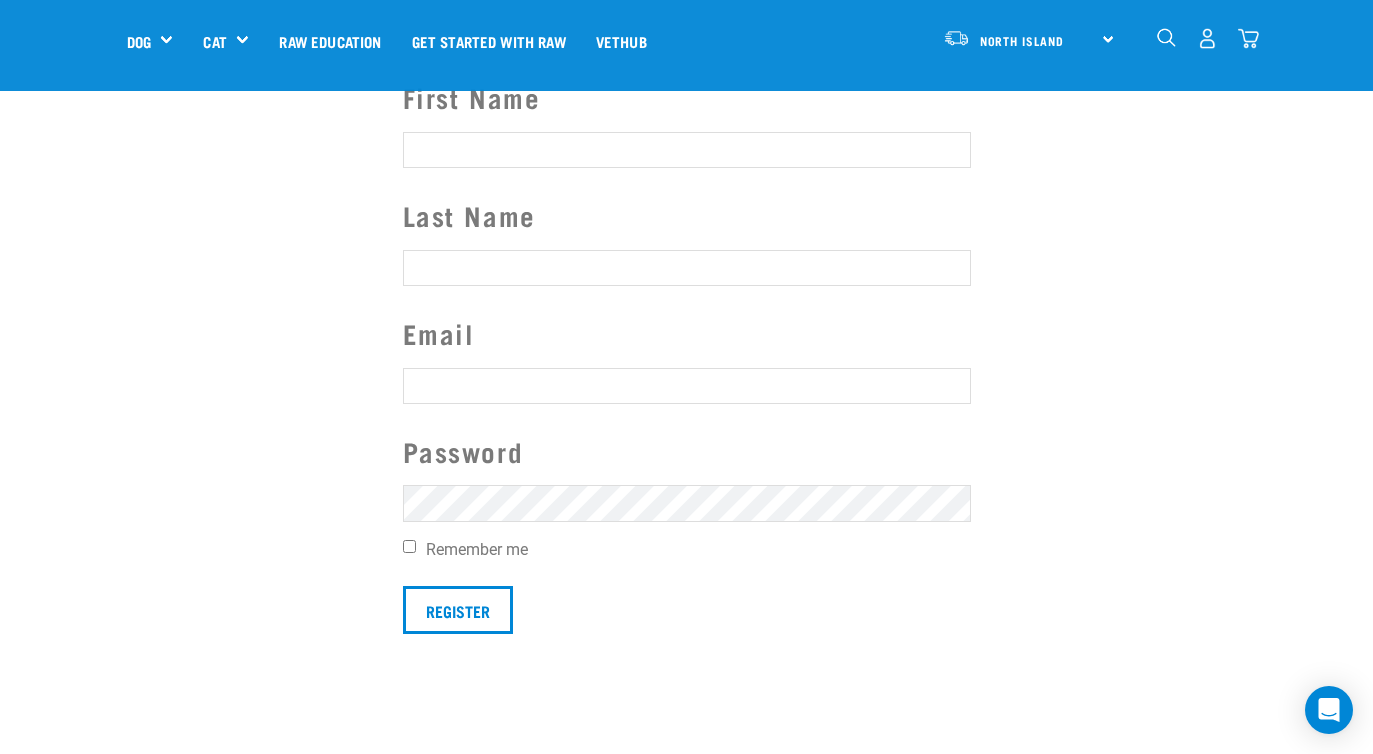 scroll, scrollTop: 188, scrollLeft: 0, axis: vertical 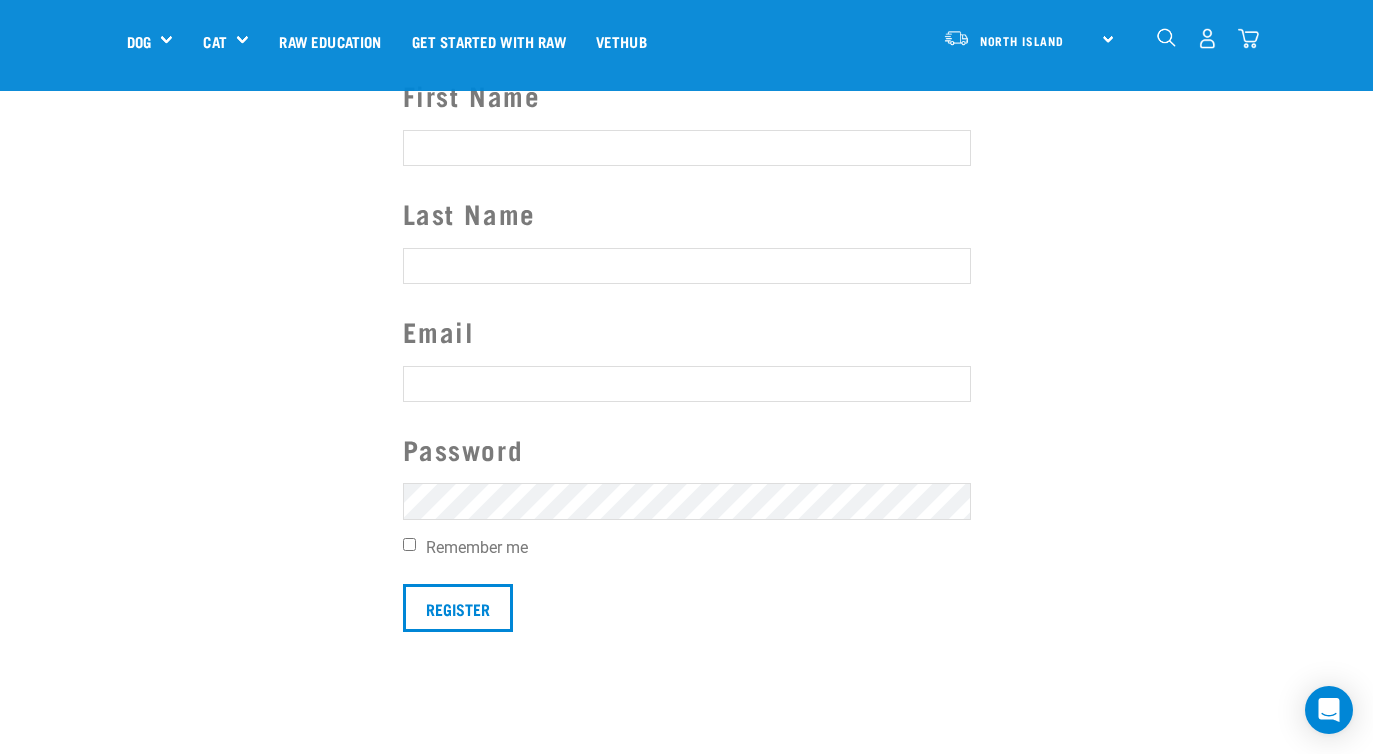 click on "First Name" at bounding box center (687, 148) 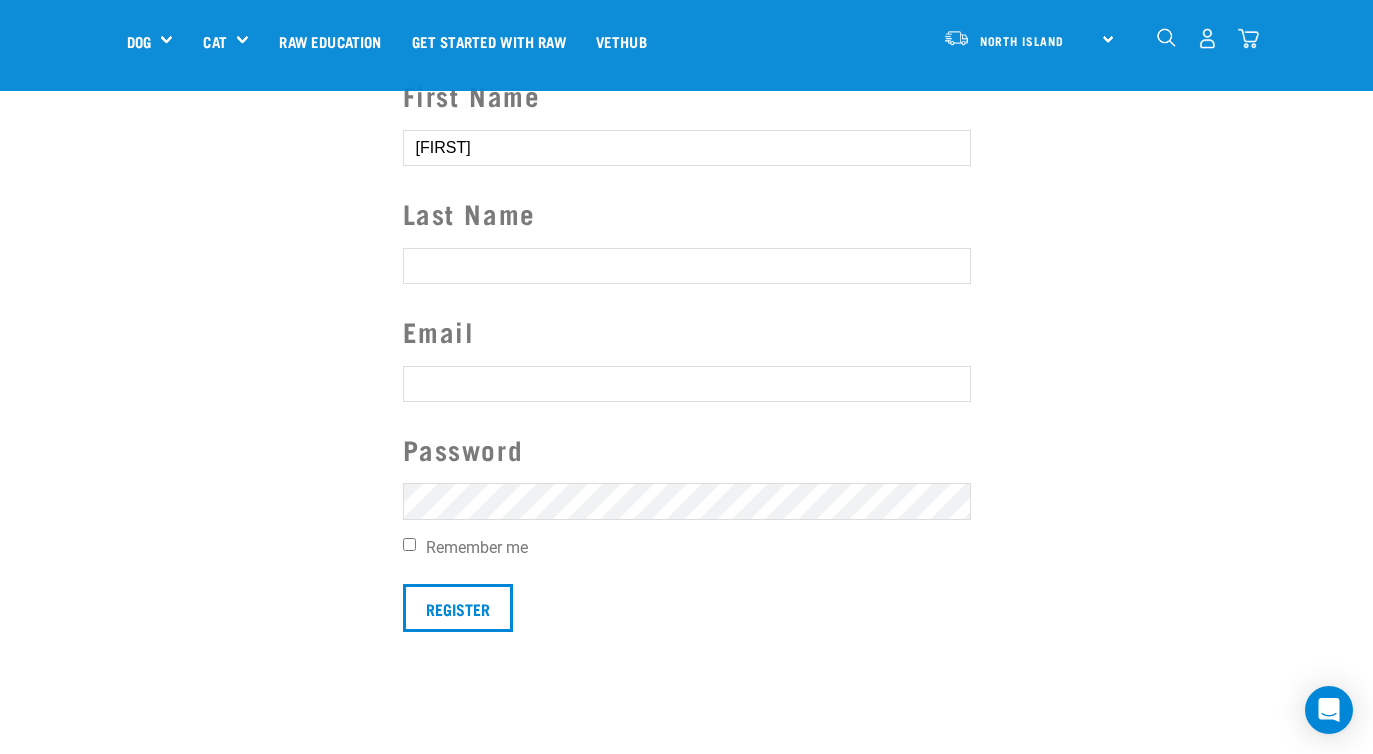 type on "Barrie" 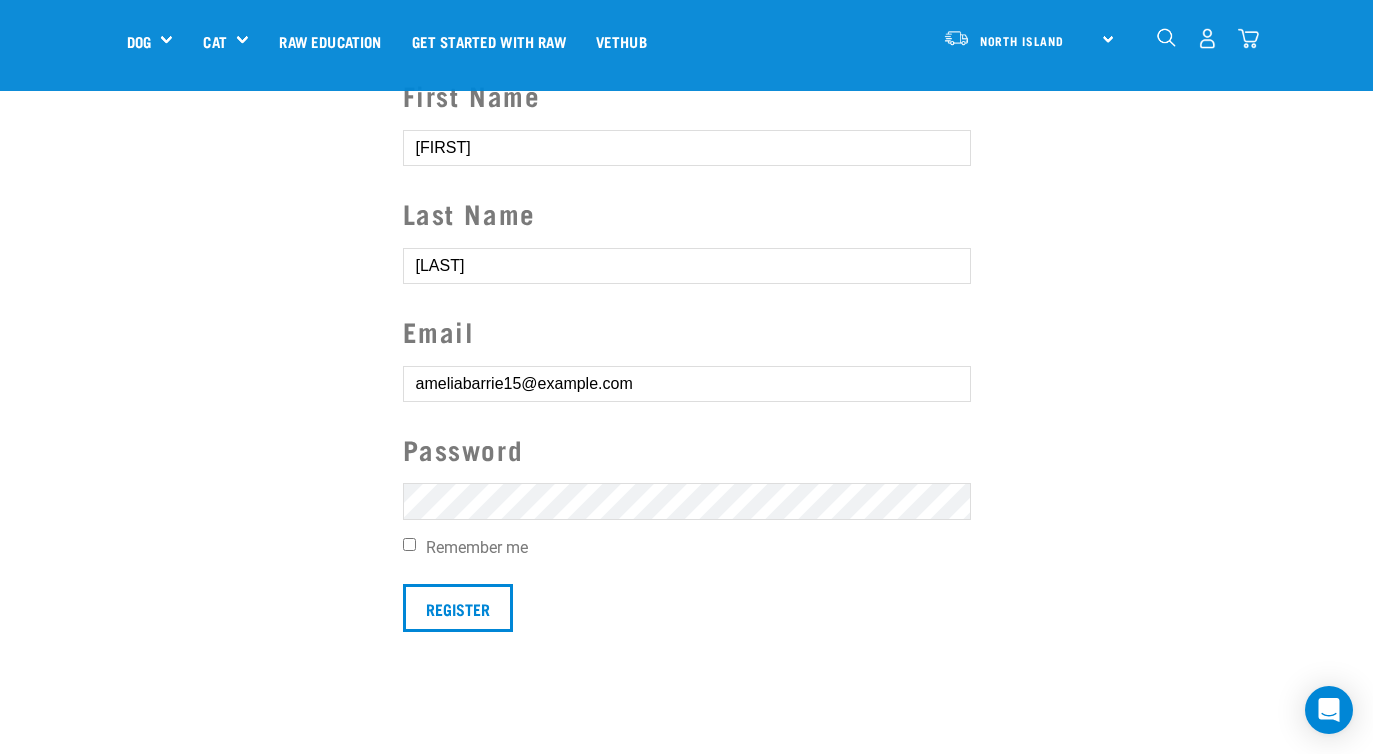 click on "Register" at bounding box center (458, 608) 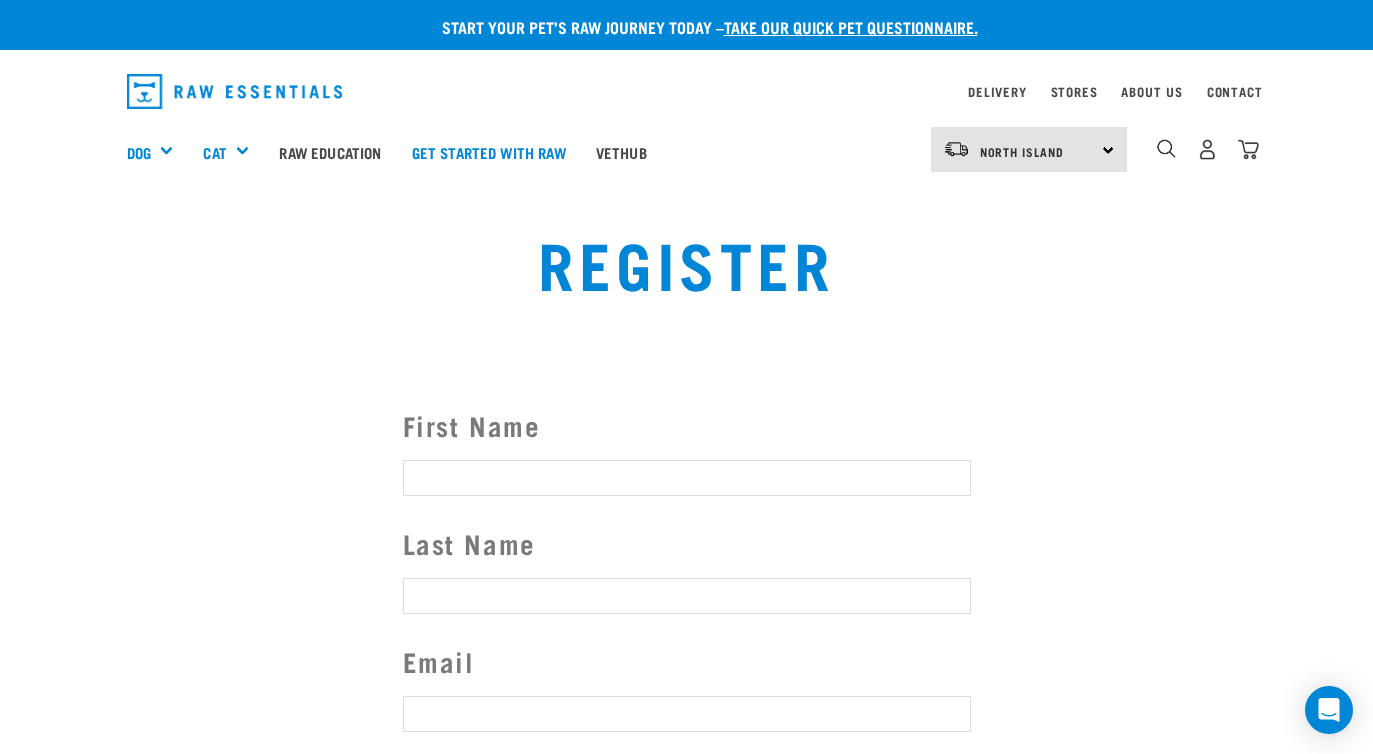scroll, scrollTop: 0, scrollLeft: 0, axis: both 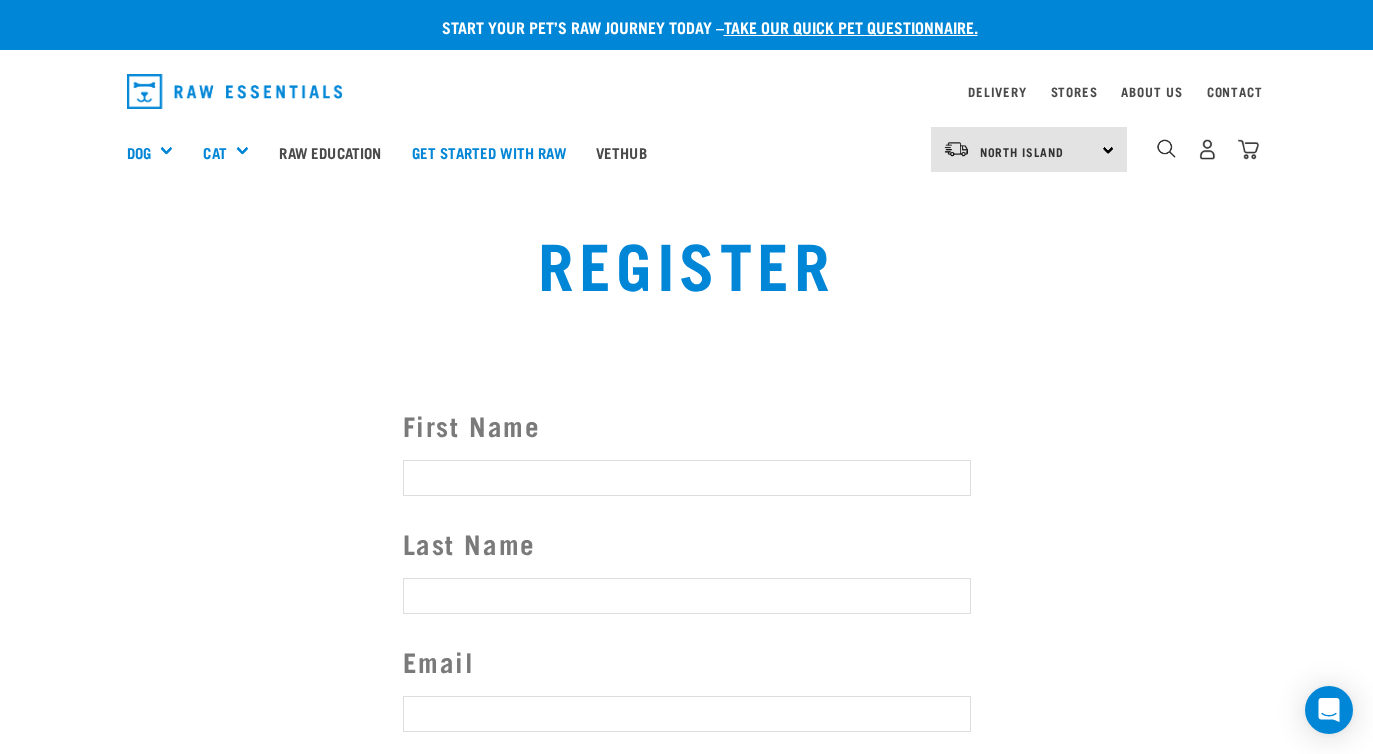 click at bounding box center [28, 341] 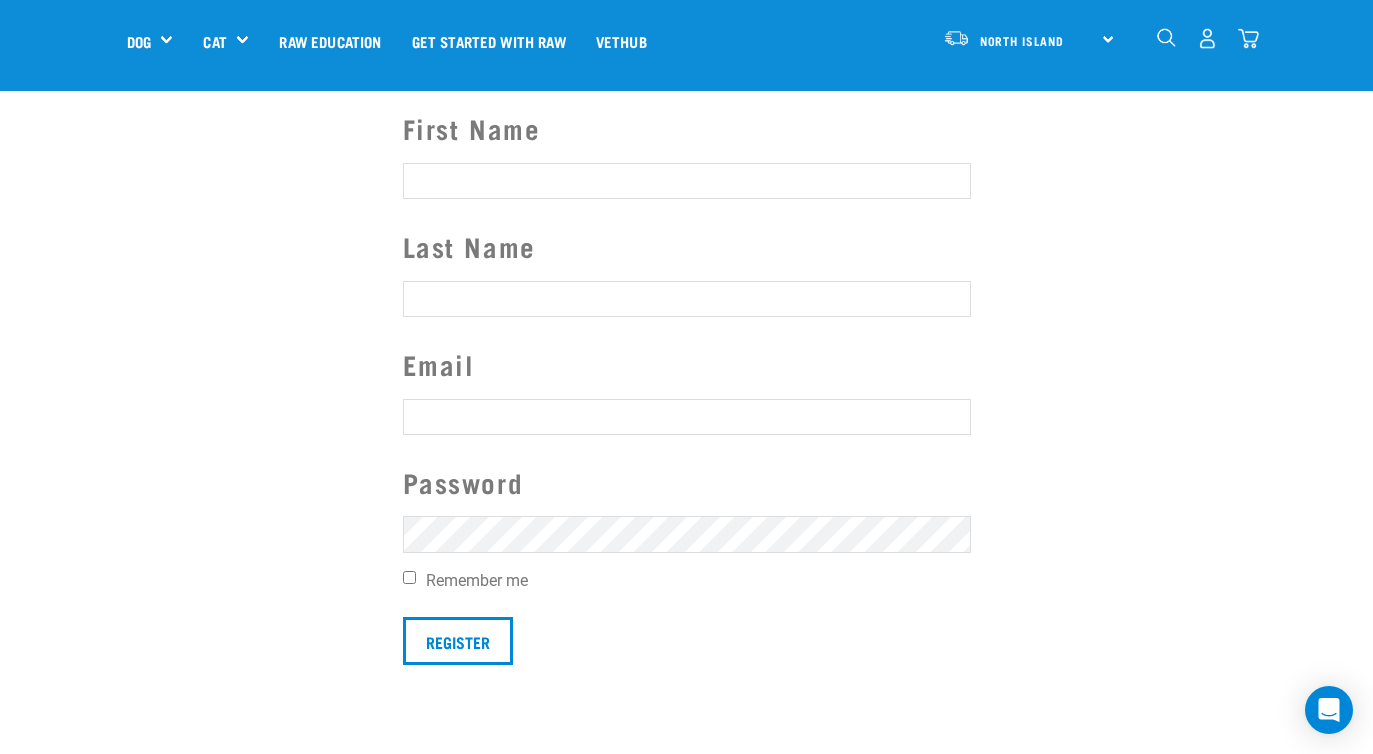 scroll, scrollTop: 0, scrollLeft: 0, axis: both 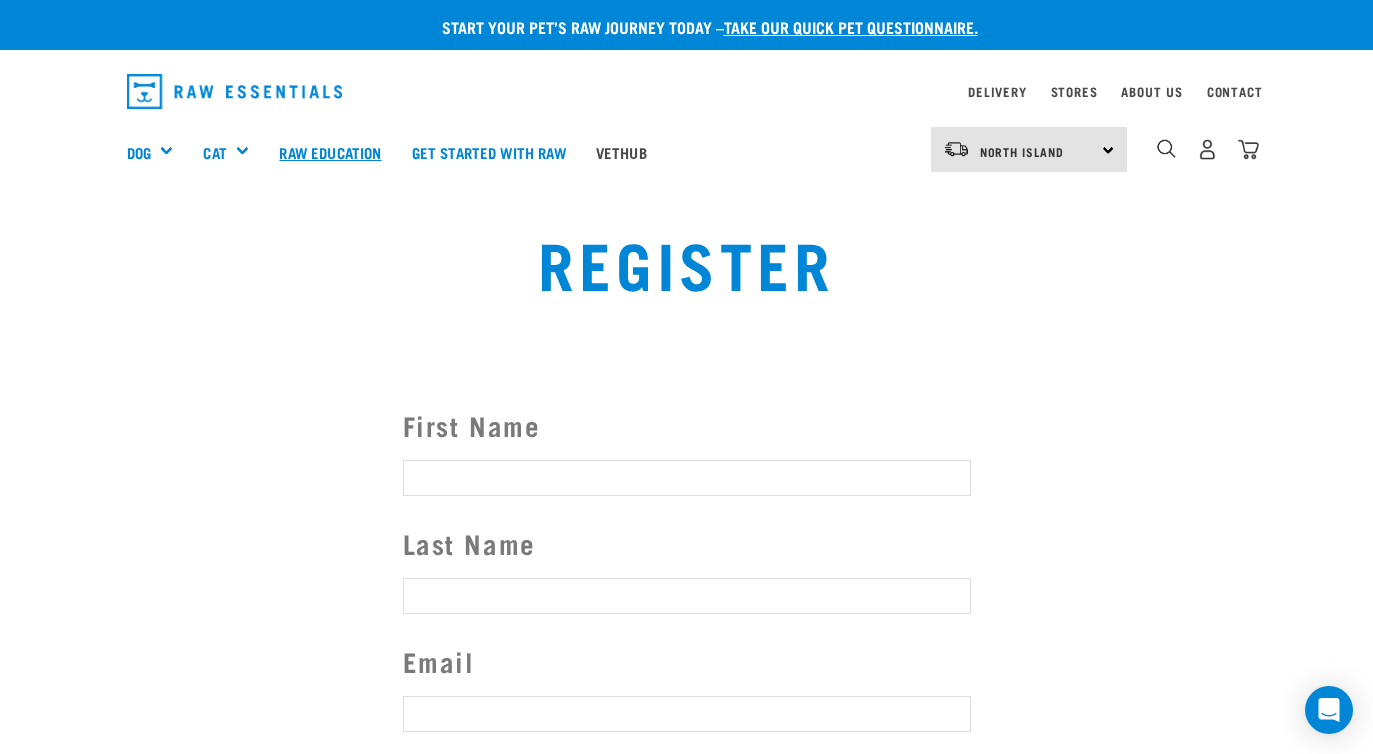 click on "Raw Education" at bounding box center (330, 152) 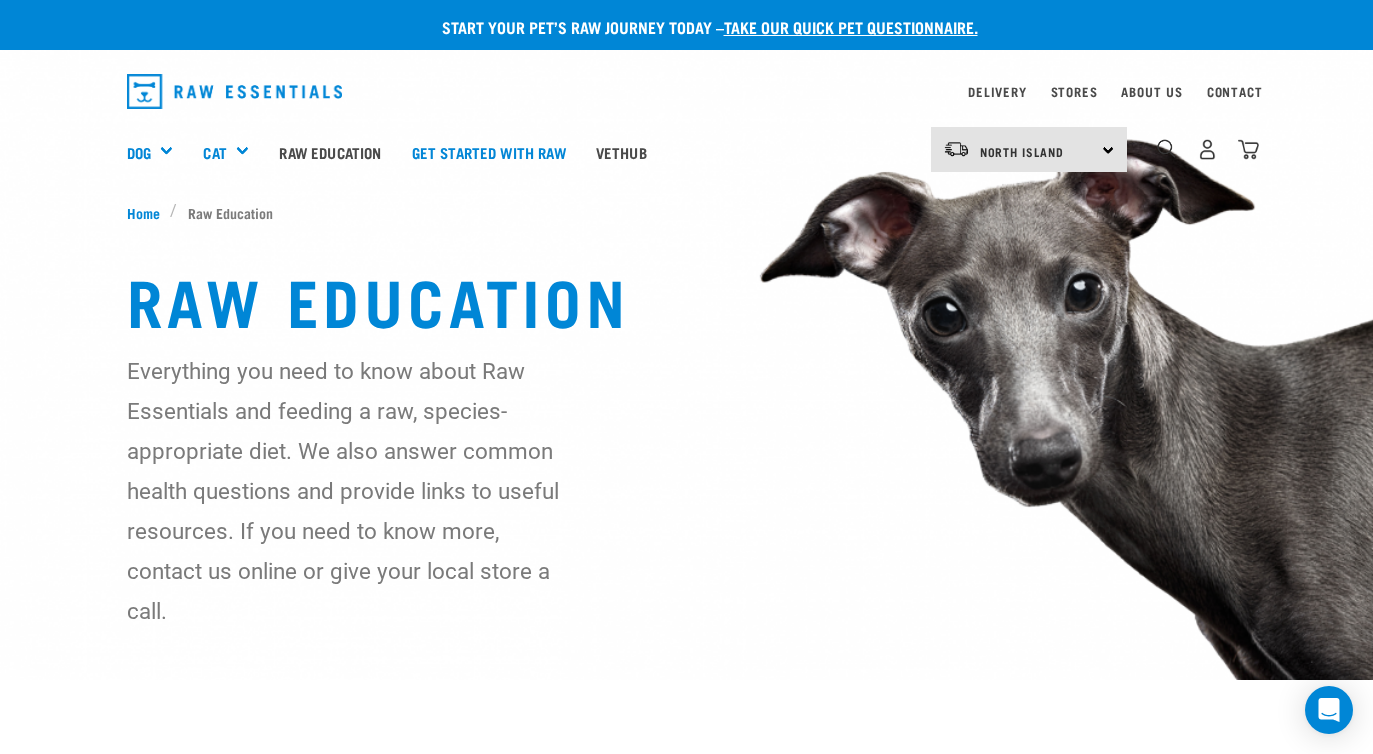 scroll, scrollTop: 0, scrollLeft: 0, axis: both 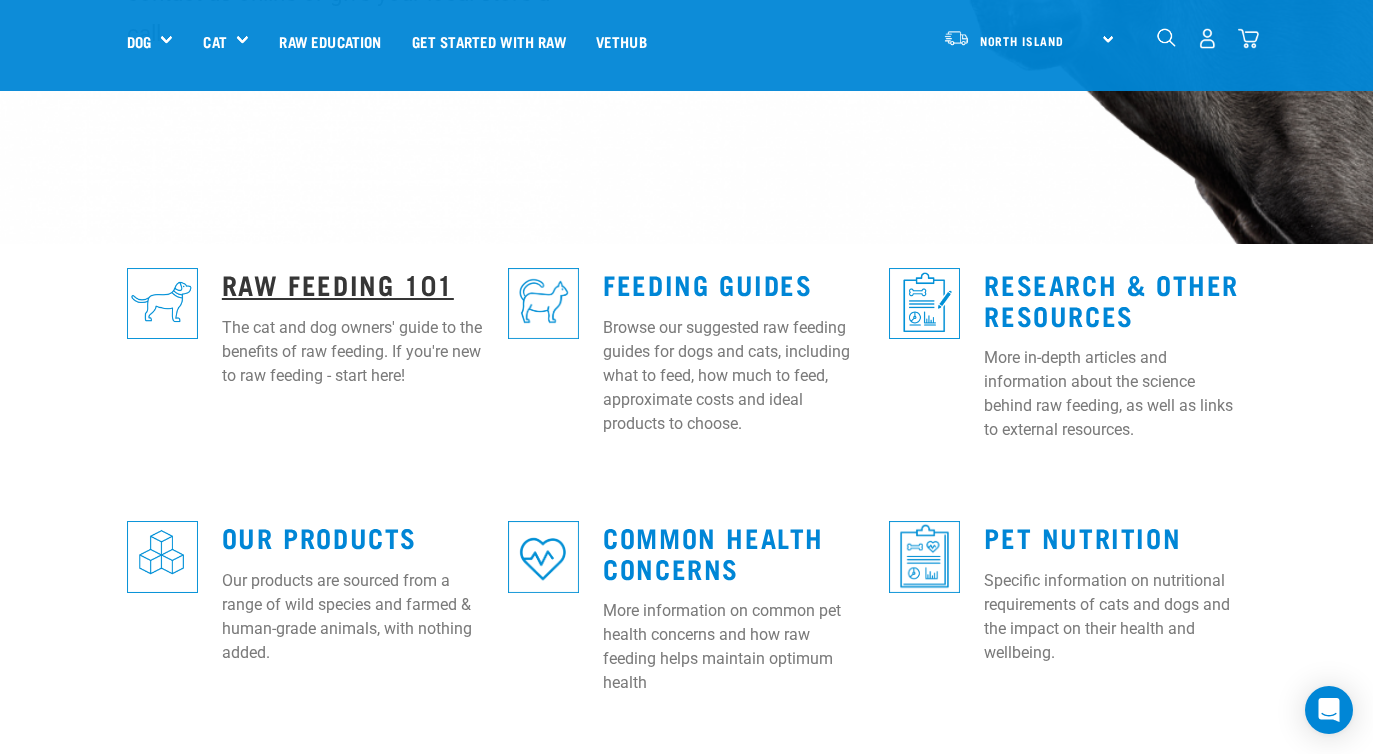 click on "Raw Feeding 101" at bounding box center (338, 283) 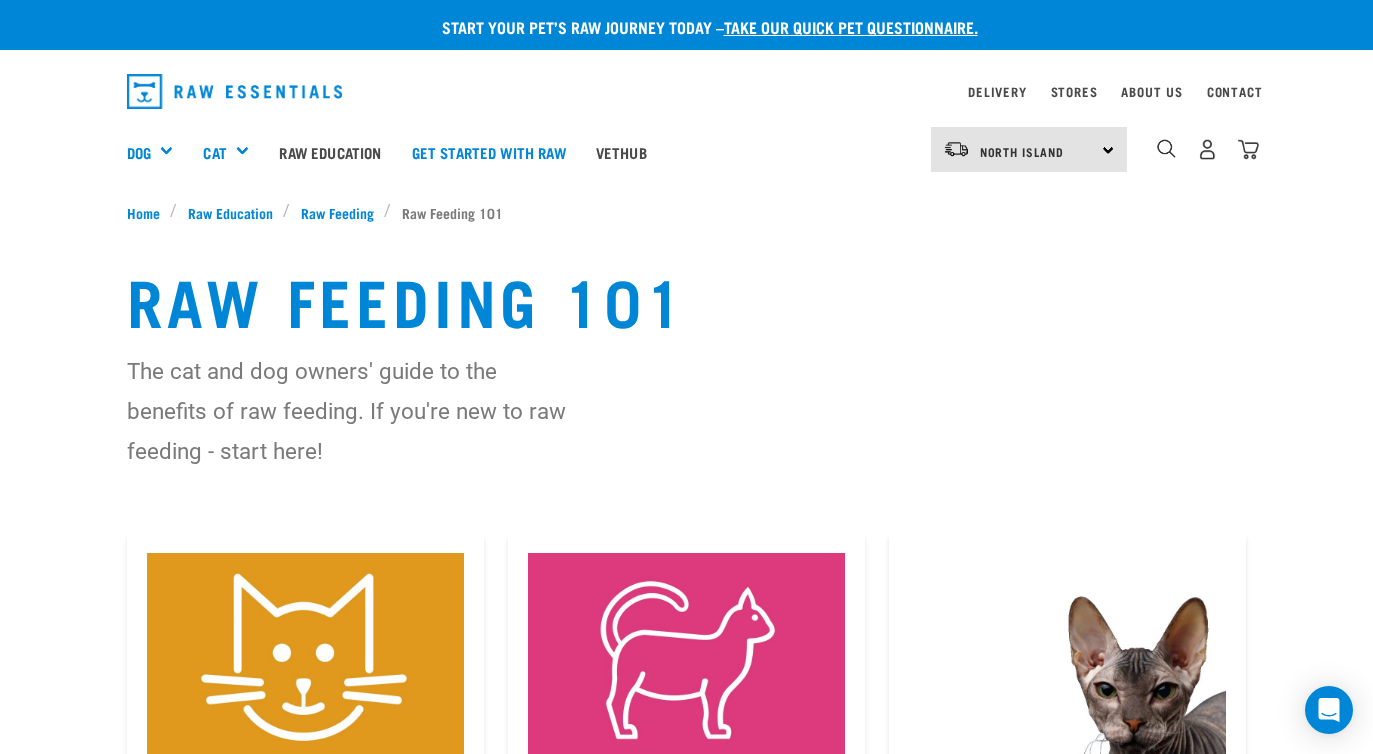 scroll, scrollTop: 226, scrollLeft: 0, axis: vertical 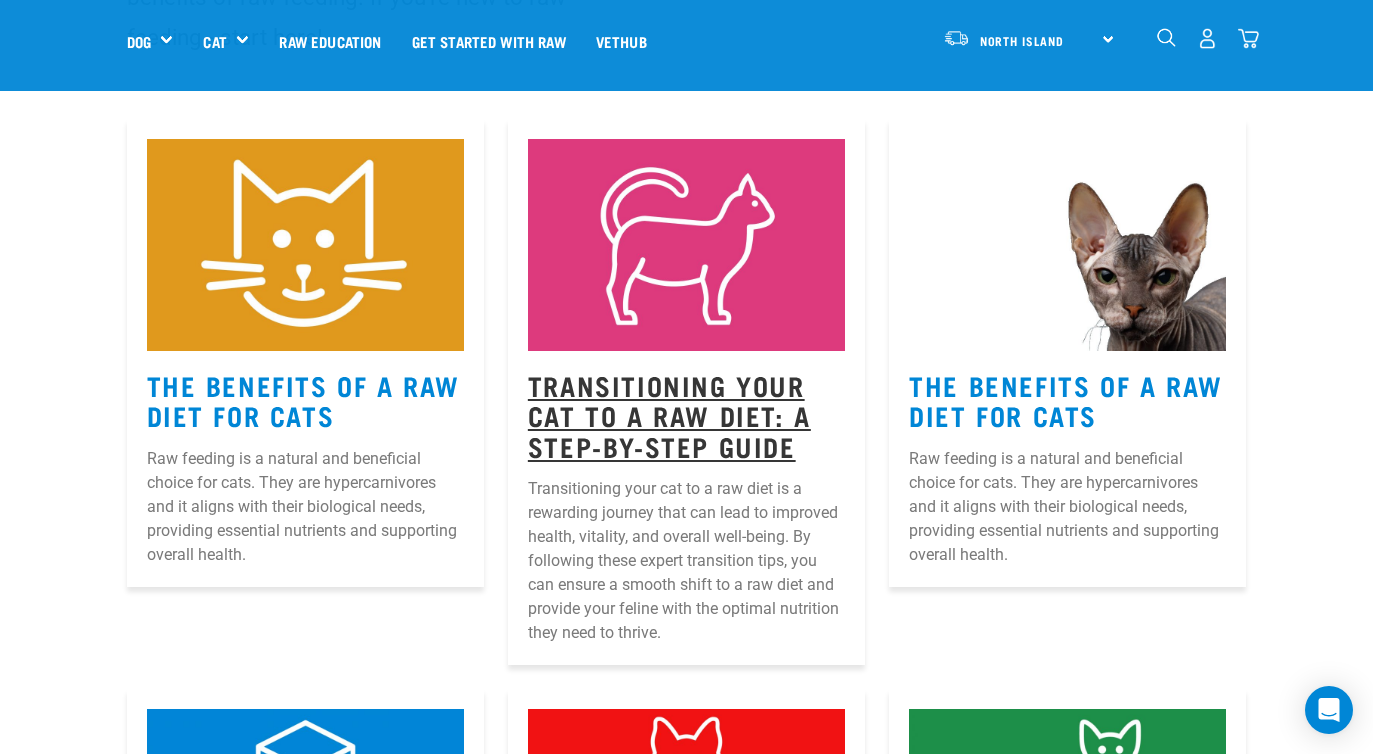 click on "Transitioning Your Cat to a Raw Diet: A Step-by-Step Guide" at bounding box center (669, 415) 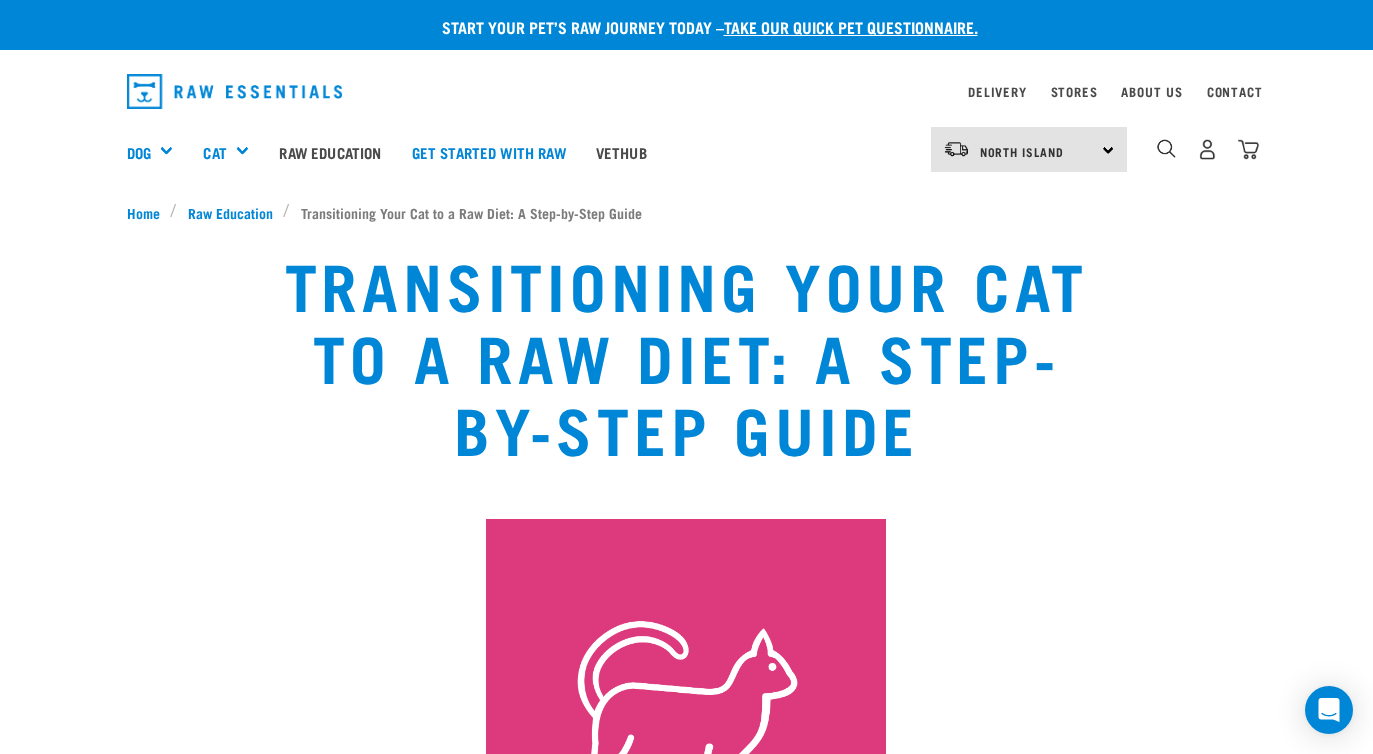scroll, scrollTop: 0, scrollLeft: 0, axis: both 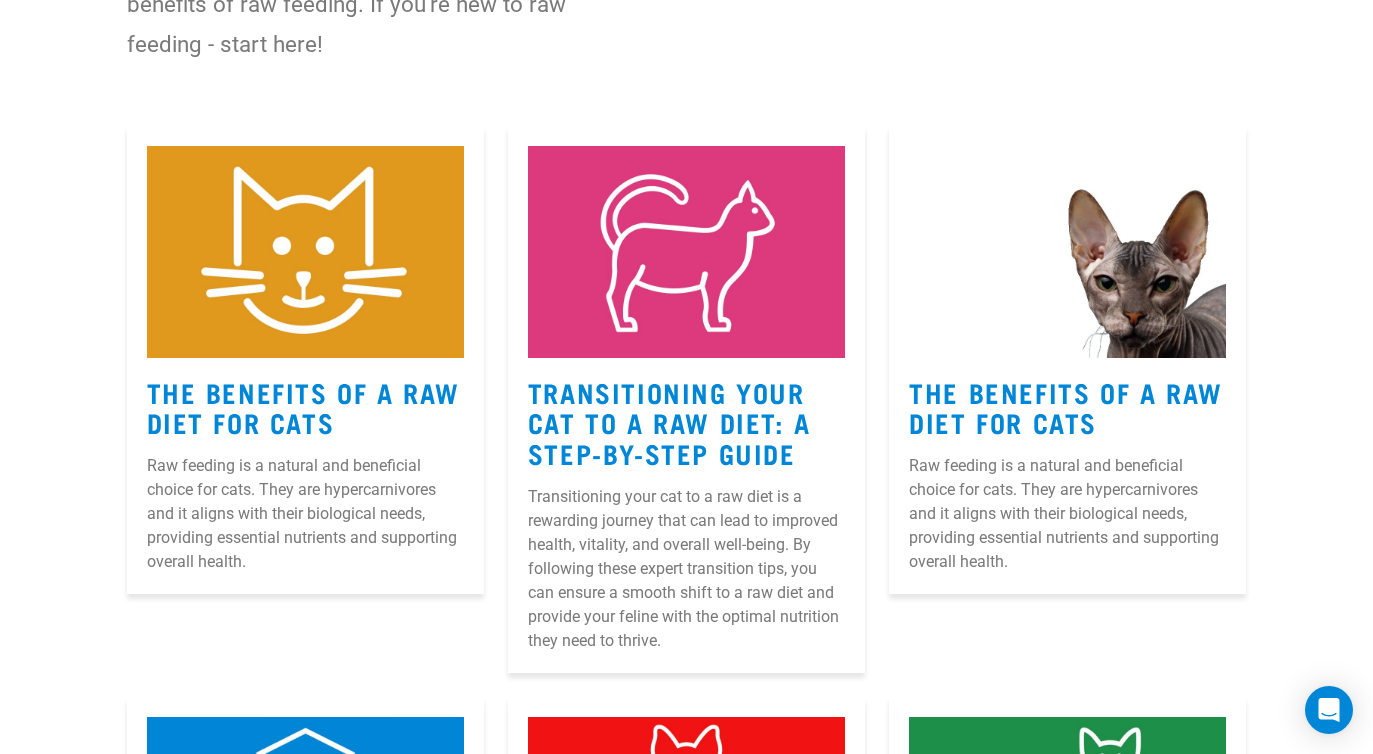 click on "The Benefits Of A Raw Diet For Cats" at bounding box center (305, 407) 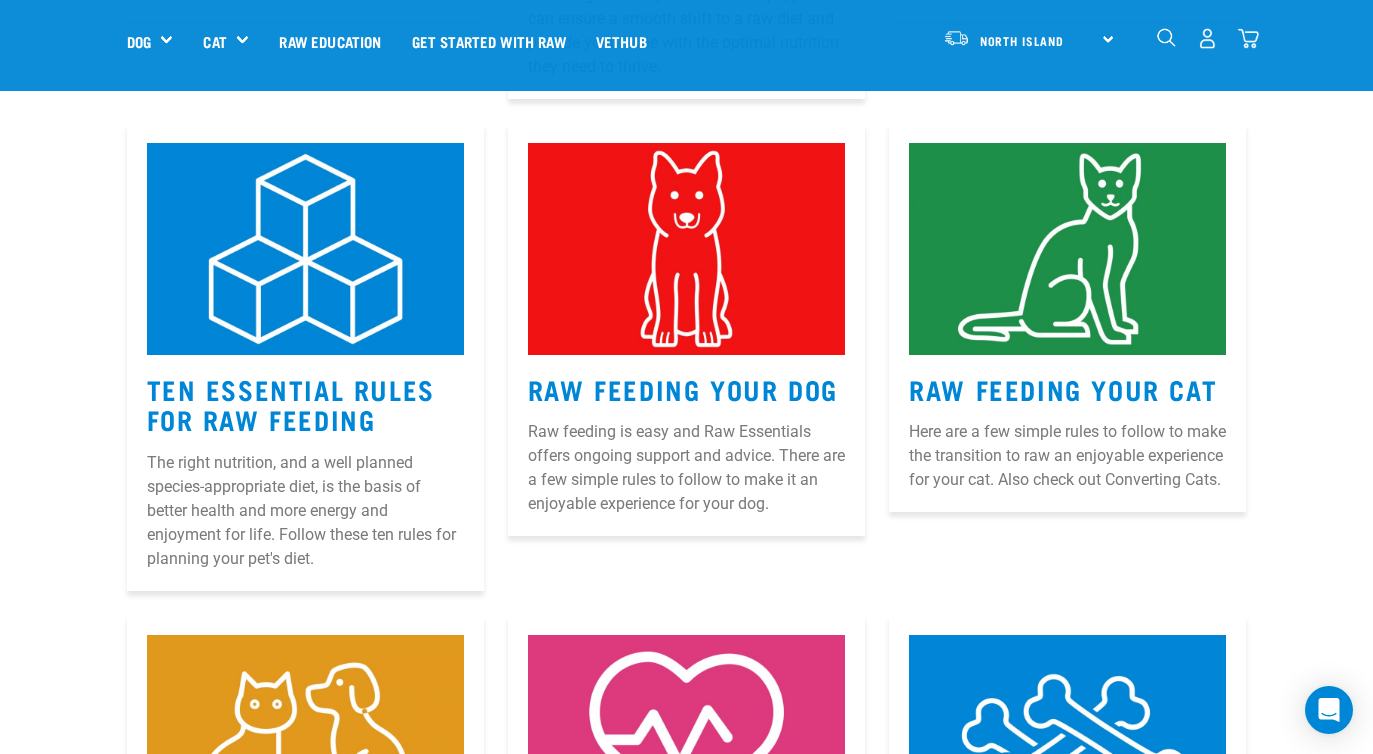 scroll, scrollTop: 839, scrollLeft: 0, axis: vertical 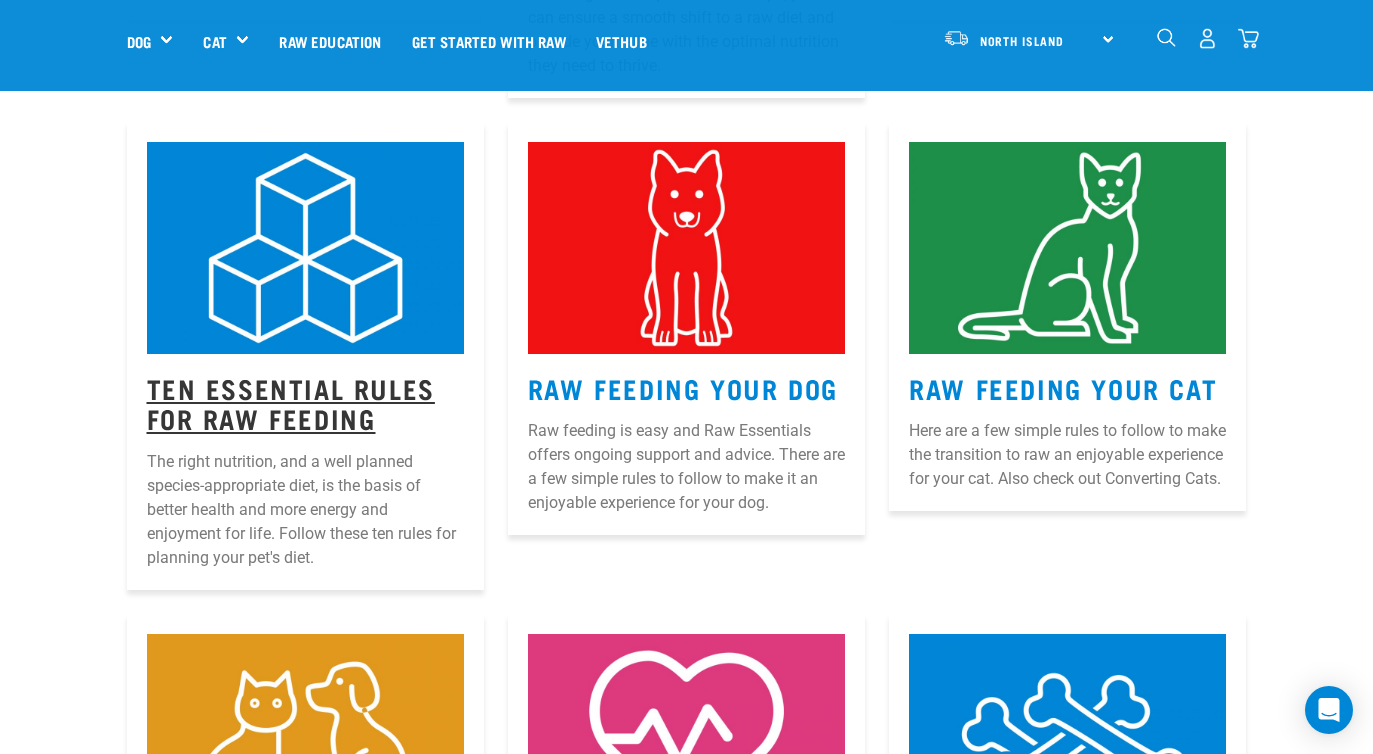 click on "Ten Essential Rules for Raw Feeding" at bounding box center [291, 403] 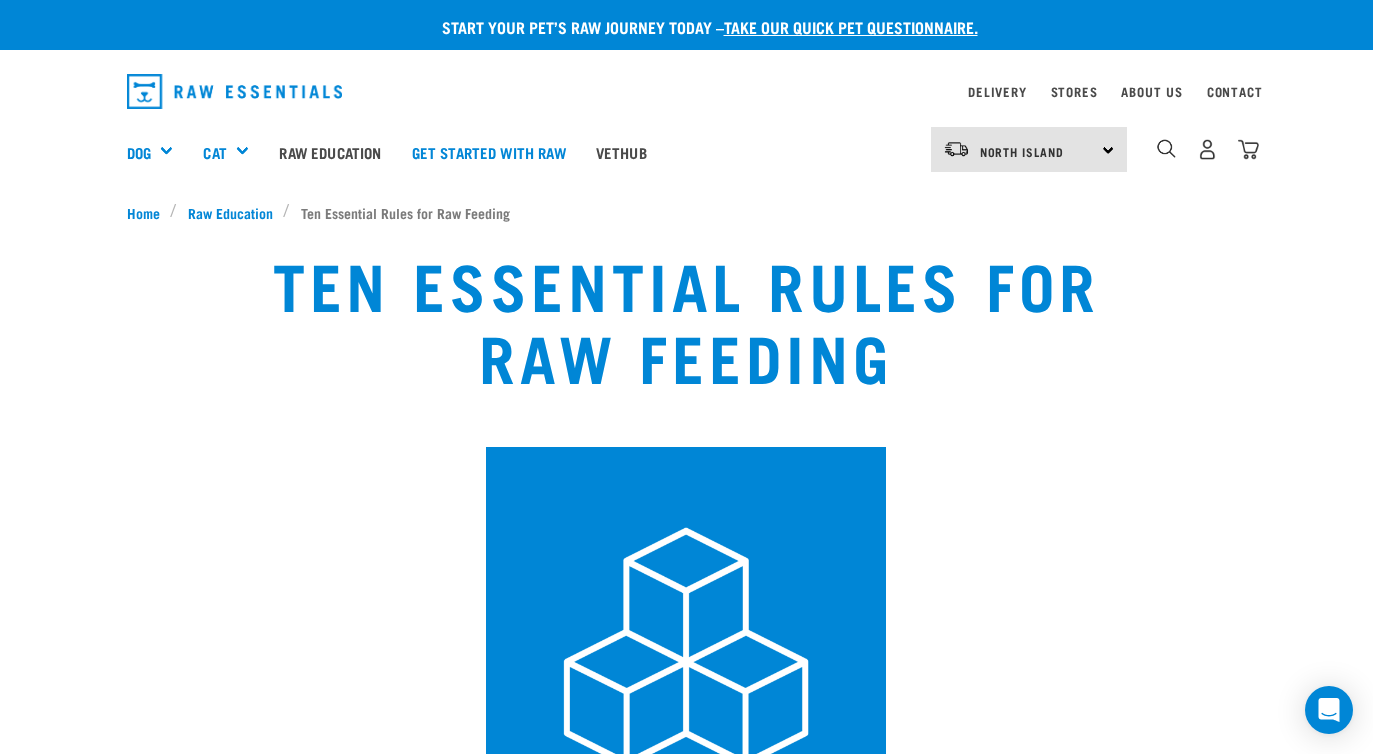 scroll, scrollTop: 0, scrollLeft: 0, axis: both 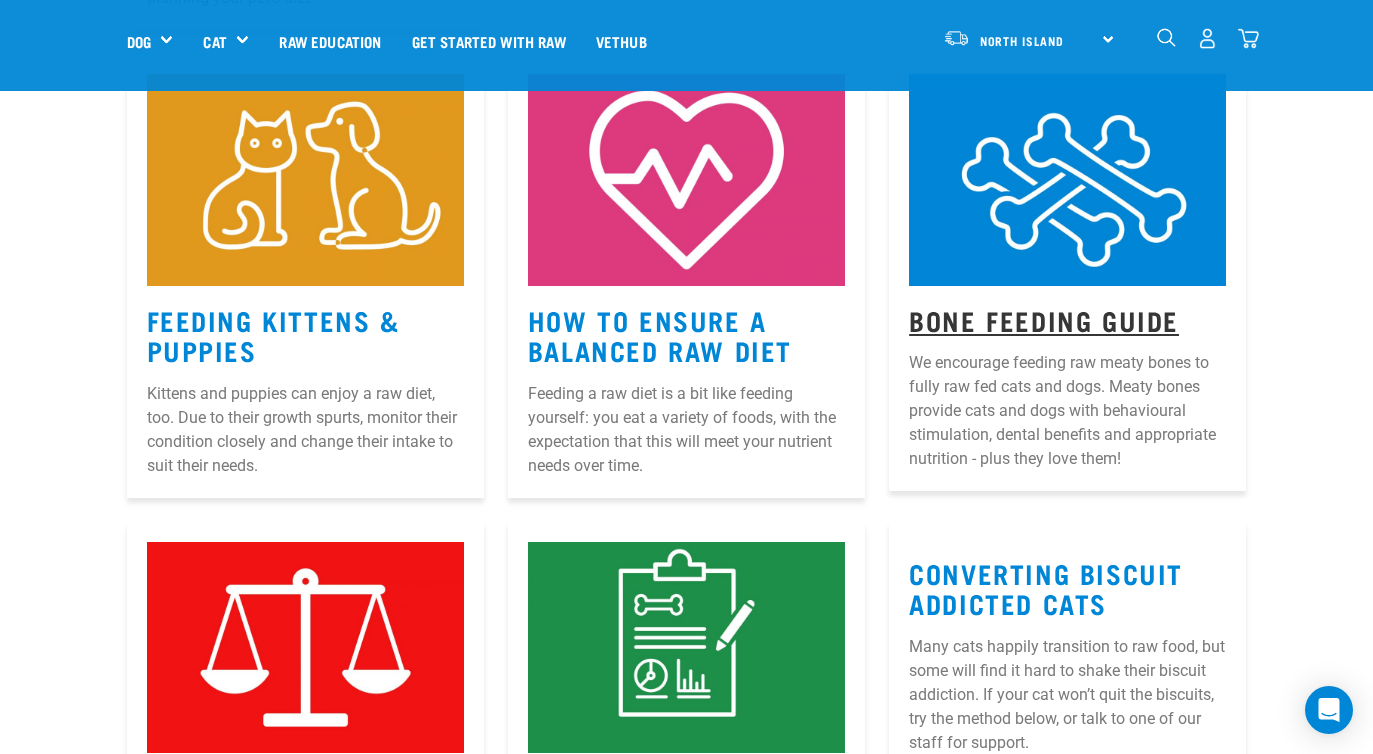 click on "Bone Feeding Guide" at bounding box center (1044, 319) 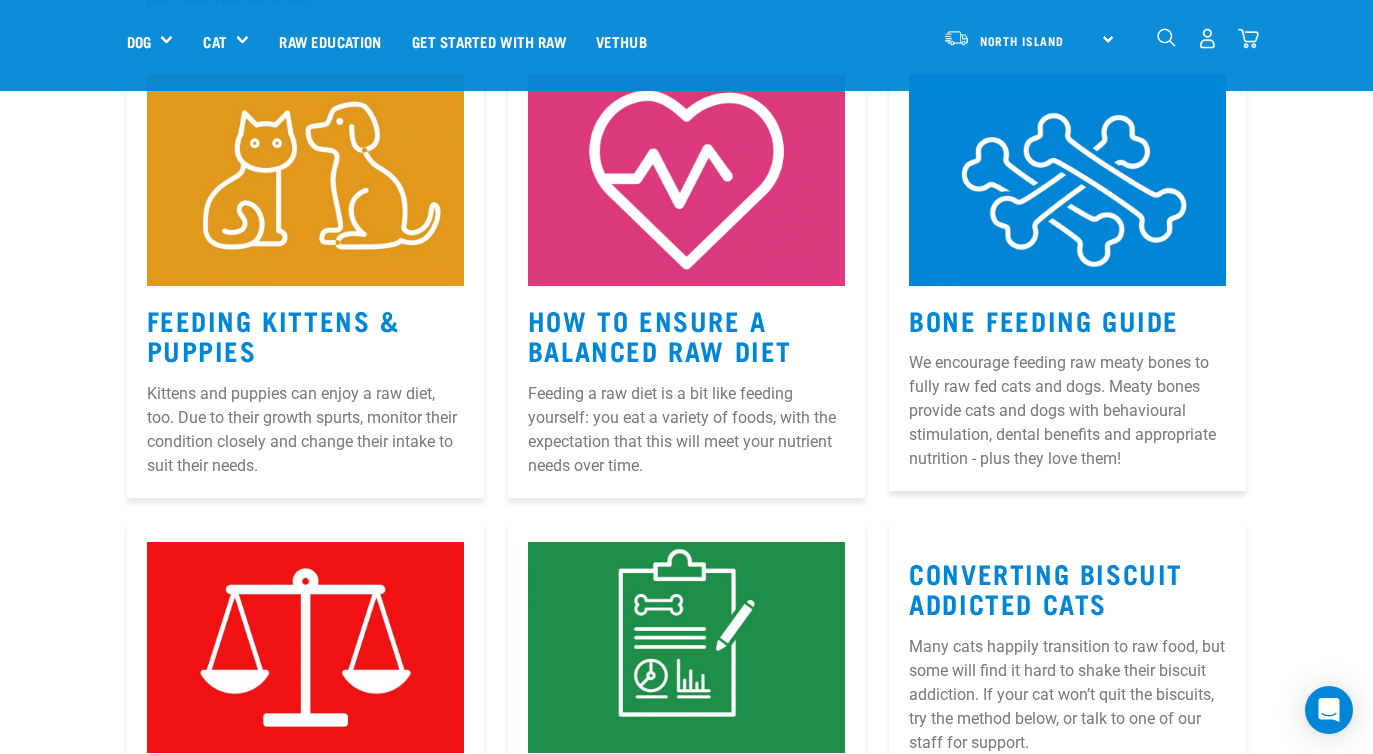 scroll, scrollTop: 1486, scrollLeft: 0, axis: vertical 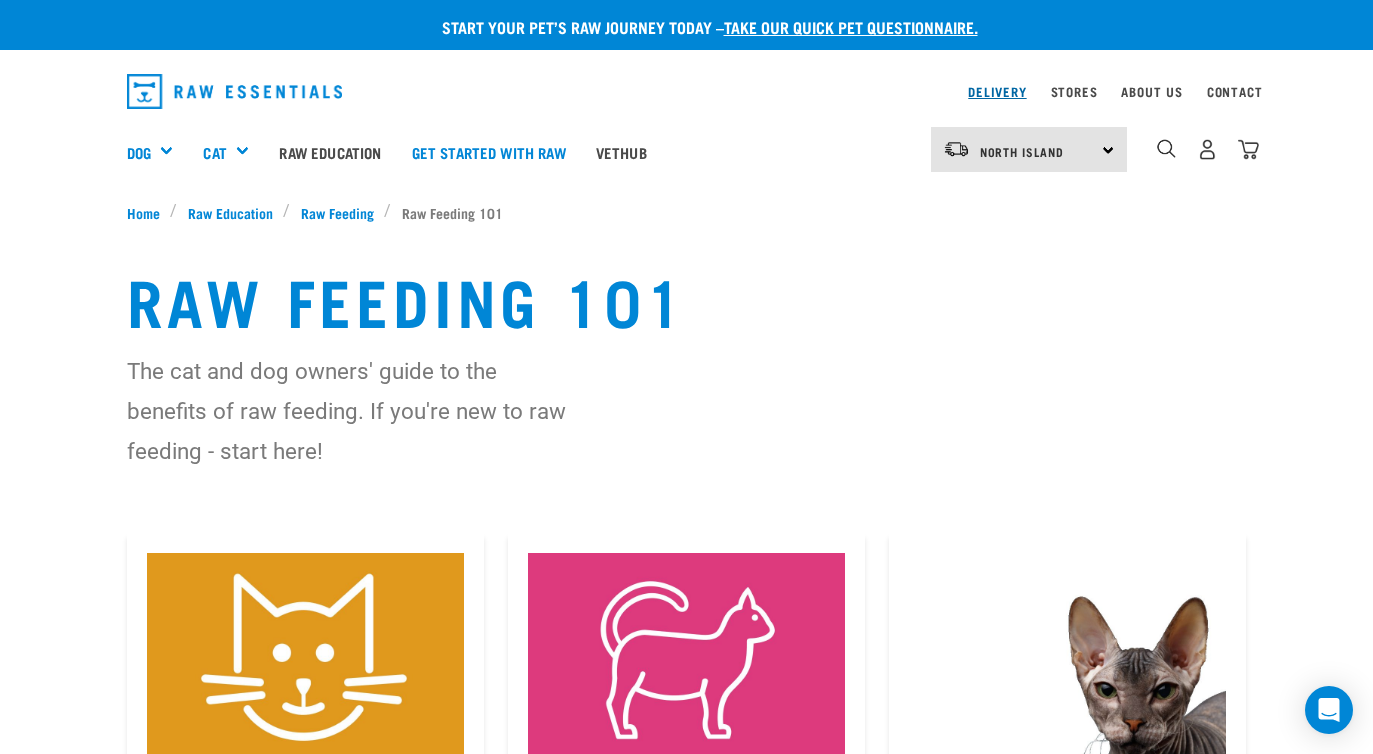 click on "Delivery" at bounding box center [997, 91] 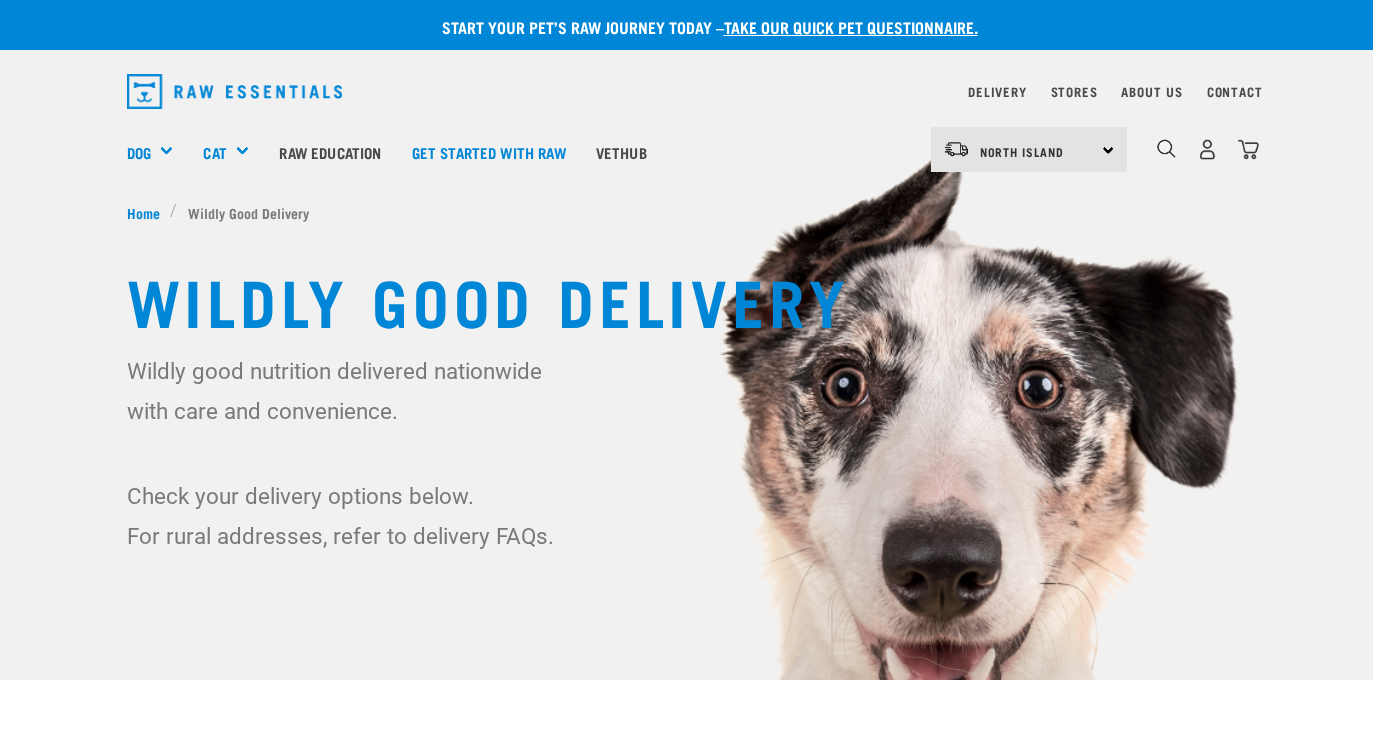 scroll, scrollTop: 0, scrollLeft: 0, axis: both 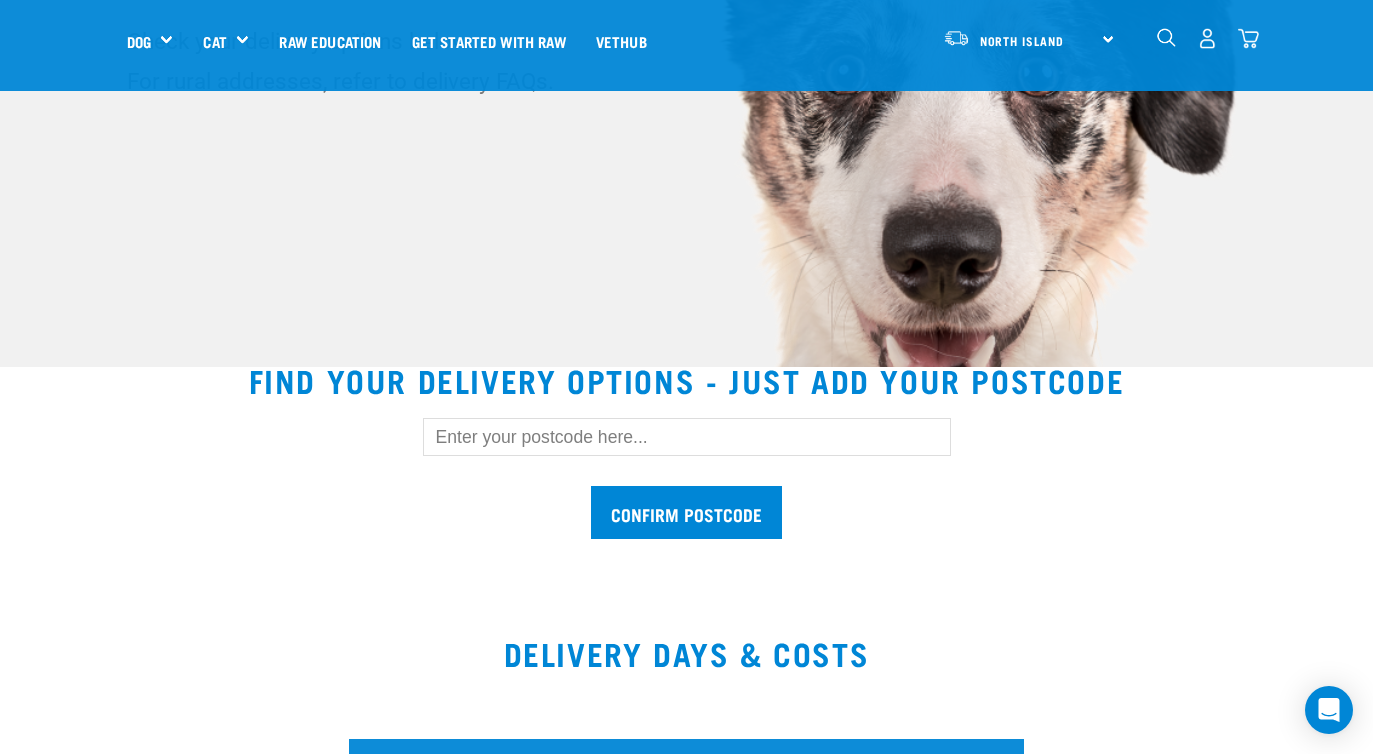 click at bounding box center [687, 437] 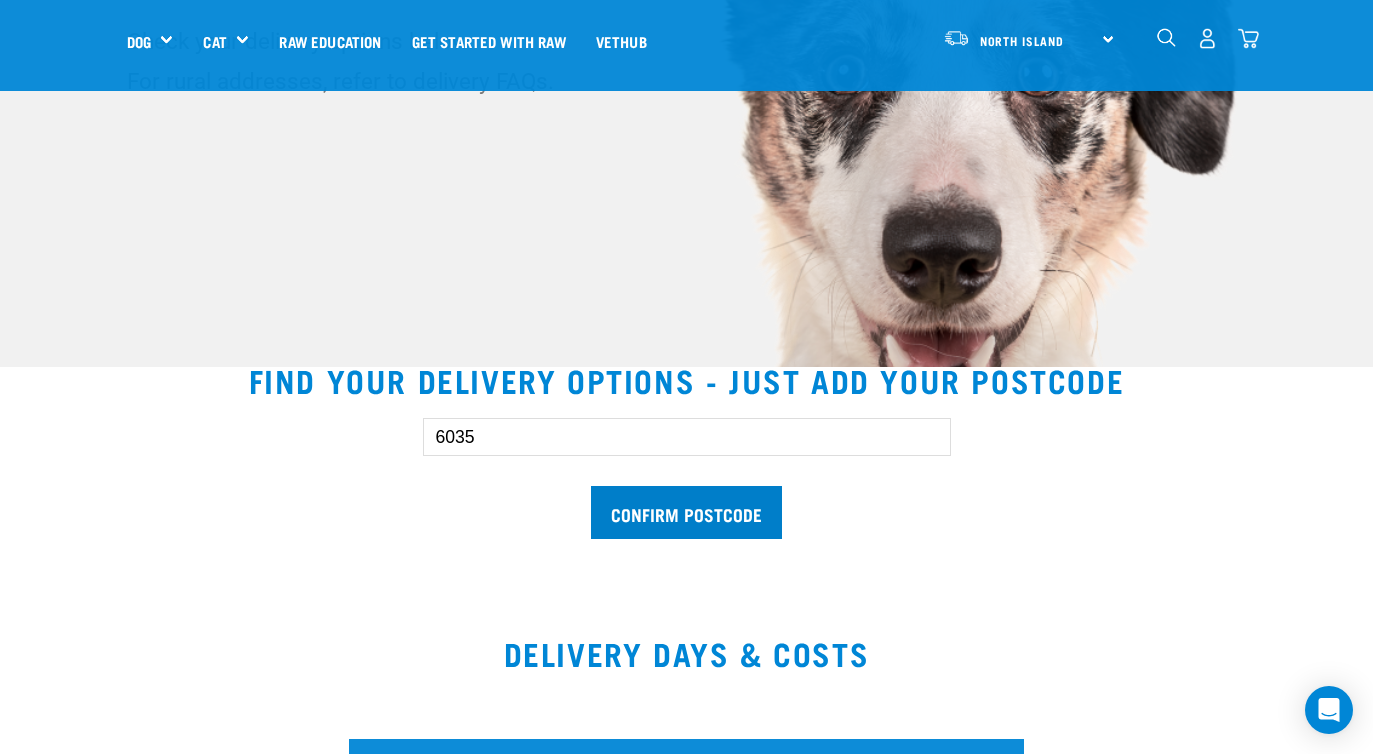 type on "6035" 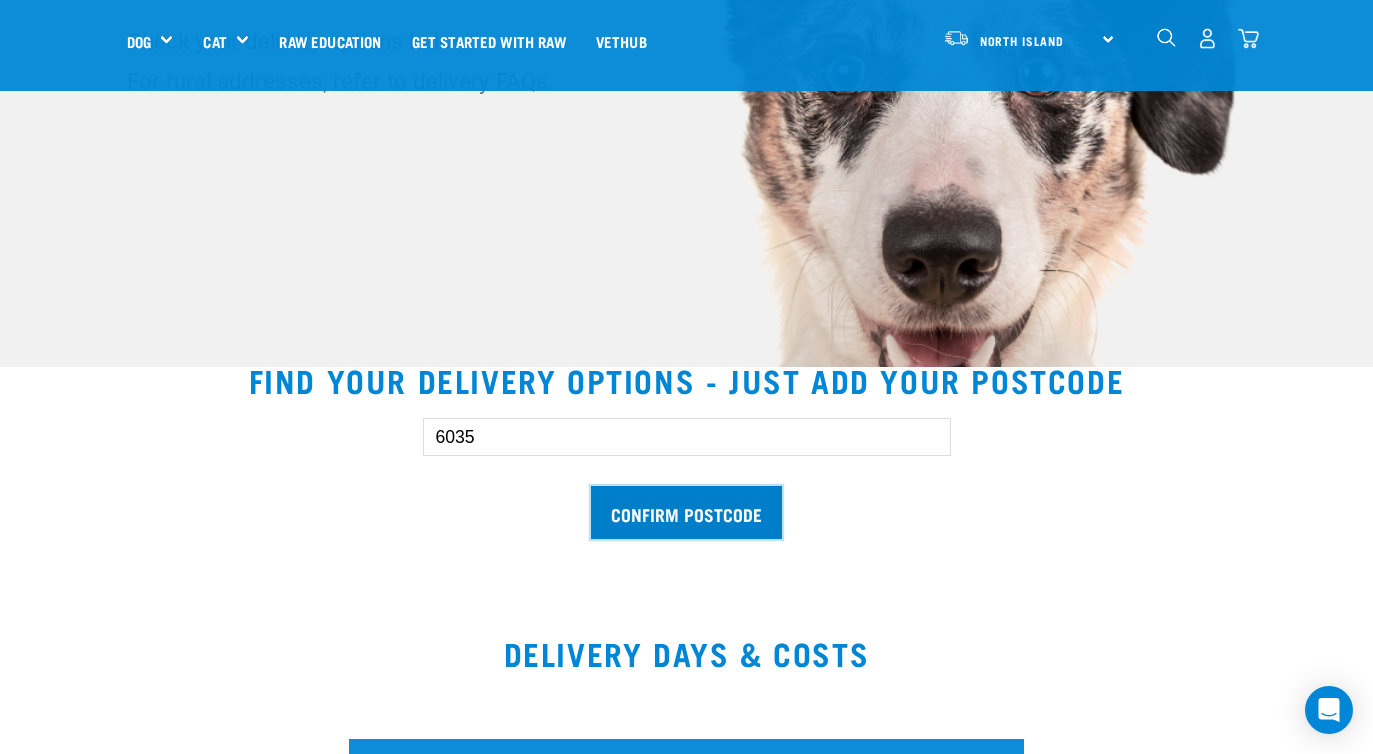 click on "Confirm postcode" at bounding box center [686, 512] 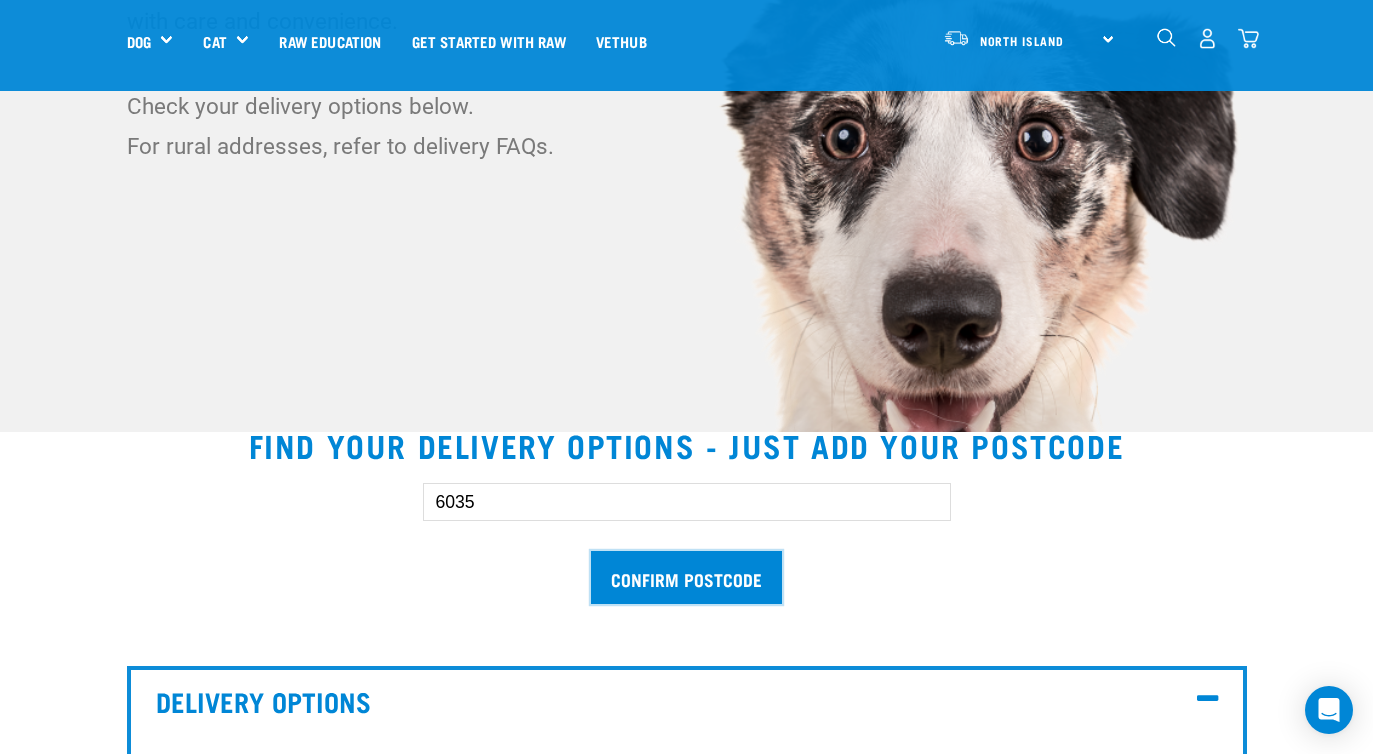 scroll, scrollTop: 0, scrollLeft: 0, axis: both 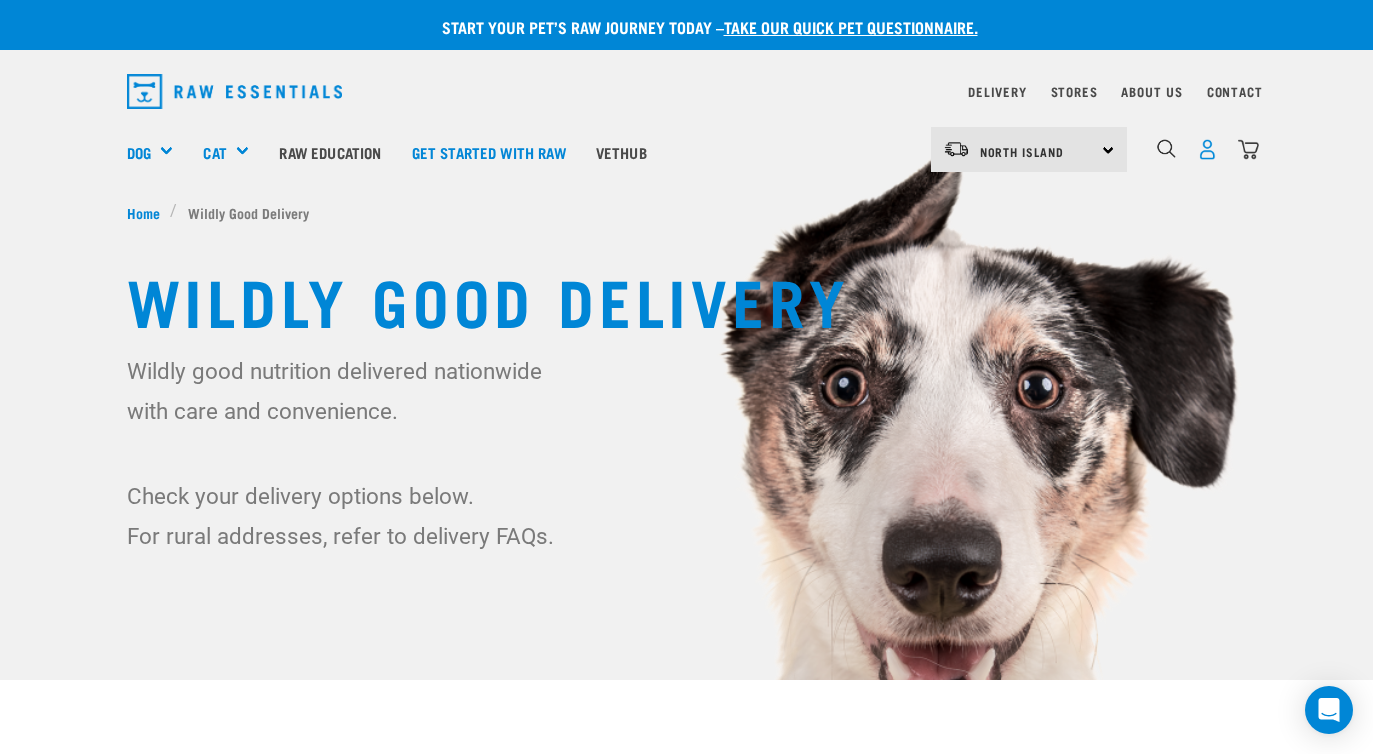 click at bounding box center [1207, 149] 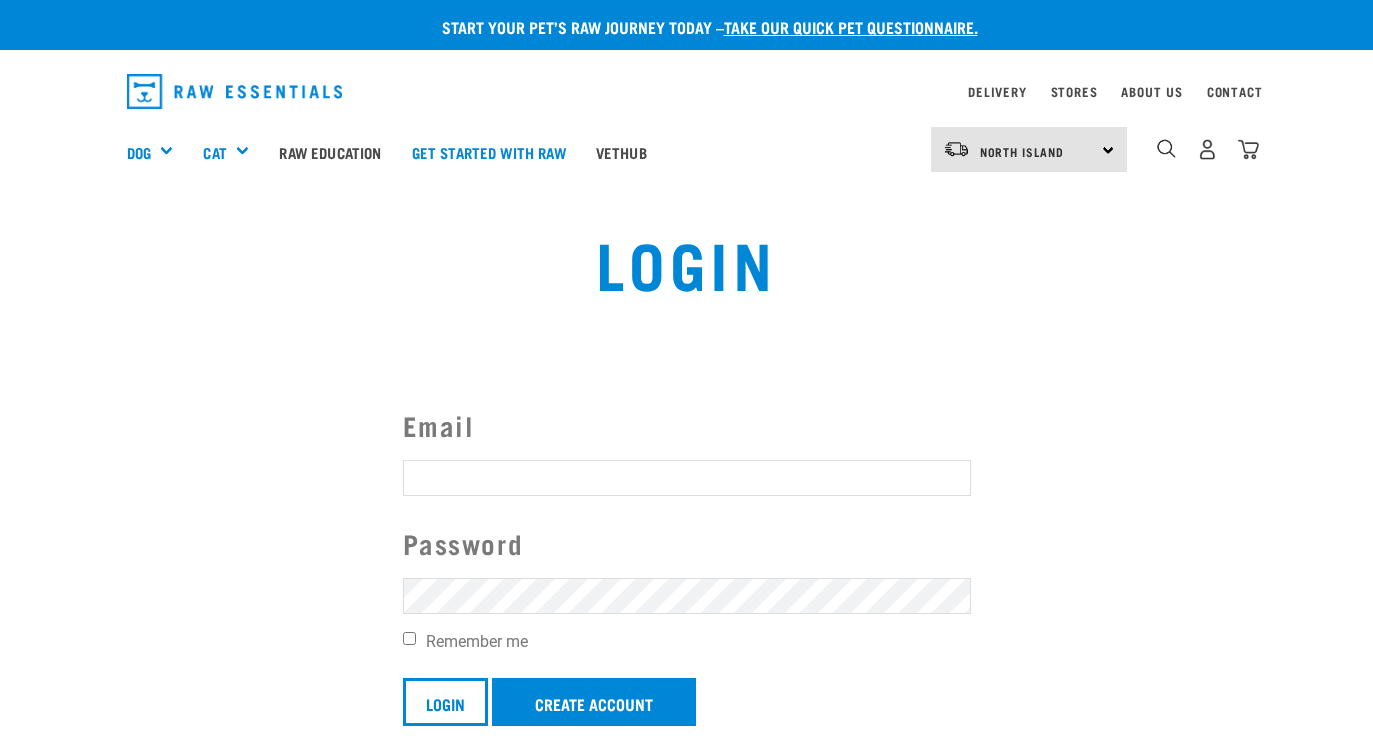 scroll, scrollTop: 0, scrollLeft: 0, axis: both 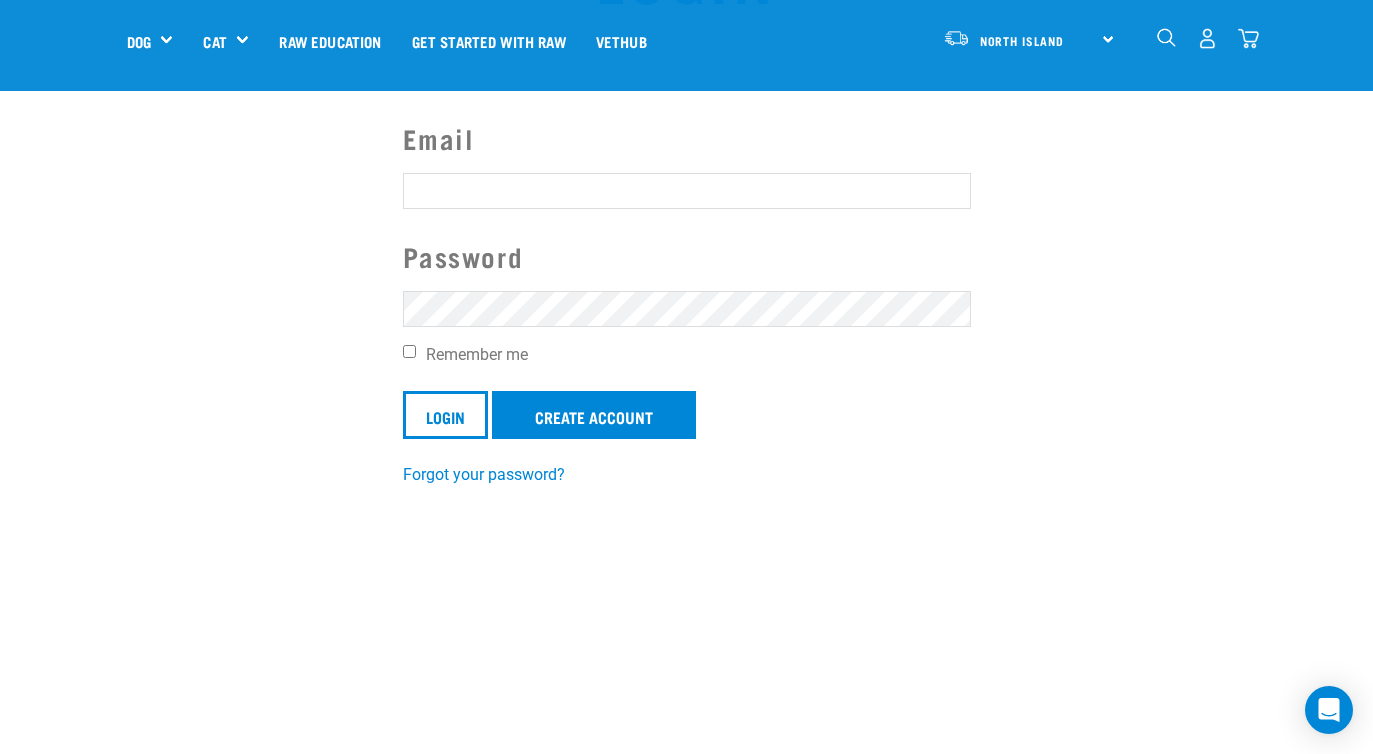 click on "Email" at bounding box center (687, 191) 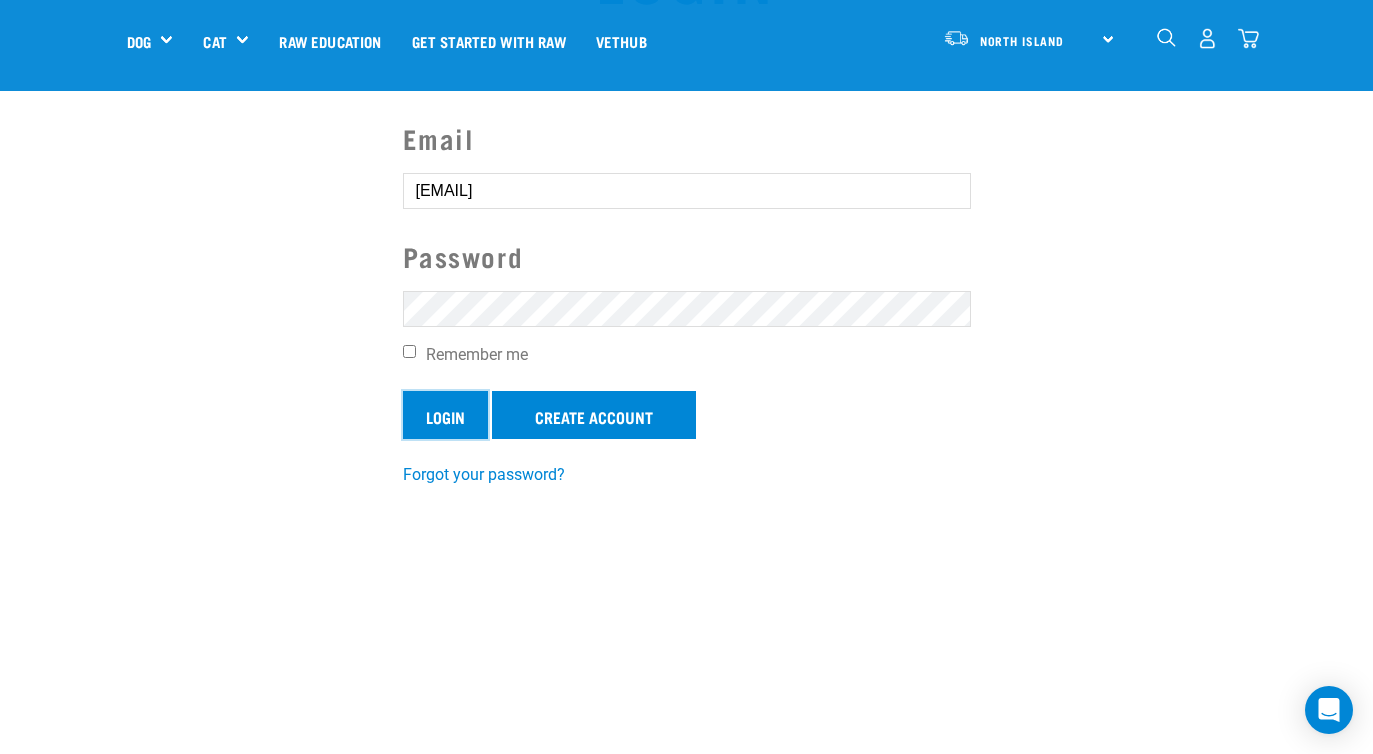 click on "Login" at bounding box center [445, 415] 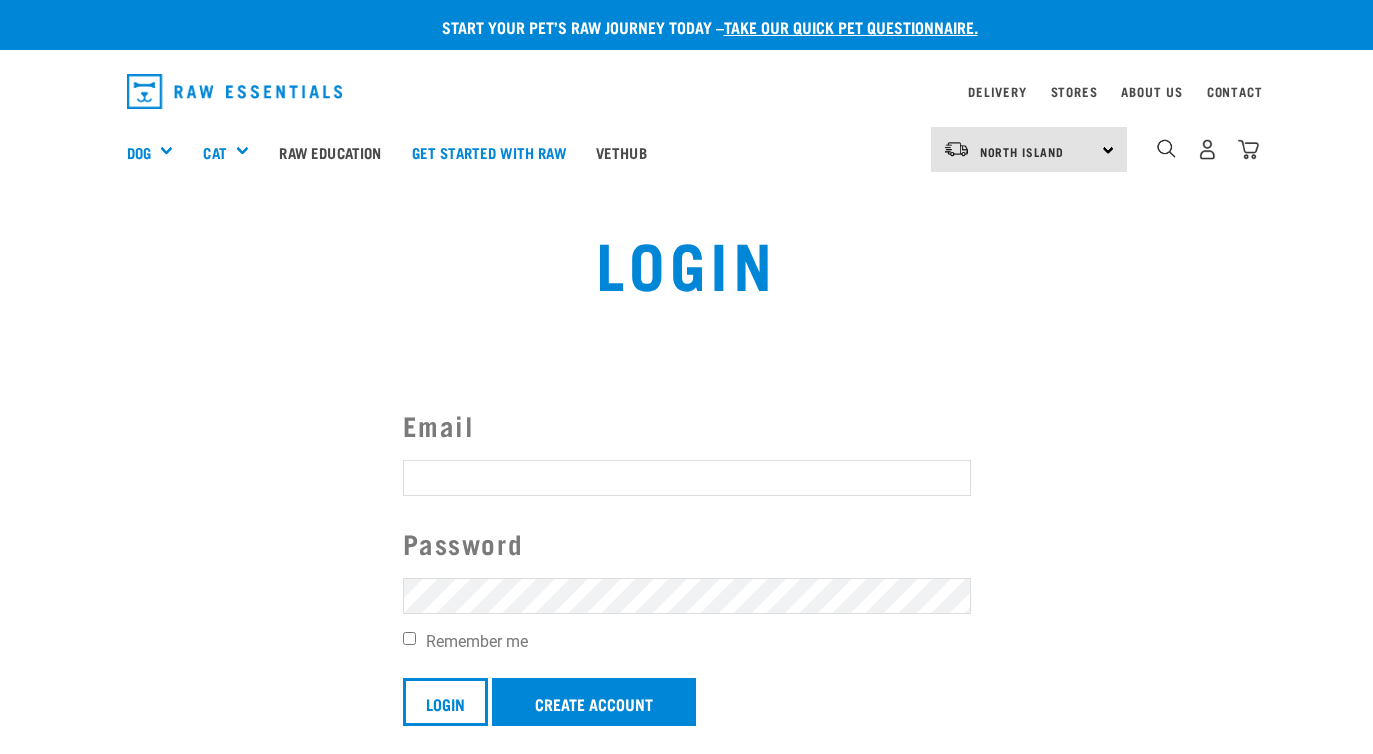 scroll, scrollTop: 0, scrollLeft: 0, axis: both 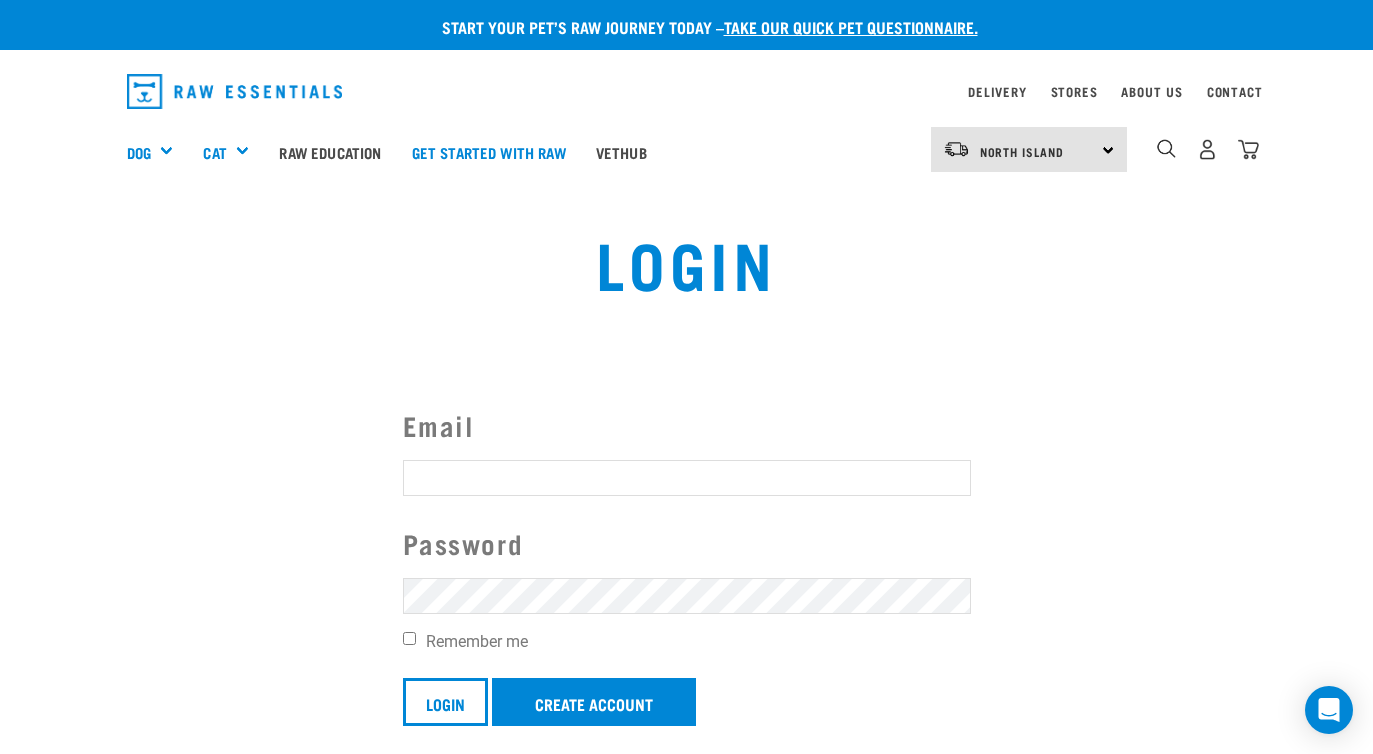 click at bounding box center [36, 329] 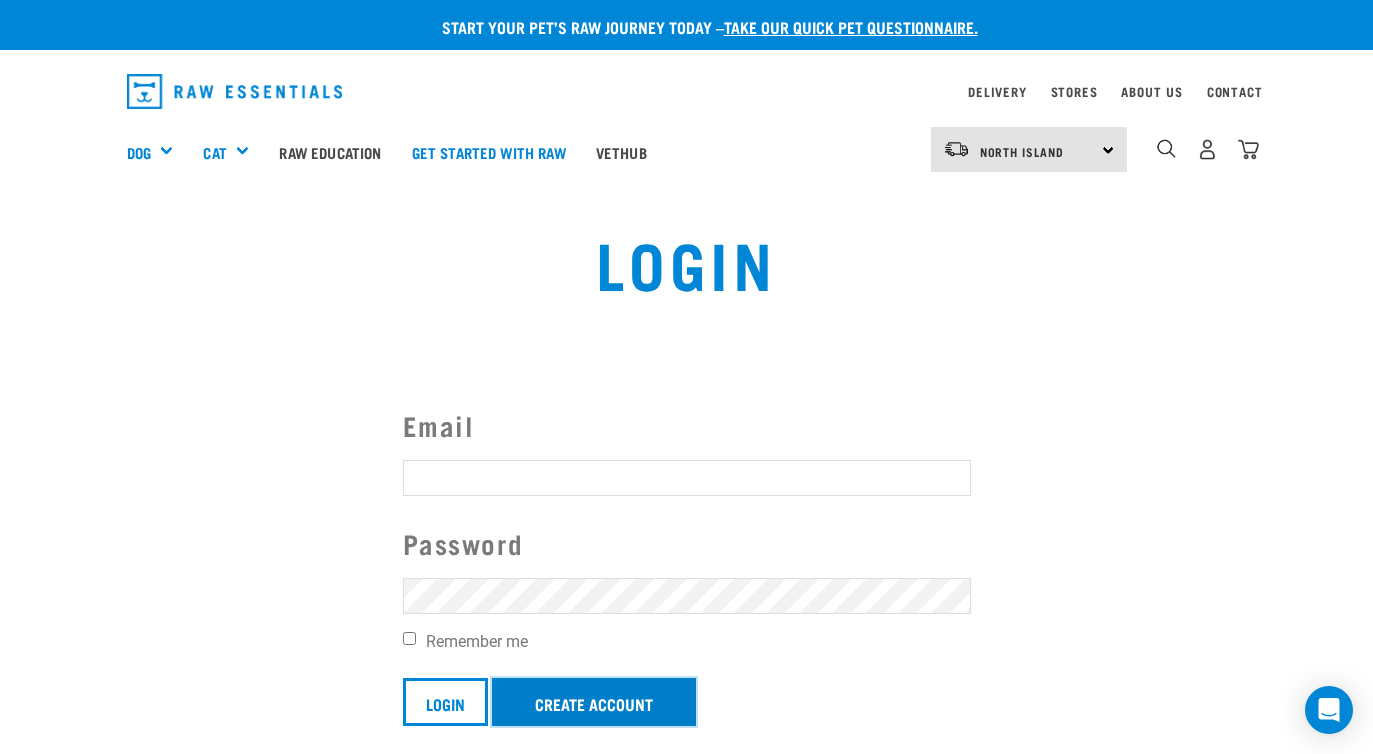 click on "Create Account" at bounding box center (594, 702) 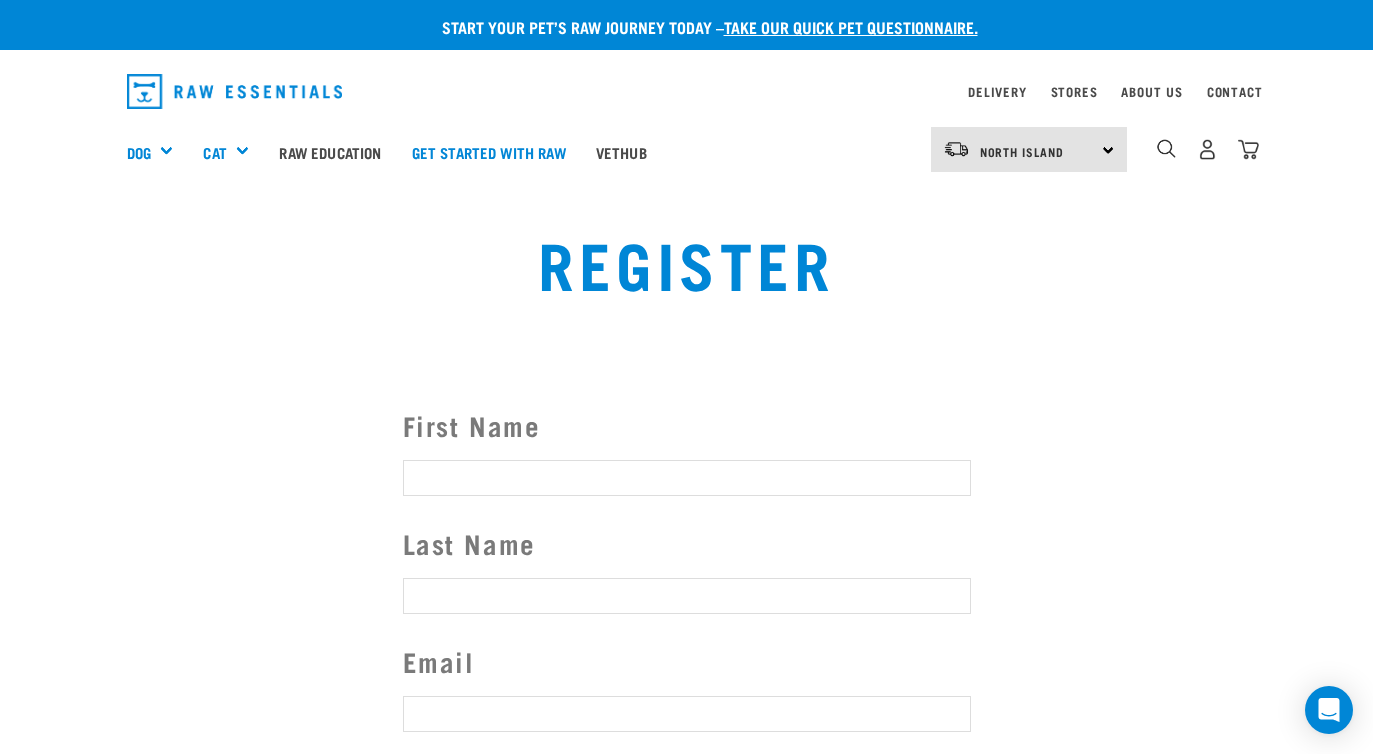 scroll, scrollTop: 93, scrollLeft: 0, axis: vertical 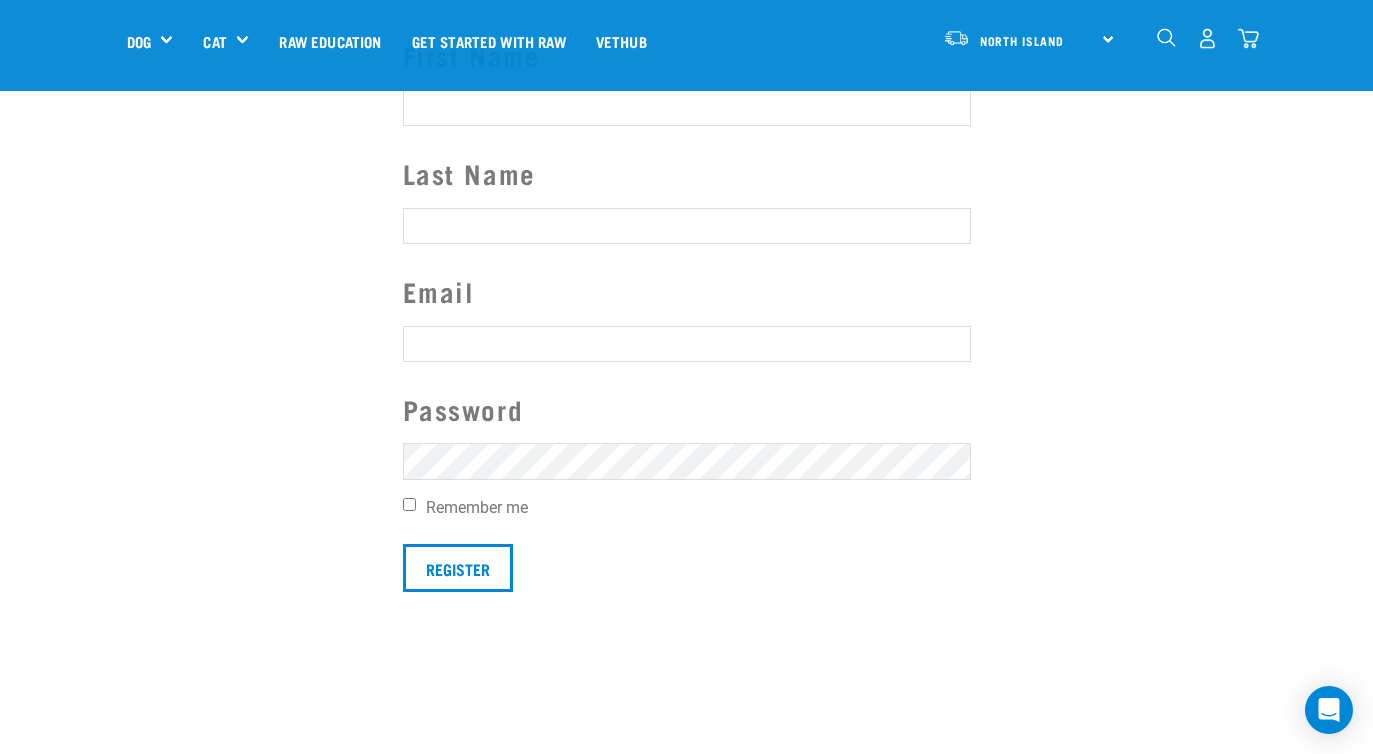 click on "First Name" at bounding box center (687, 108) 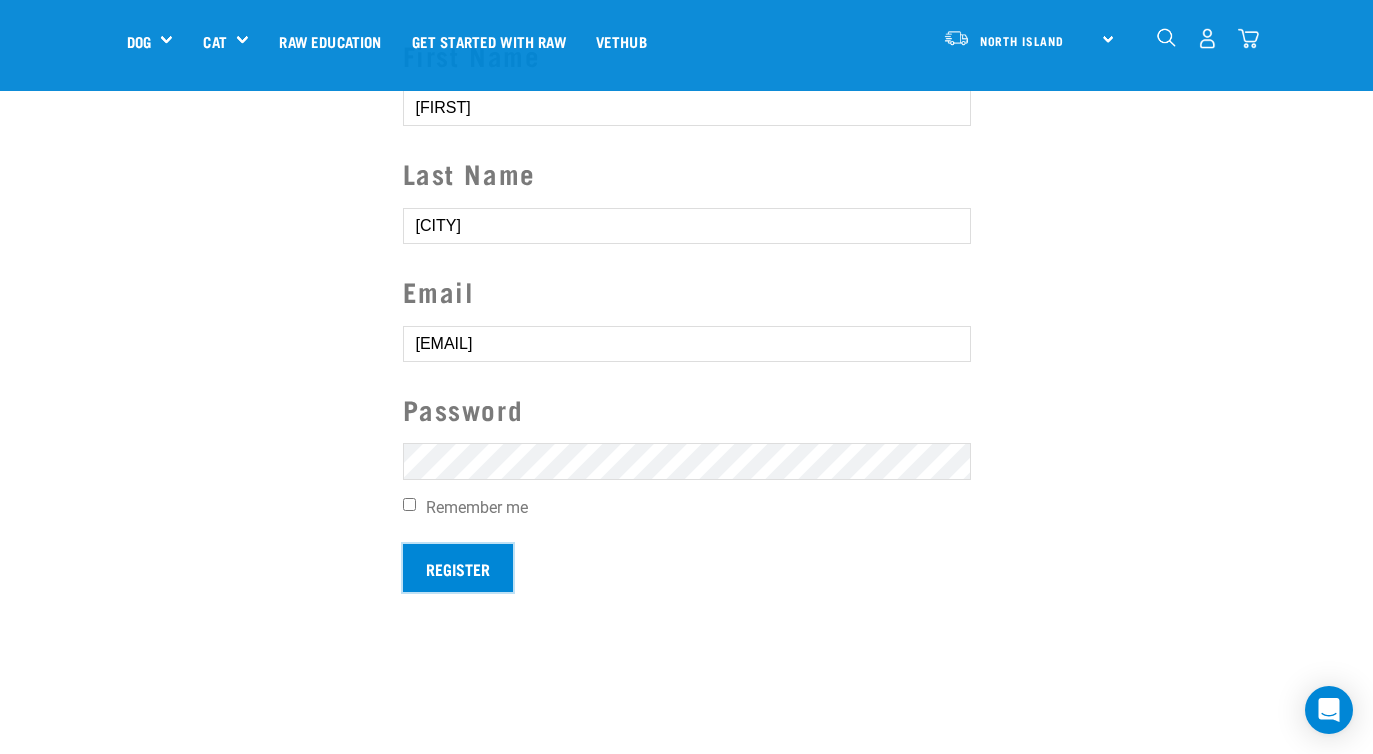 click on "Register" at bounding box center (458, 568) 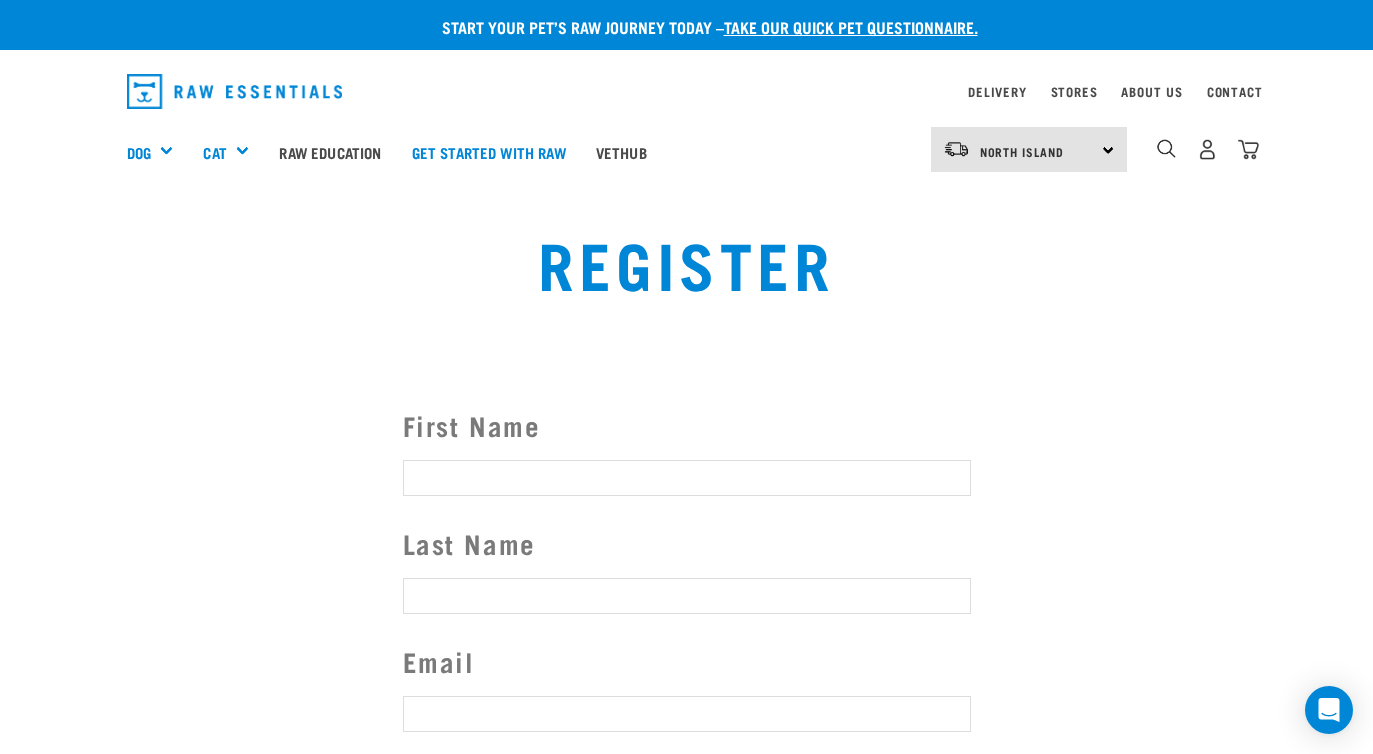 scroll, scrollTop: 0, scrollLeft: 0, axis: both 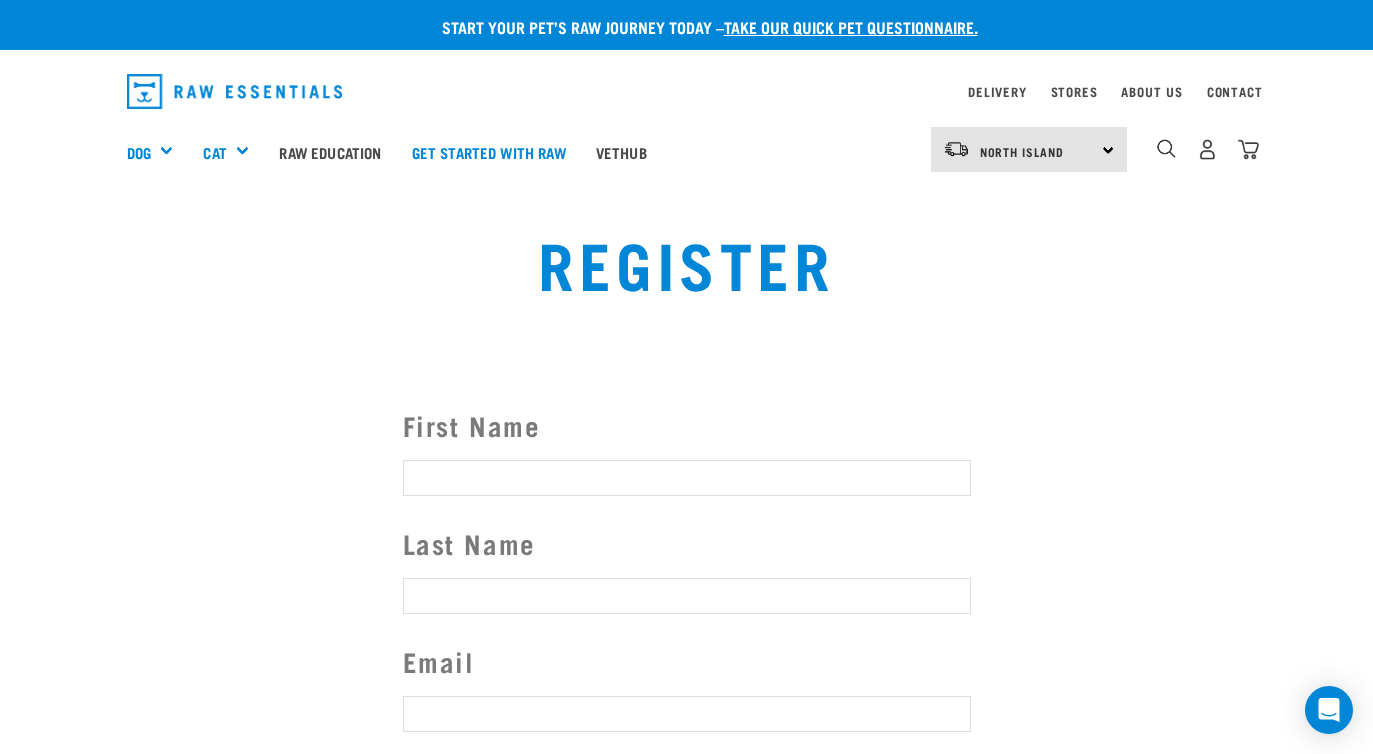 click at bounding box center [28, 341] 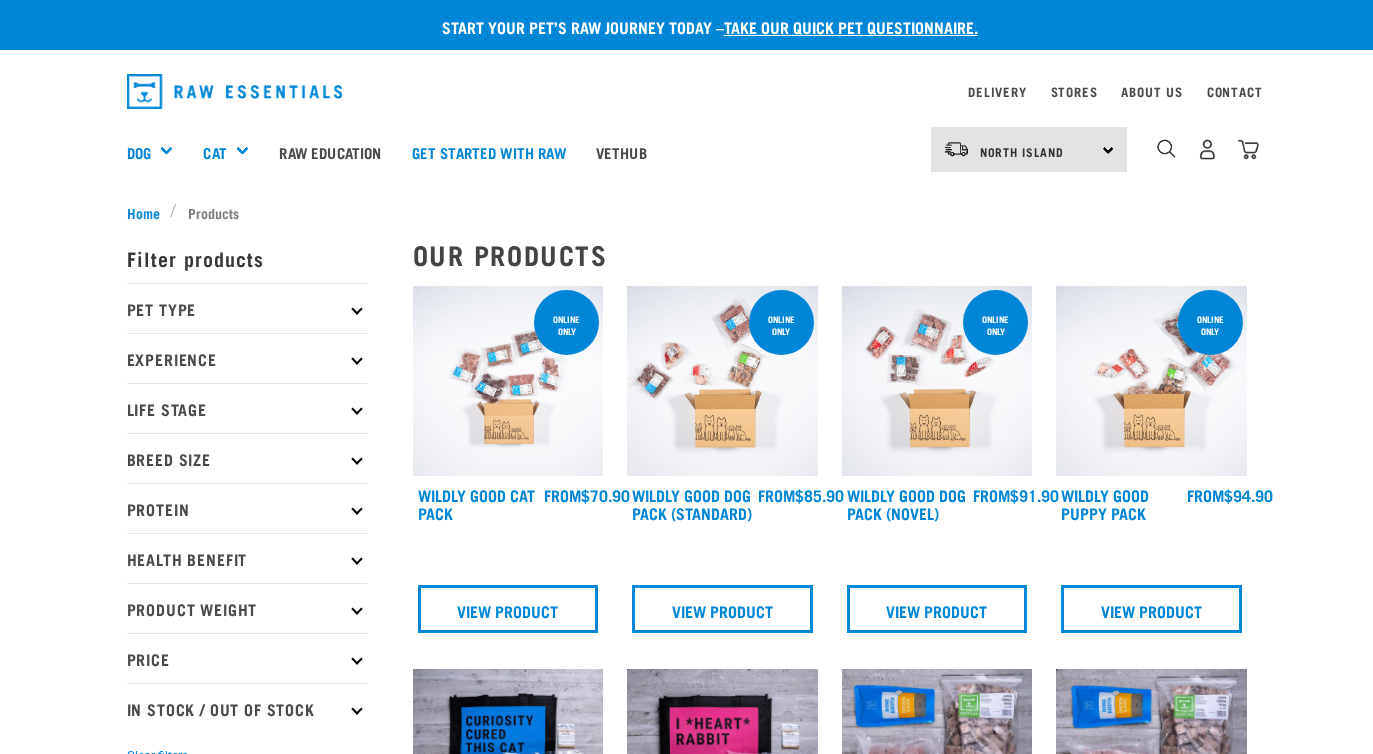 scroll, scrollTop: 0, scrollLeft: 0, axis: both 